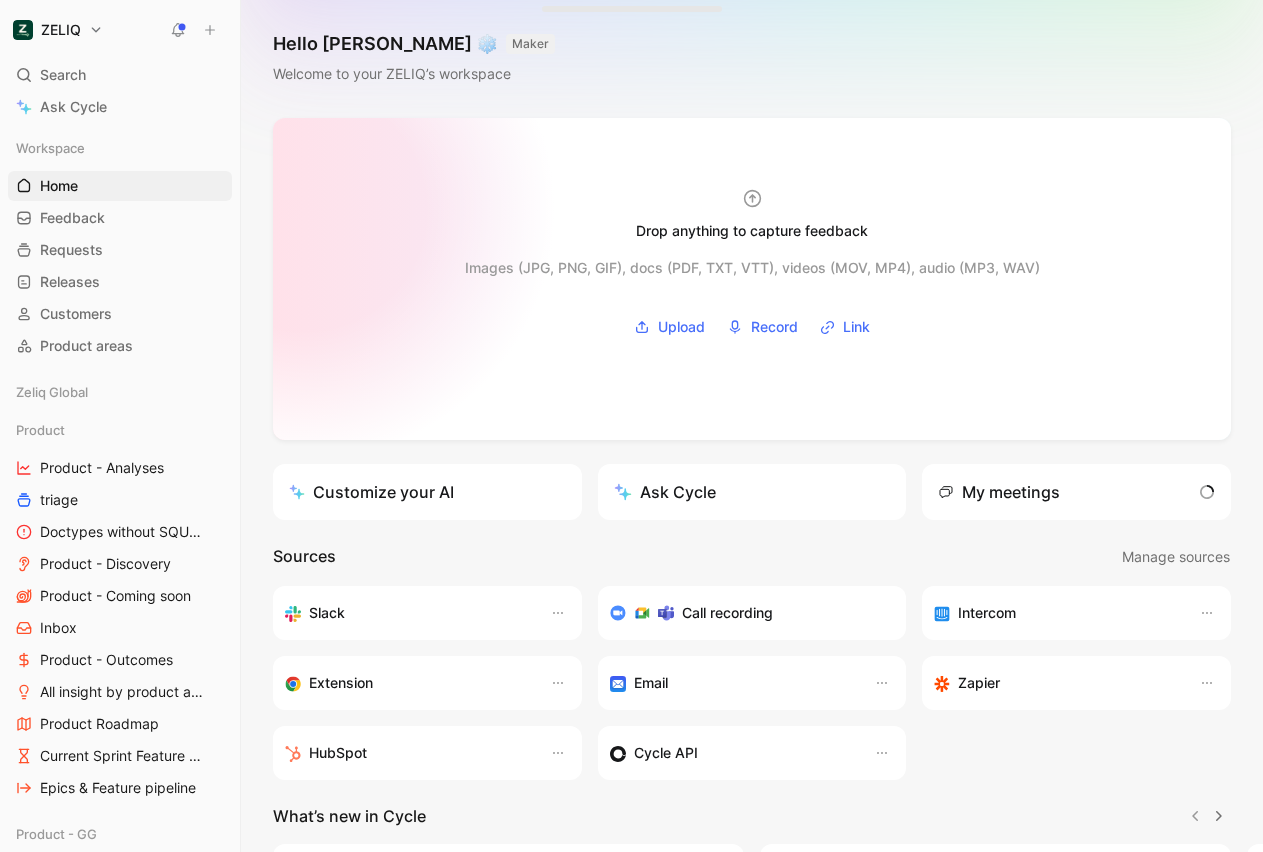 scroll, scrollTop: 0, scrollLeft: 0, axis: both 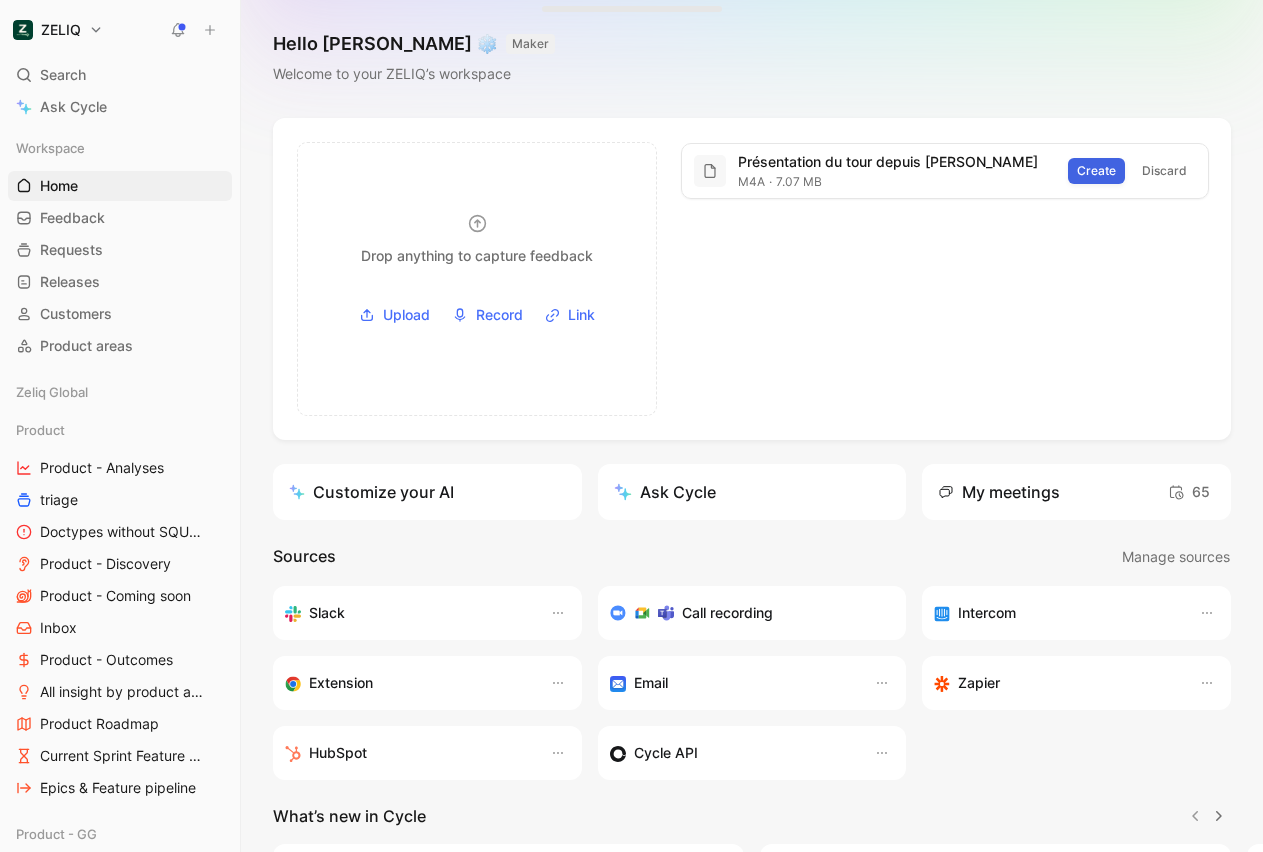 click on "Create" at bounding box center [1096, 171] 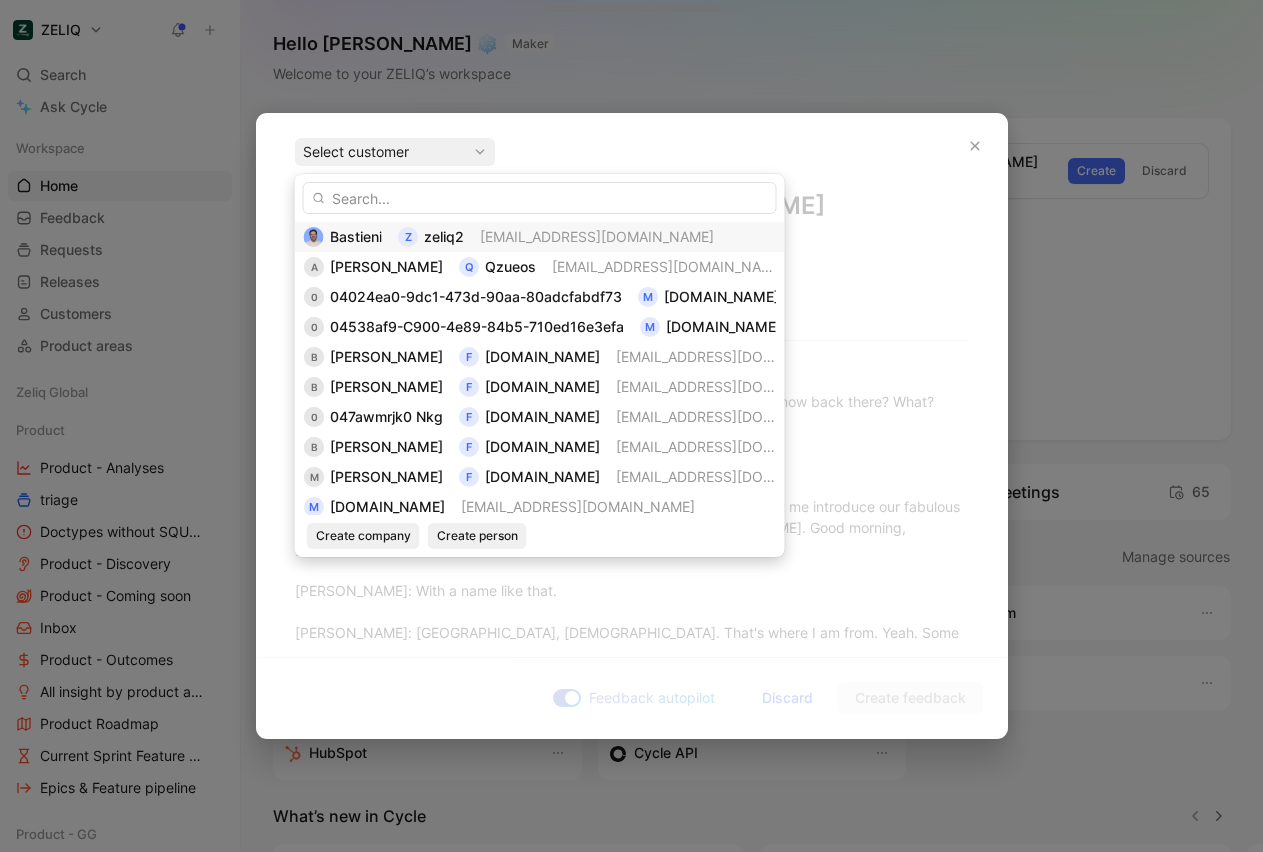 click on "zeliq2" at bounding box center [444, 236] 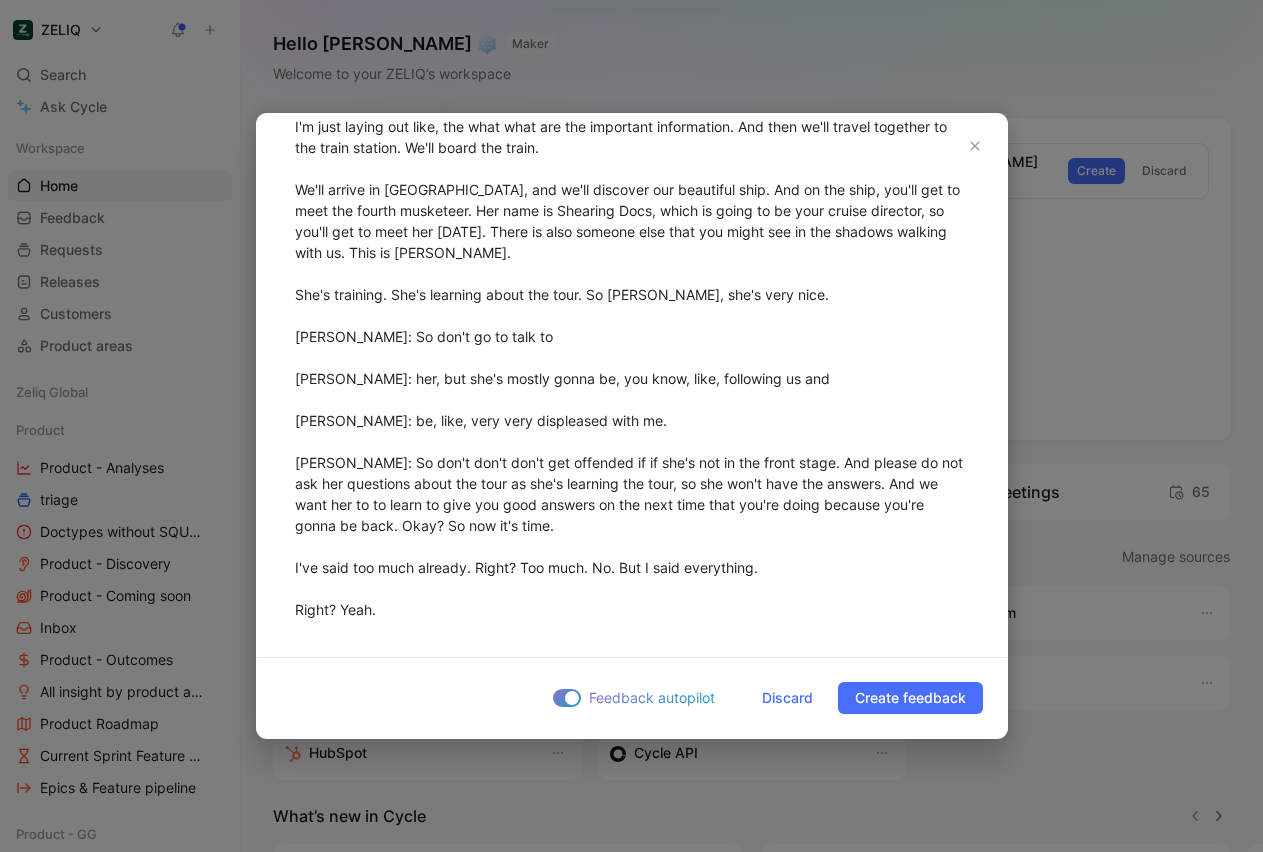 scroll, scrollTop: 4056, scrollLeft: 0, axis: vertical 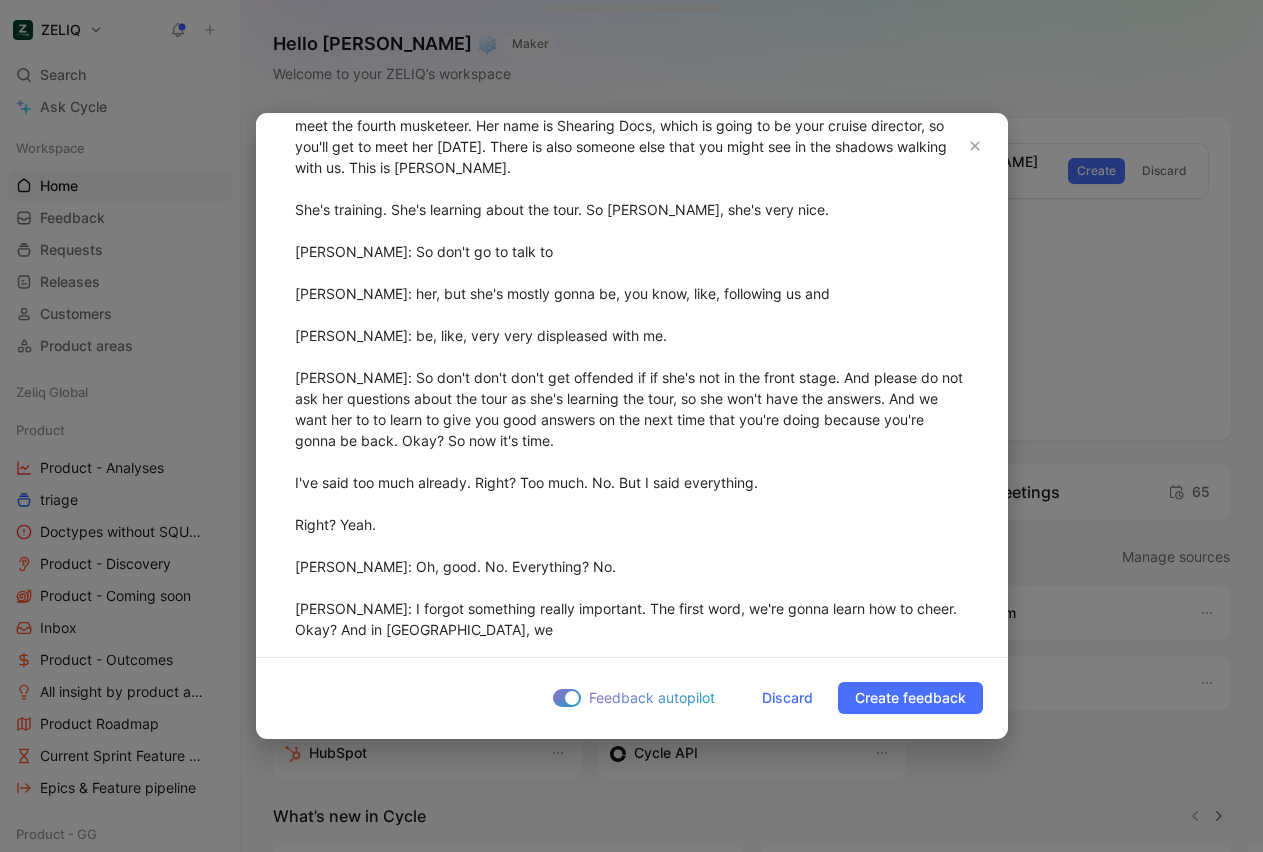 click on "[PERSON_NAME] : How's everyone doing tonight? Good. Can you hear me now back there? What? Back there? Back there? Yes? Okay. Fantastic. I'm coming. We would like to welcome you to [GEOGRAPHIC_DATA], everybody. And let me introduce our fabulous band, our trio with [PERSON_NAME], [PERSON_NAME], and [PERSON_NAME]. Good morning, [PERSON_NAME]. My name is [PERSON_NAME]. Where might I be from? [PERSON_NAME] : With a name like that. [PERSON_NAME] : [GEOGRAPHIC_DATA], [DEMOGRAPHIC_DATA]. That's where I am from. Yeah. Some of you, yes. That's great. So [DEMOGRAPHIC_DATA] and gentlemen, we'd like to welcome you to [GEOGRAPHIC_DATA]. Welcome to [GEOGRAPHIC_DATA]. We are delighted to have you with us. This is our savoring France tour. We have been running it a 177 times. A big hand if it's your first time traveling with [MEDICAL_DATA]. Pretty awesome. Well, thank you so much. How many of you have traveled with us before? Okay. Keep those hands up. How many time how many of you have traveled at least five times with us? Wow. How about 10? We have two people and it's their tenth trip with us. [PERSON_NAME]" at bounding box center (632, -1471) 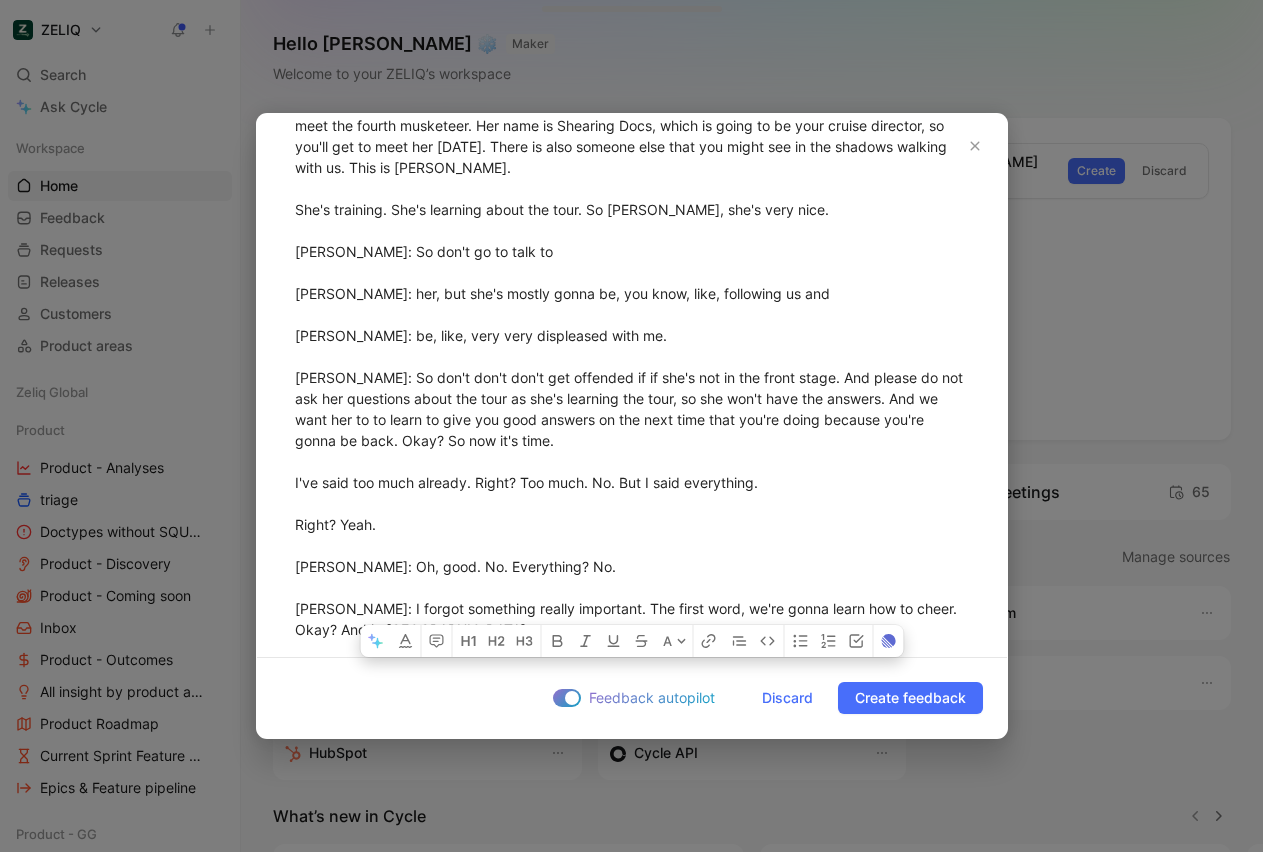 copy on "14:13 -14:13 x1 Transcript: [PERSON_NAME] : How's everyone doing tonight? Good. Can you hear me now back there? What? Back there? Back there? Yes? Okay. Fantastic. I'm coming. We would like to welcome you to [GEOGRAPHIC_DATA], everybody. And let me introduce our fabulous band, our trio with [PERSON_NAME], [PERSON_NAME], and [PERSON_NAME]. Good morning, [PERSON_NAME]. My name is [PERSON_NAME]. Where might I be from? [PERSON_NAME] : With a name like that. [PERSON_NAME] : [GEOGRAPHIC_DATA], [DEMOGRAPHIC_DATA]. That's where I am from. Yeah. Some of you, yes. That's great. So [DEMOGRAPHIC_DATA] and gentlemen, we'd like to welcome you to [GEOGRAPHIC_DATA]. Welcome to [GEOGRAPHIC_DATA]. We are delighted to have you with us. This is our savoring France tour. We have been running it a 177 times. I like to think we're pretty good at it, but we are going to have a fab time. So on, this trip, most of it will be on the riverboat, and we're gonna give you a couple of examples of how riverboats are different to our land trips. So one of the great things is that you don't have to be packed ever..." 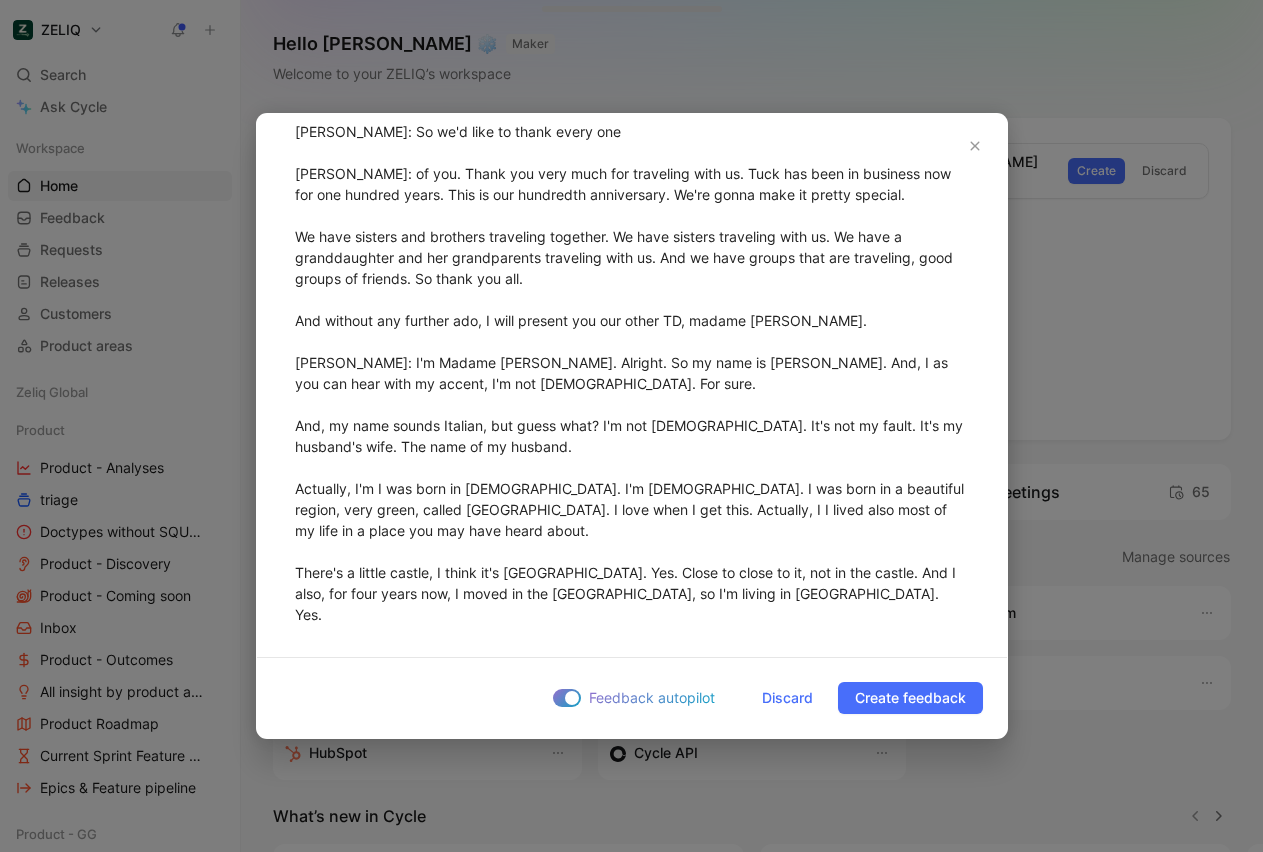 scroll, scrollTop: 0, scrollLeft: 0, axis: both 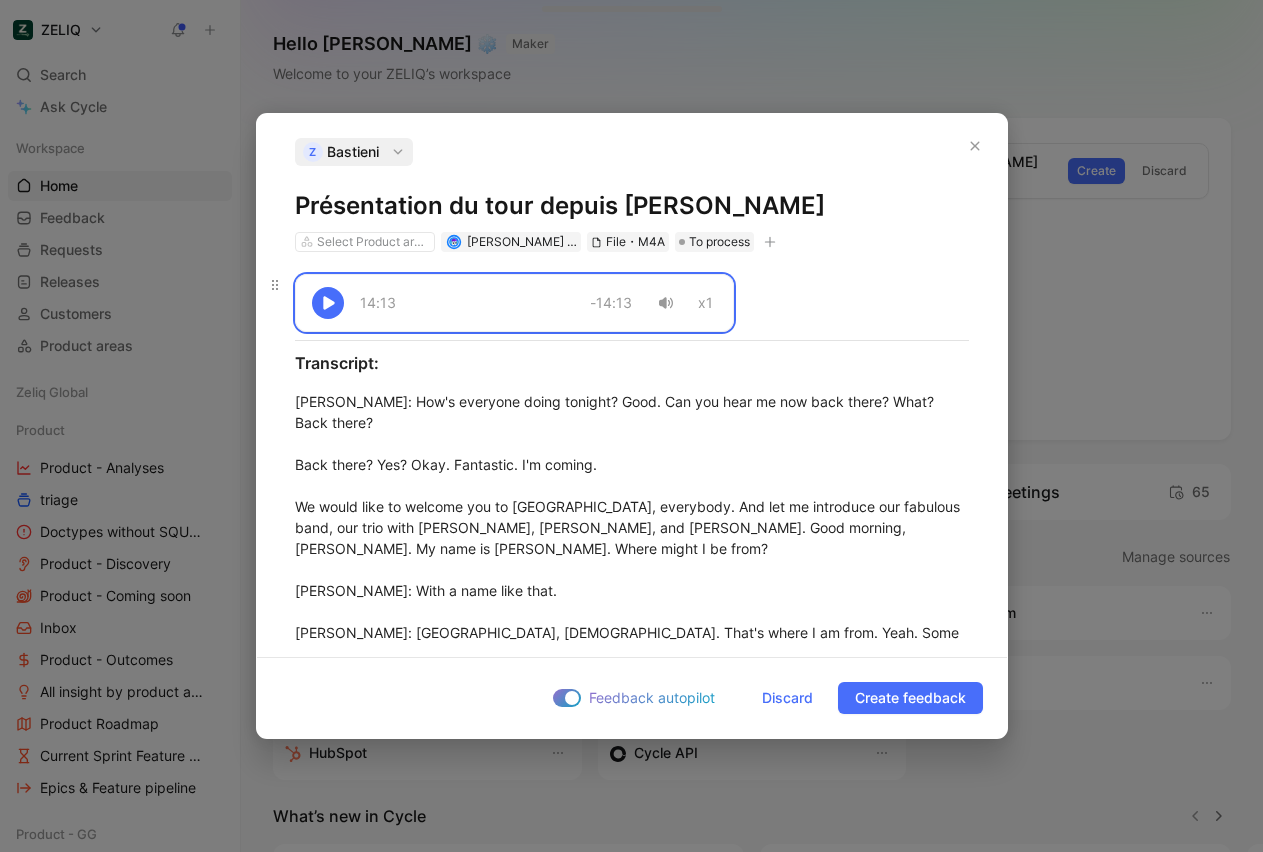 click at bounding box center (328, 303) 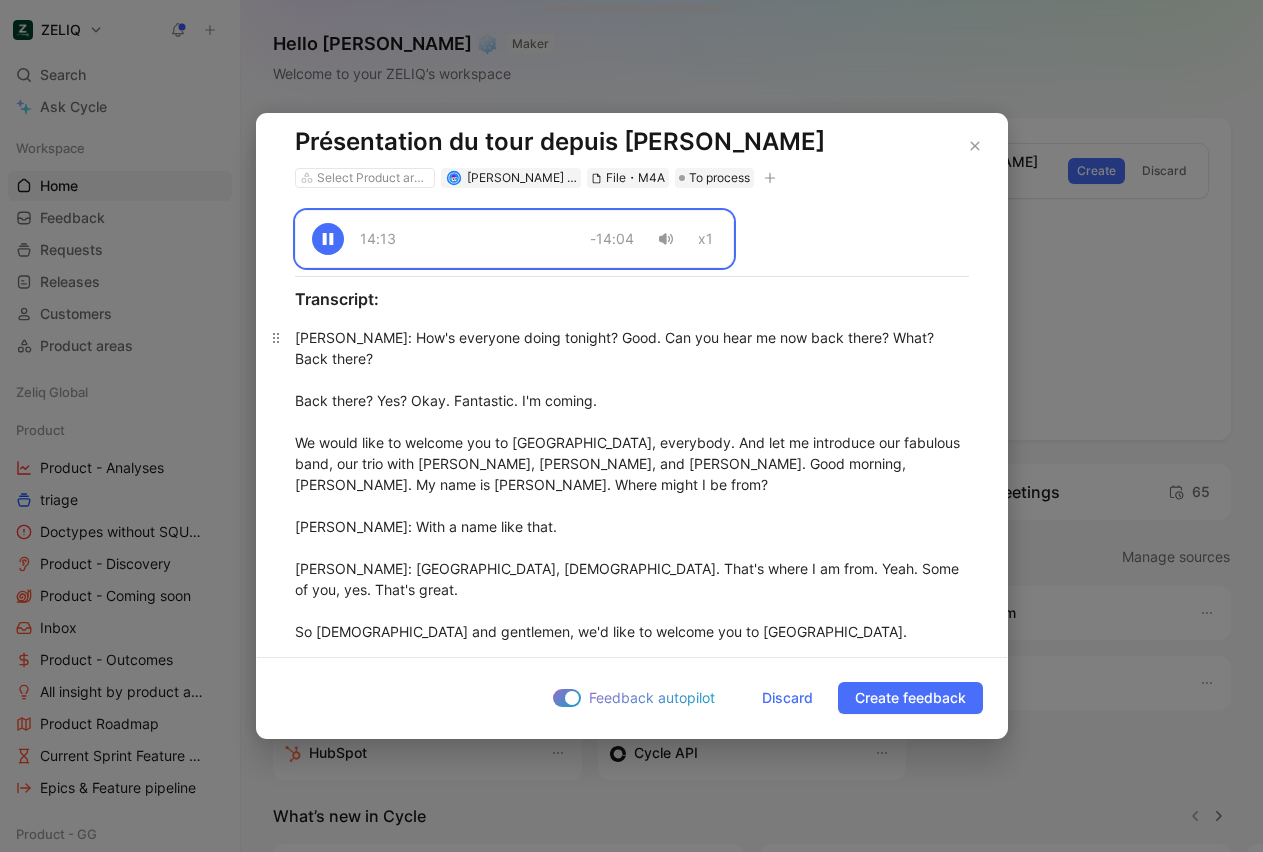scroll, scrollTop: 68, scrollLeft: 0, axis: vertical 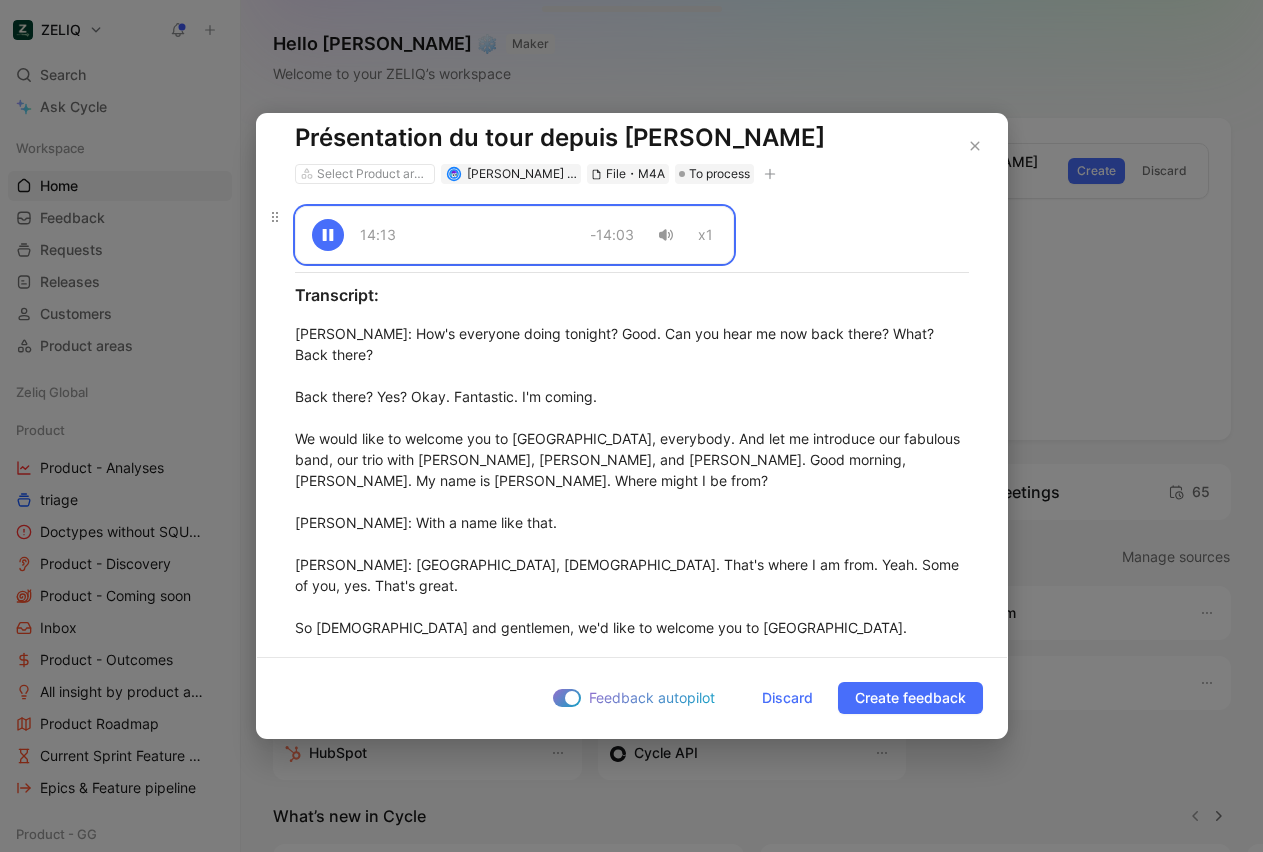 click at bounding box center [328, 235] 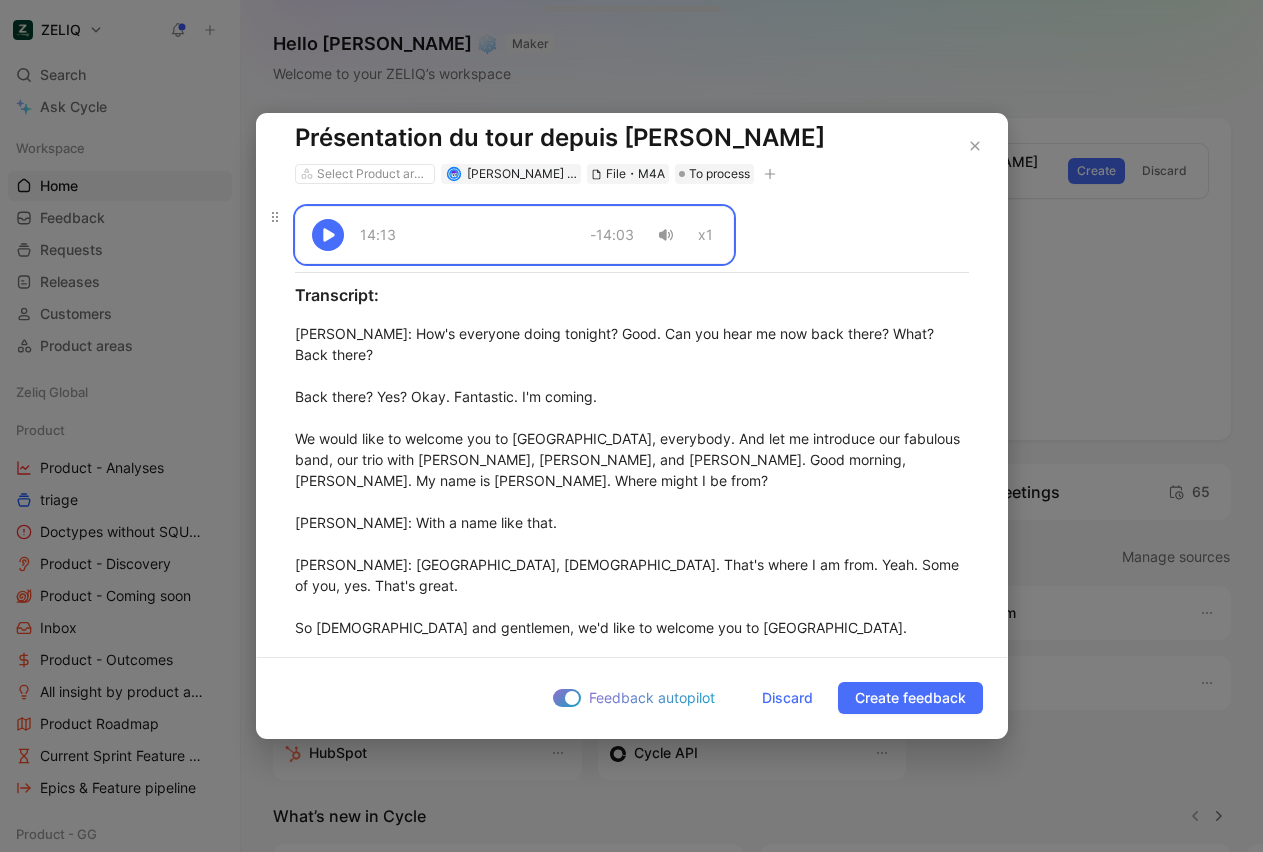 click at bounding box center [328, 235] 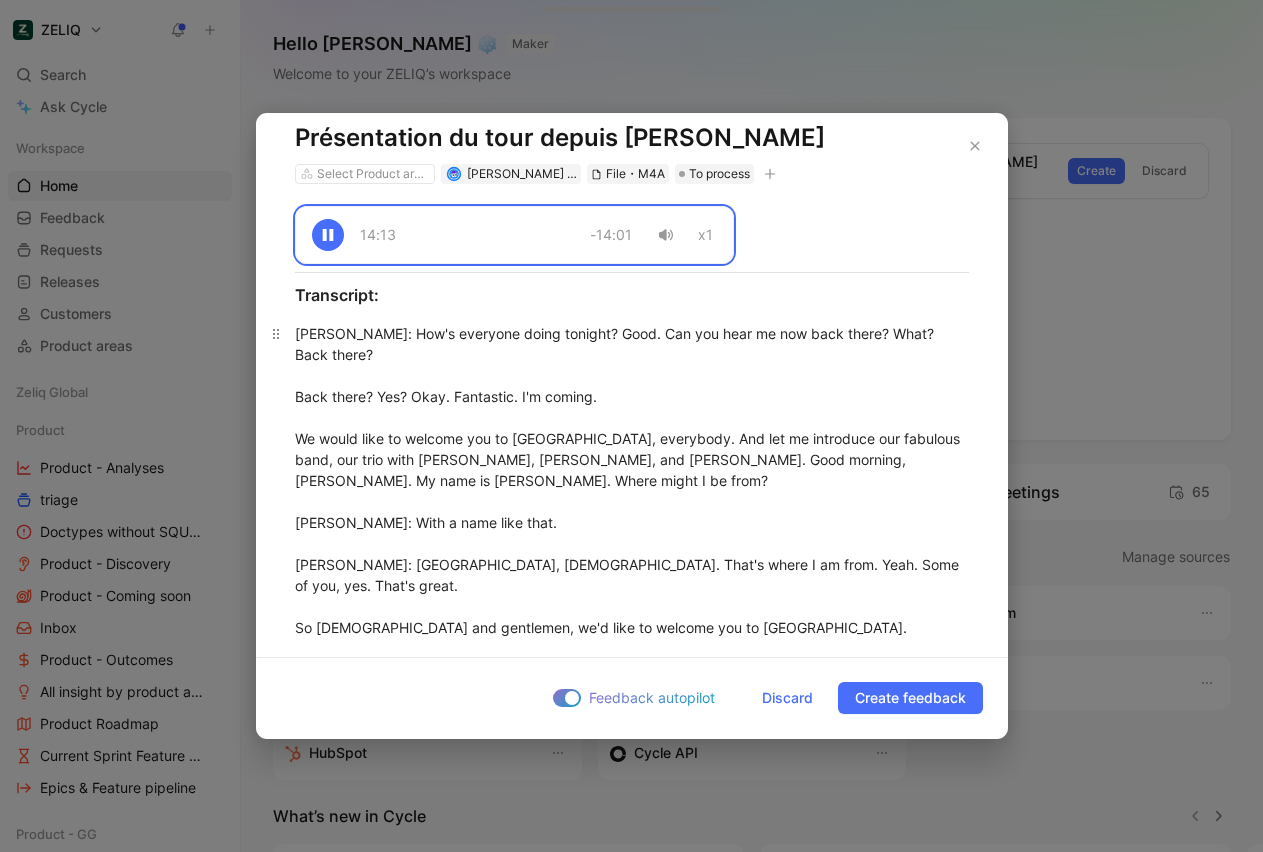 scroll, scrollTop: 173, scrollLeft: 0, axis: vertical 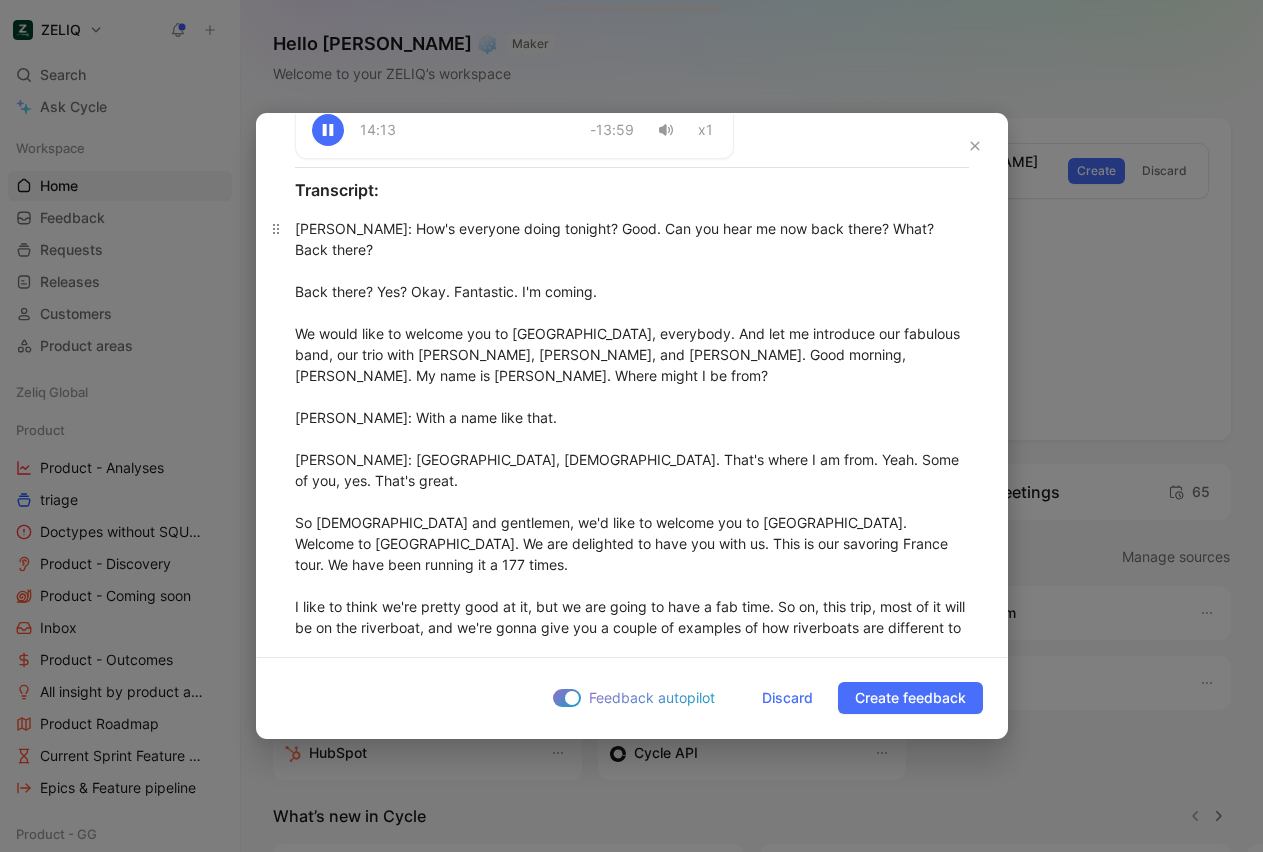 click on "[PERSON_NAME] : How's everyone doing tonight? Good. Can you hear me now back there? What? Back there? Back there? Yes? Okay. Fantastic. I'm coming. We would like to welcome you to [GEOGRAPHIC_DATA], everybody. And let me introduce our fabulous band, our trio with [PERSON_NAME], [PERSON_NAME], and [PERSON_NAME]. Good morning, [PERSON_NAME]. My name is [PERSON_NAME]. Where might I be from? [PERSON_NAME] : With a name like that. [PERSON_NAME] : [GEOGRAPHIC_DATA], [DEMOGRAPHIC_DATA]. That's where I am from. Yeah. Some of you, yes. That's great. So [DEMOGRAPHIC_DATA] and gentlemen, we'd like to welcome you to [GEOGRAPHIC_DATA]. Welcome to [GEOGRAPHIC_DATA]. We are delighted to have you with us. This is our savoring France tour. We have been running it a 177 times. A big hand if it's your first time traveling with [MEDICAL_DATA]. Pretty awesome. Well, thank you so much. How many of you have traveled with us before? Okay. Keep those hands up. How many time how many of you have traveled at least five times with us? Wow. How about 10? We have two people and it's their tenth trip with us. [PERSON_NAME]" at bounding box center [632, 2412] 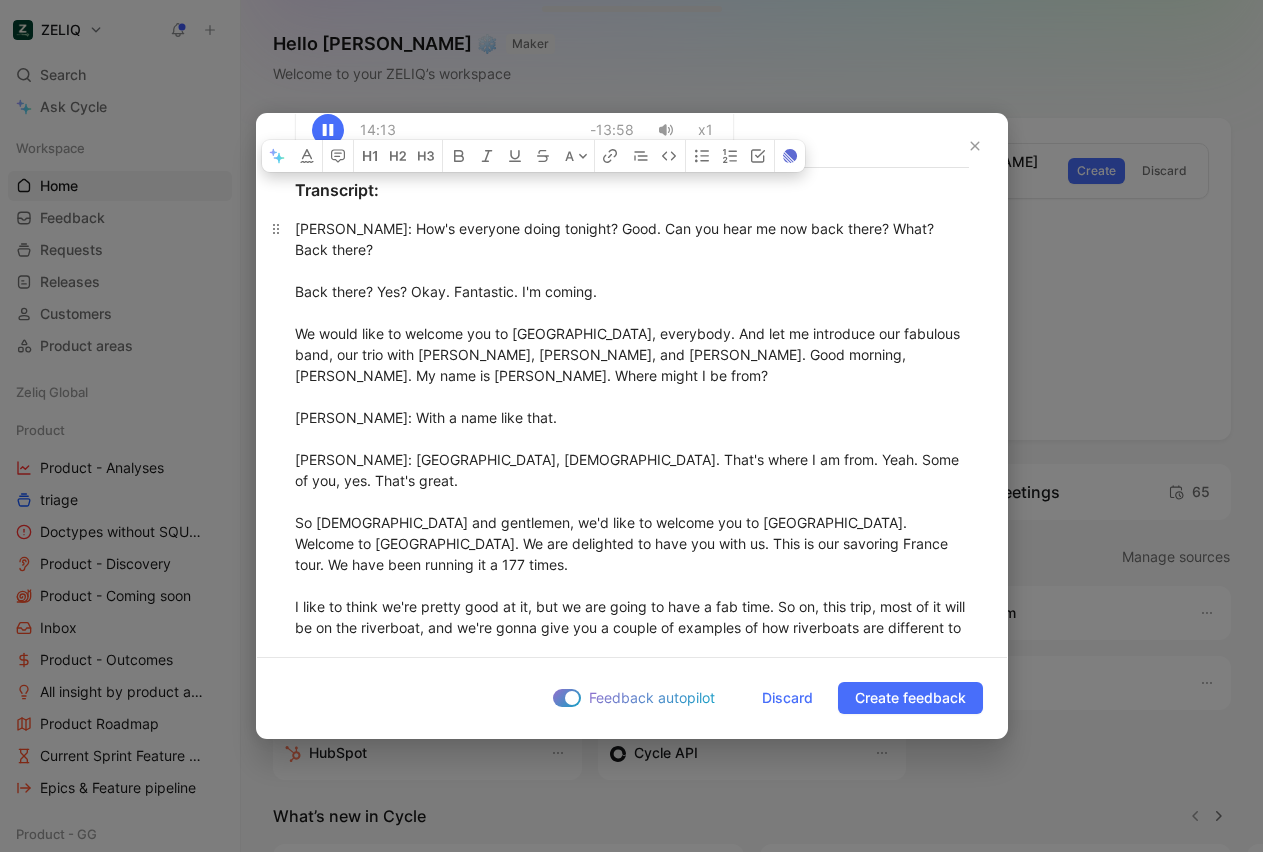 click on "[PERSON_NAME] : How's everyone doing tonight? Good. Can you hear me now back there? What? Back there? Back there? Yes? Okay. Fantastic. I'm coming. We would like to welcome you to [GEOGRAPHIC_DATA], everybody. And let me introduce our fabulous band, our trio with [PERSON_NAME], [PERSON_NAME], and [PERSON_NAME]. Good morning, [PERSON_NAME]. My name is [PERSON_NAME]. Where might I be from? [PERSON_NAME] : With a name like that. [PERSON_NAME] : [GEOGRAPHIC_DATA], [DEMOGRAPHIC_DATA]. That's where I am from. Yeah. Some of you, yes. That's great. So [DEMOGRAPHIC_DATA] and gentlemen, we'd like to welcome you to [GEOGRAPHIC_DATA]. Welcome to [GEOGRAPHIC_DATA]. We are delighted to have you with us. This is our savoring France tour. We have been running it a 177 times. A big hand if it's your first time traveling with [MEDICAL_DATA]. Pretty awesome. Well, thank you so much. How many of you have traveled with us before? Okay. Keep those hands up. How many time how many of you have traveled at least five times with us? Wow. How about 10? We have two people and it's their tenth trip with us. [PERSON_NAME]" at bounding box center (632, 2412) 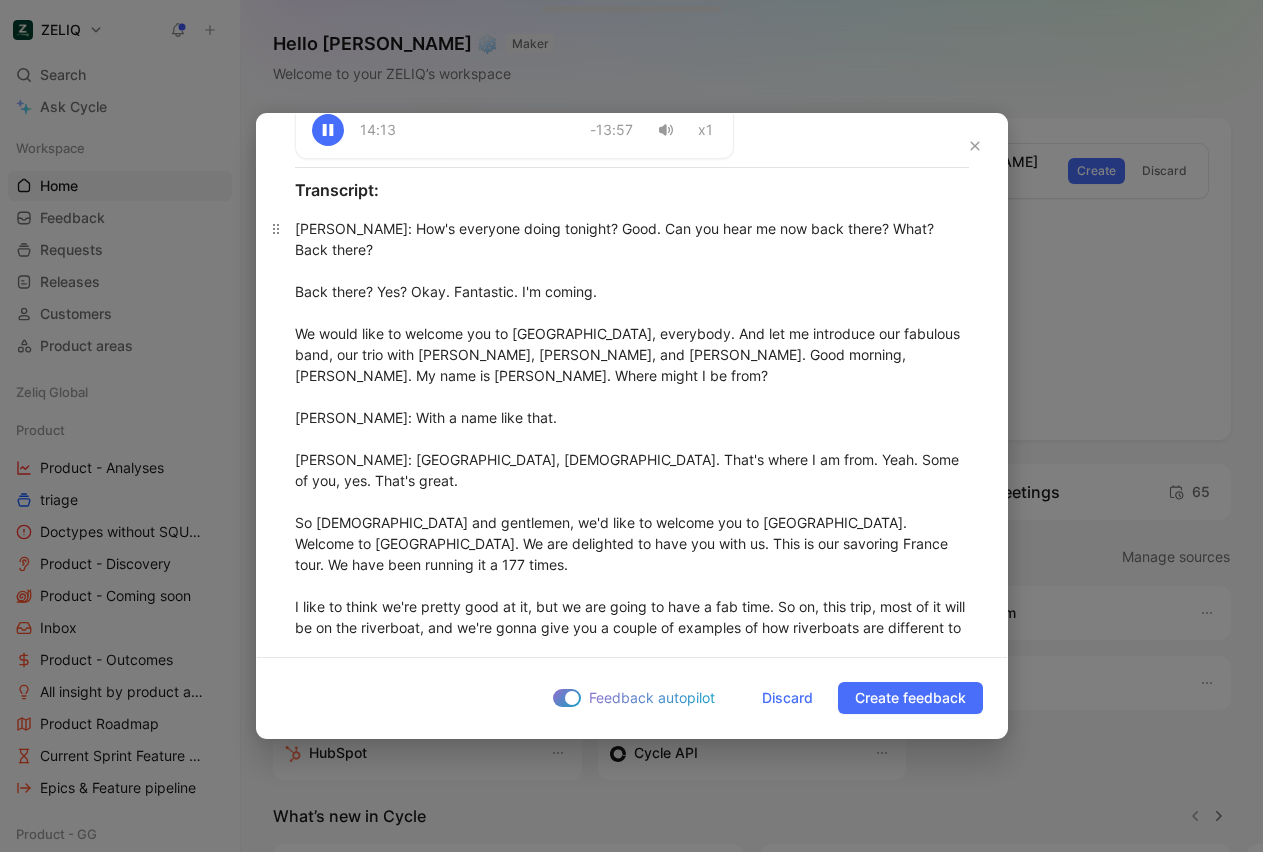 click on "[PERSON_NAME] : How's everyone doing tonight? Good. Can you hear me now back there? What? Back there? Back there? Yes? Okay. Fantastic. I'm coming. We would like to welcome you to [GEOGRAPHIC_DATA], everybody. And let me introduce our fabulous band, our trio with [PERSON_NAME], [PERSON_NAME], and [PERSON_NAME]. Good morning, [PERSON_NAME]. My name is [PERSON_NAME]. Where might I be from? [PERSON_NAME] : With a name like that. [PERSON_NAME] : [GEOGRAPHIC_DATA], [DEMOGRAPHIC_DATA]. That's where I am from. Yeah. Some of you, yes. That's great. So [DEMOGRAPHIC_DATA] and gentlemen, we'd like to welcome you to [GEOGRAPHIC_DATA]. Welcome to [GEOGRAPHIC_DATA]. We are delighted to have you with us. This is our savoring France tour. We have been running it a 177 times. A big hand if it's your first time traveling with [MEDICAL_DATA]. Pretty awesome. Well, thank you so much. How many of you have traveled with us before? Okay. Keep those hands up. How many time how many of you have traveled at least five times with us? Wow. How about 10? We have two people and it's their tenth trip with us. [PERSON_NAME]" at bounding box center (632, 2412) 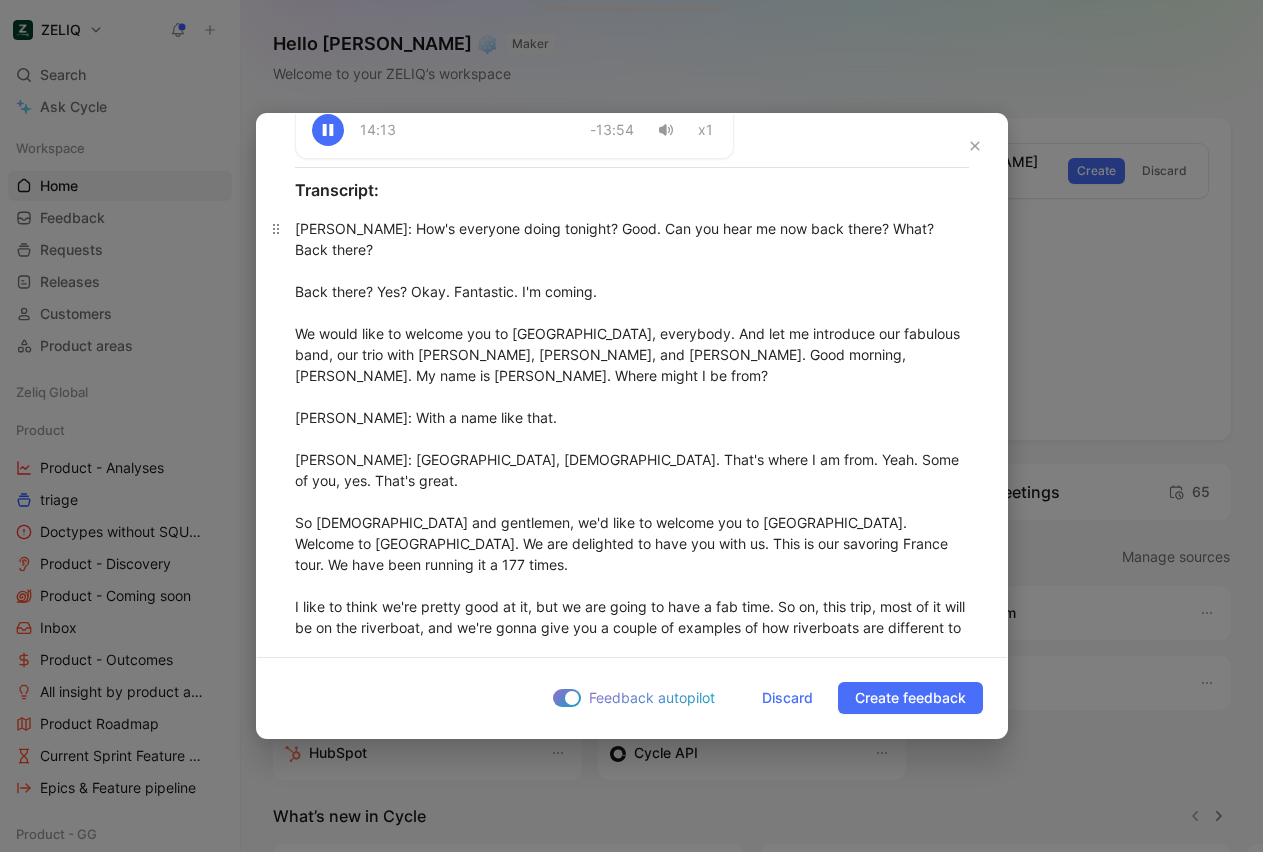 click on "[PERSON_NAME] : How's everyone doing tonight? Good. Can you hear me now back there? What? Back there? Back there? Yes? Okay. Fantastic. I'm coming. We would like to welcome you to [GEOGRAPHIC_DATA], everybody. And let me introduce our fabulous band, our trio with [PERSON_NAME], [PERSON_NAME], and [PERSON_NAME]. Good morning, [PERSON_NAME]. My name is [PERSON_NAME]. Where might I be from? [PERSON_NAME] : With a name like that. [PERSON_NAME] : [GEOGRAPHIC_DATA], [DEMOGRAPHIC_DATA]. That's where I am from. Yeah. Some of you, yes. That's great. So [DEMOGRAPHIC_DATA] and gentlemen, we'd like to welcome you to [GEOGRAPHIC_DATA]. Welcome to [GEOGRAPHIC_DATA]. We are delighted to have you with us. This is our savoring France tour. We have been running it a 177 times. A big hand if it's your first time traveling with [MEDICAL_DATA]. Pretty awesome. Well, thank you so much. How many of you have traveled with us before? Okay. Keep those hands up. How many time how many of you have traveled at least five times with us? Wow. How about 10? We have two people and it's their tenth trip with us. [PERSON_NAME]" at bounding box center (632, 2412) 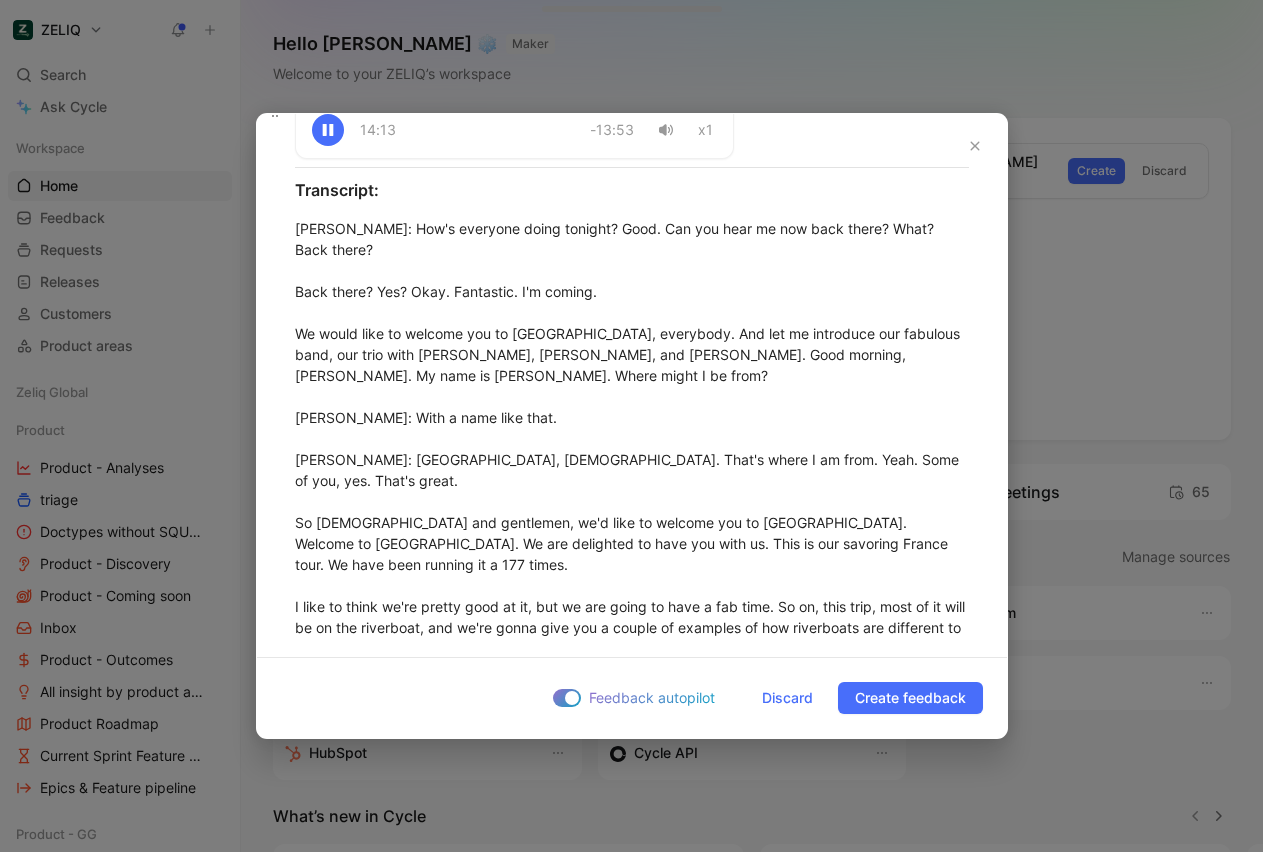 click 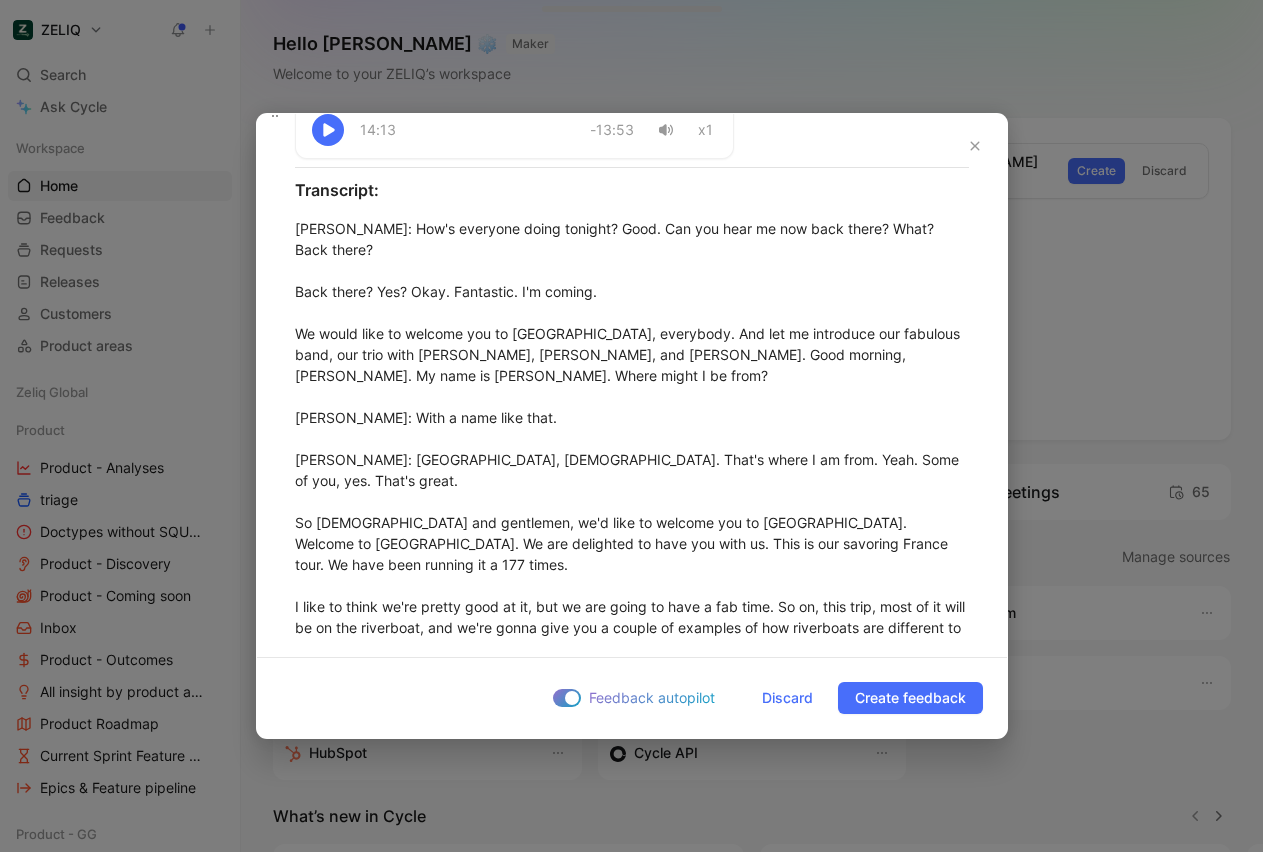 click 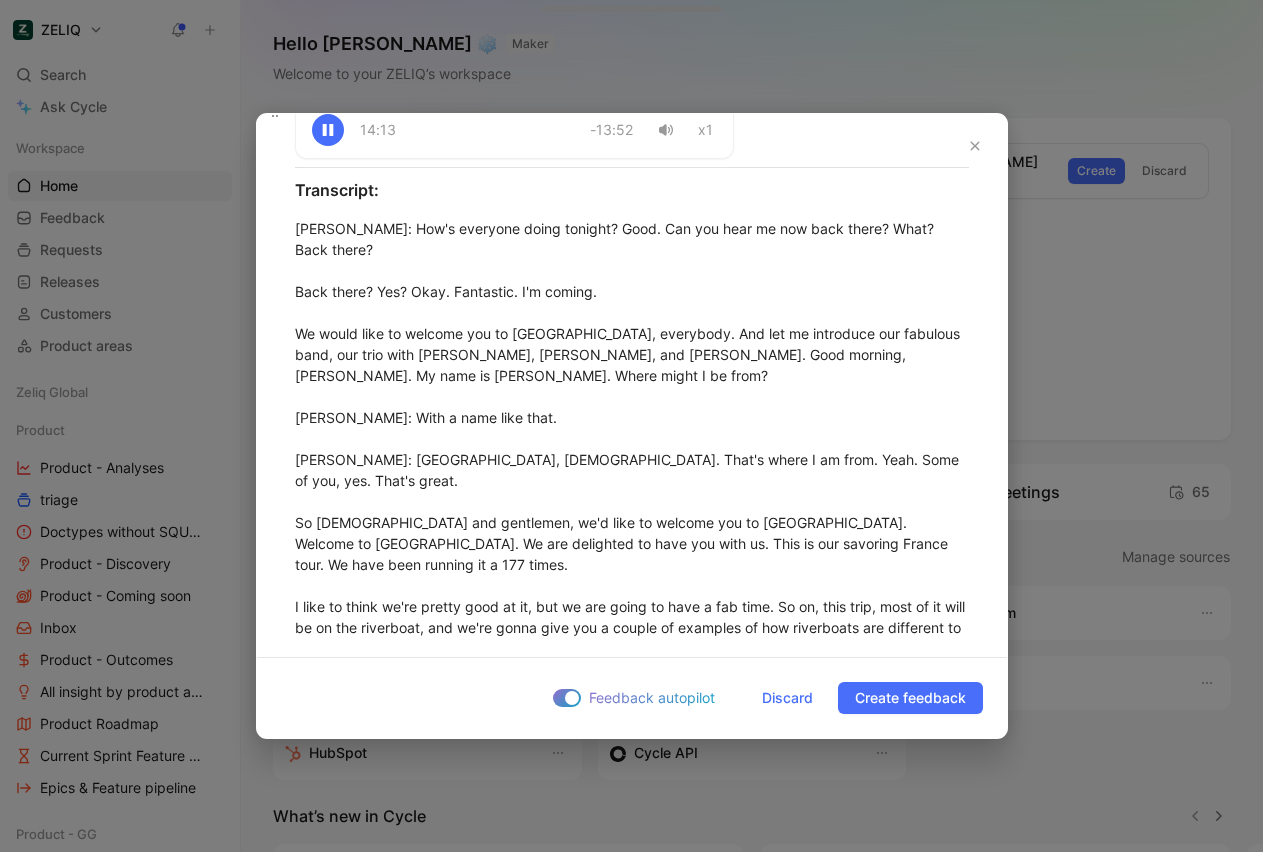 click 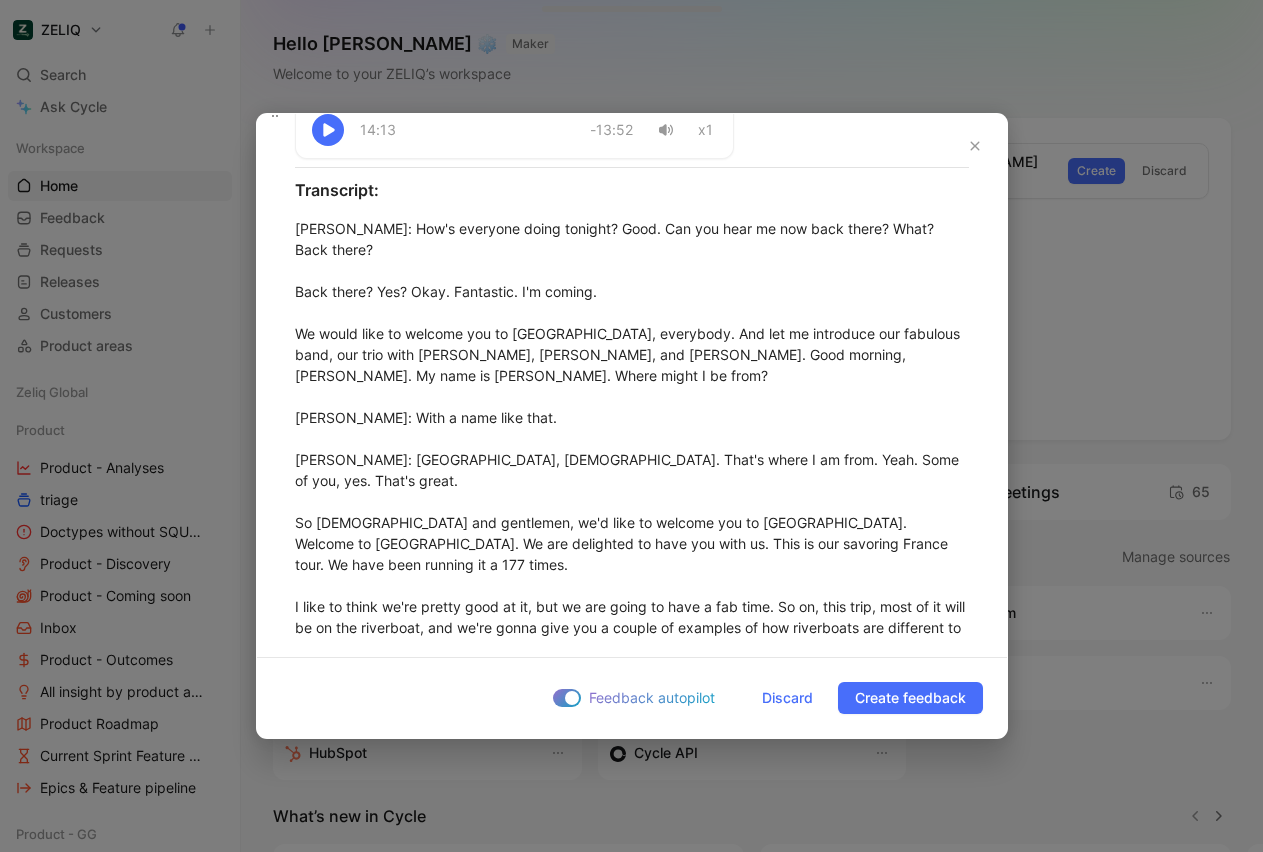 click at bounding box center (328, 130) 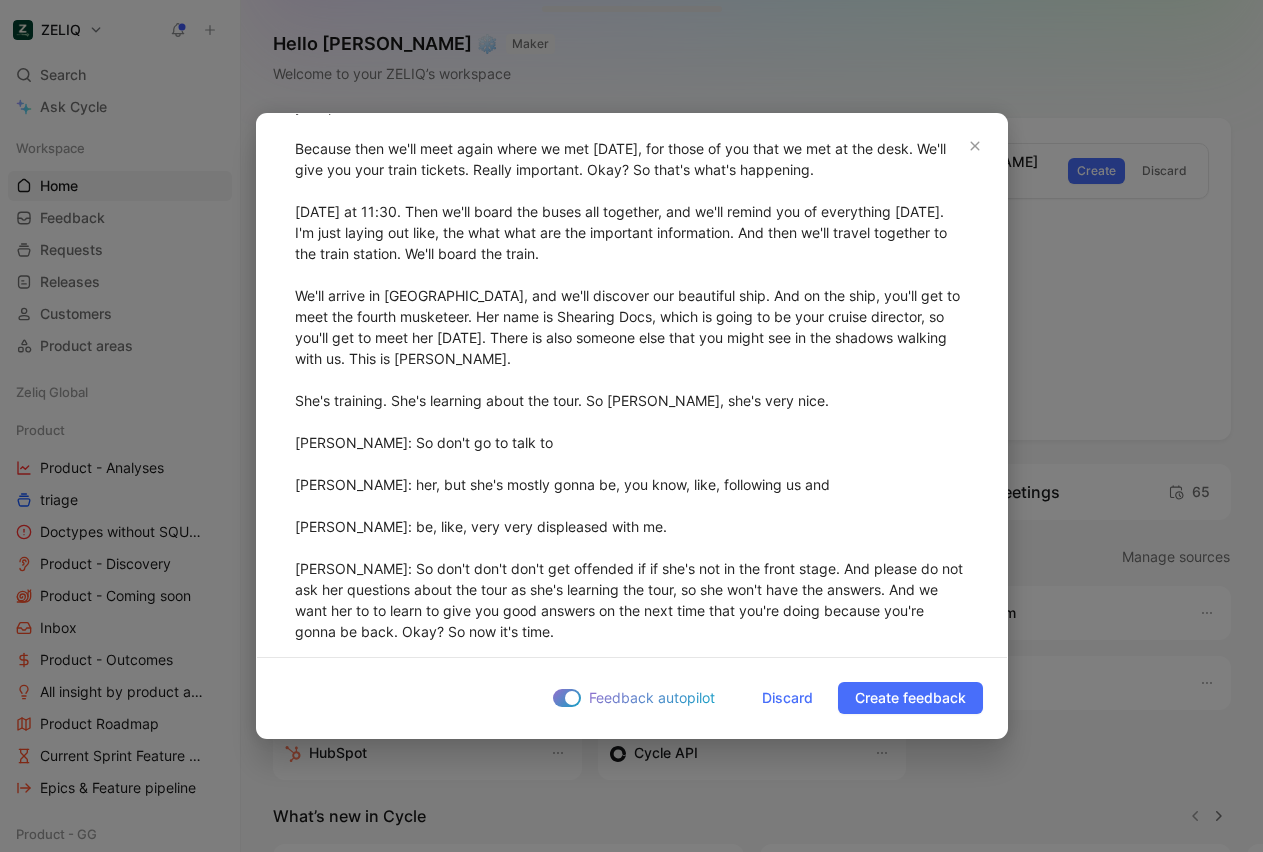 scroll, scrollTop: 3864, scrollLeft: 0, axis: vertical 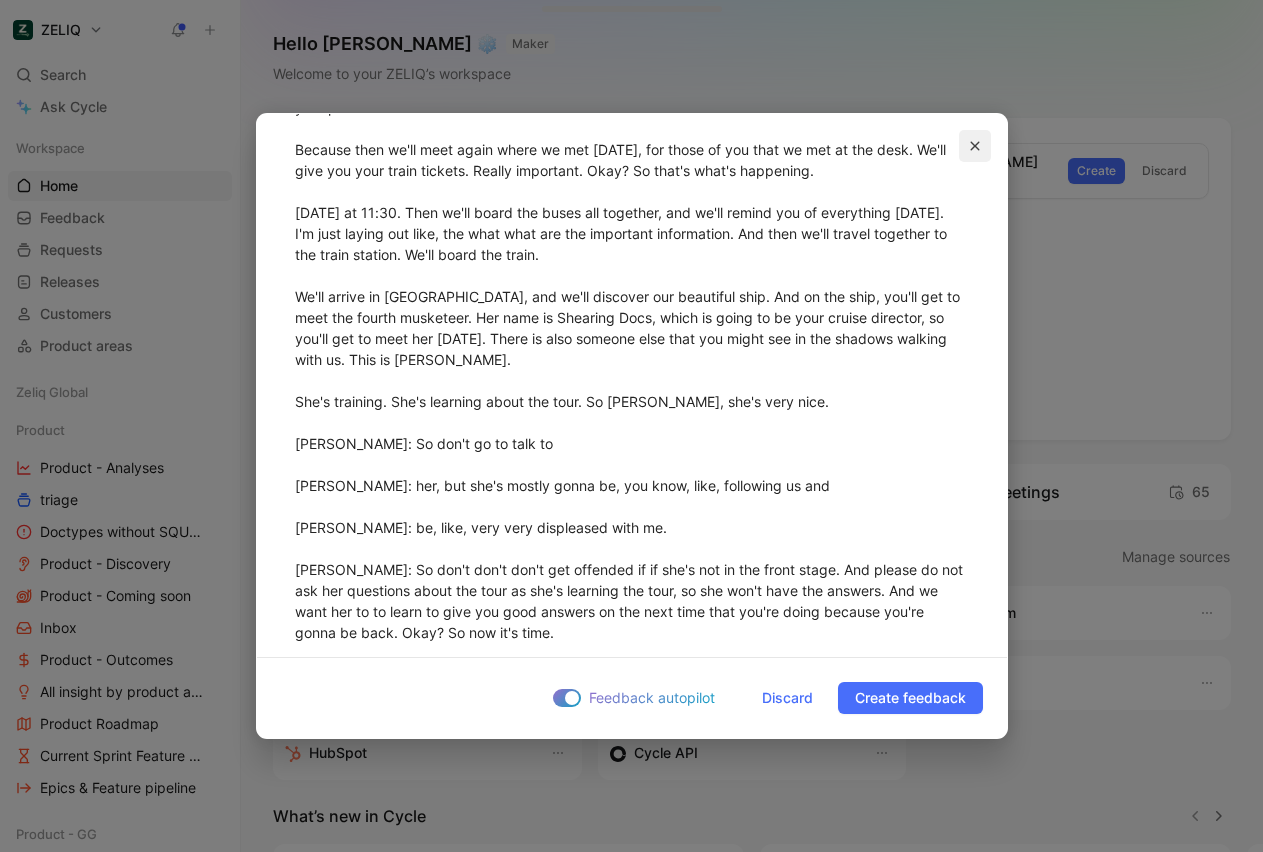 click 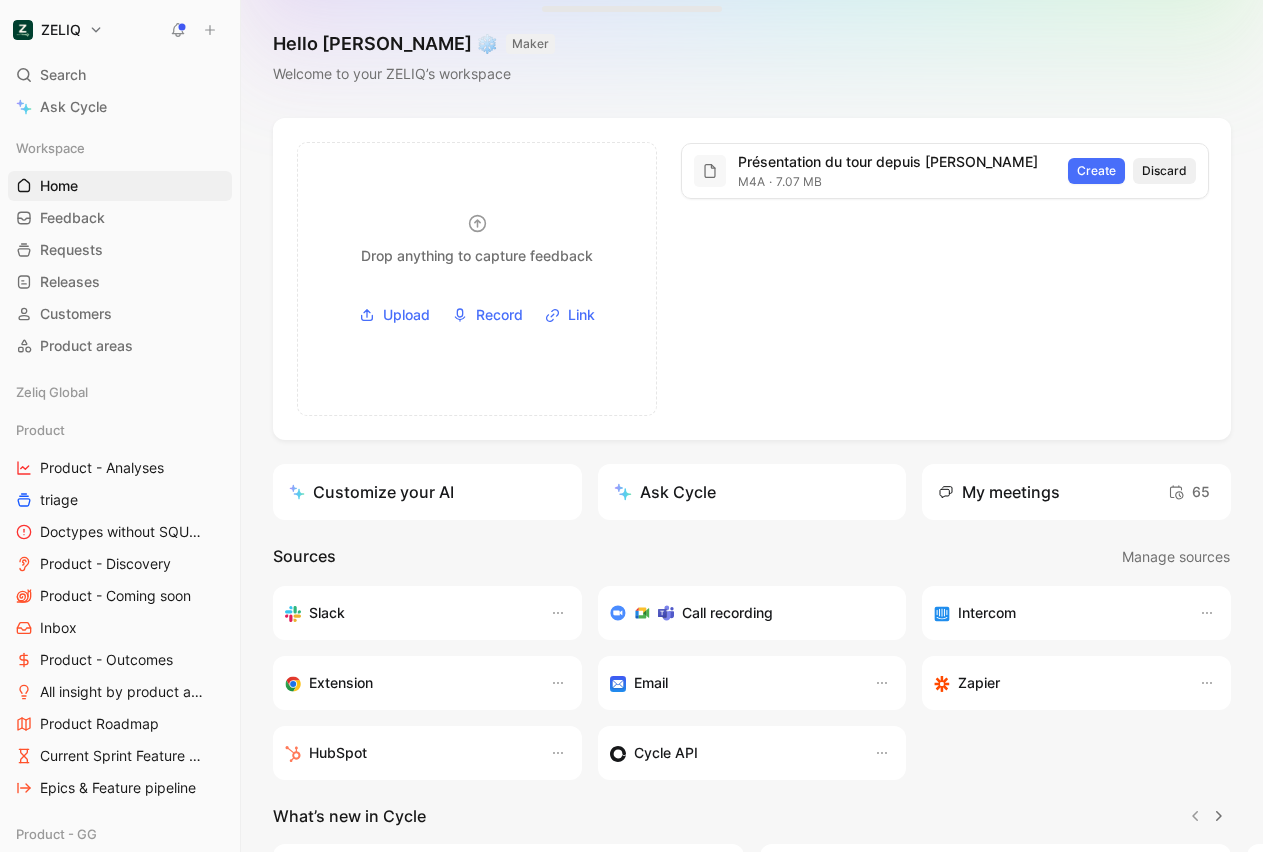 click on "Discard" at bounding box center [1164, 171] 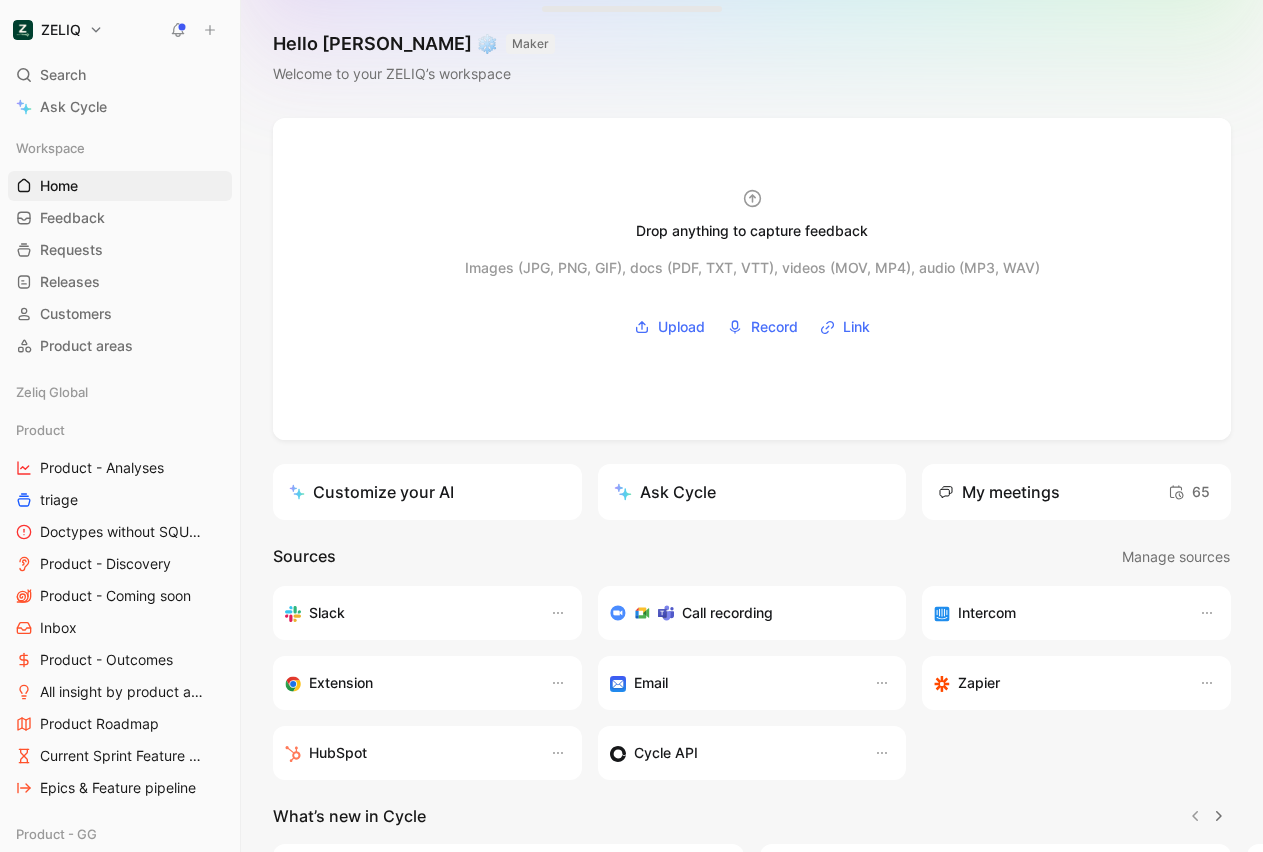 click on "Hello [PERSON_NAME] ❄️ MAKER Welcome to your ZELIQ’s workspace" at bounding box center (752, 59) 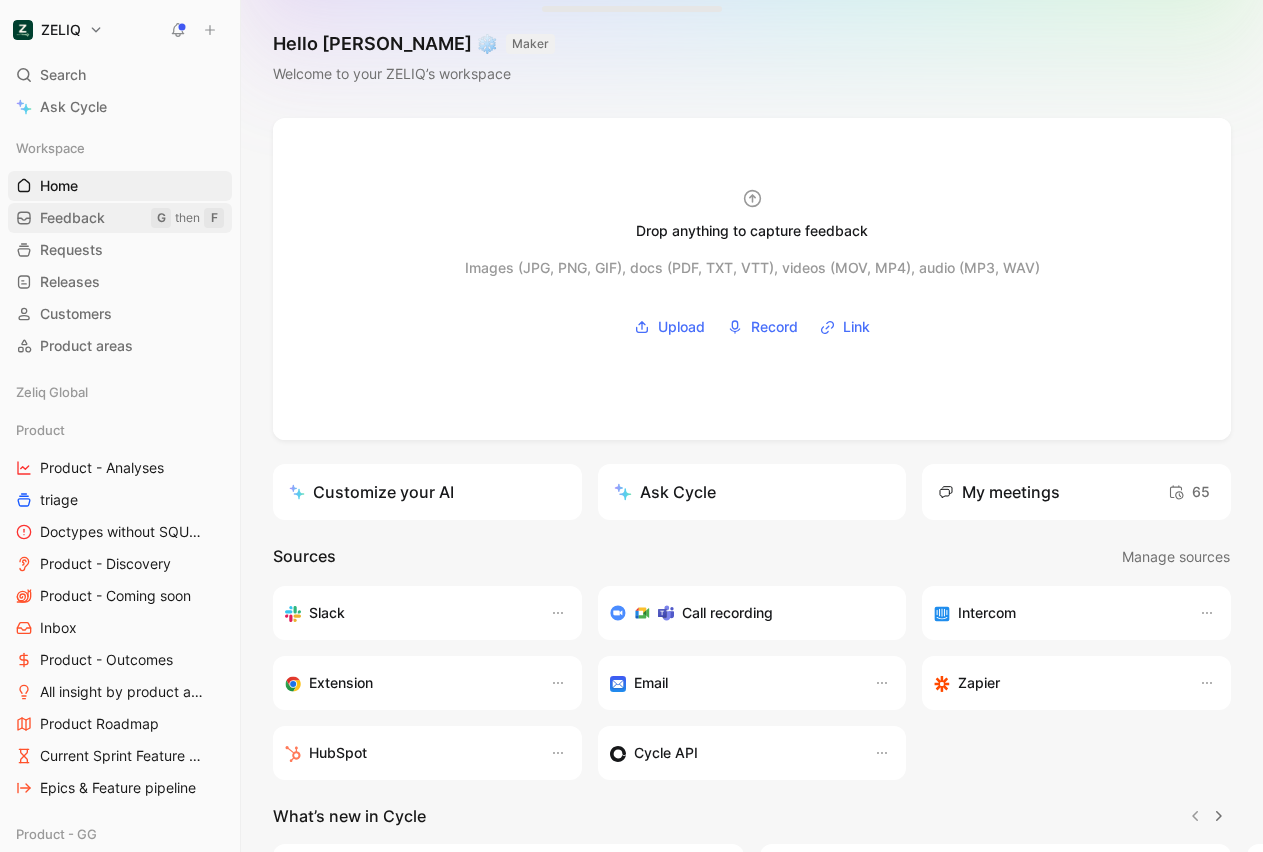 click on "Feedback" at bounding box center [72, 218] 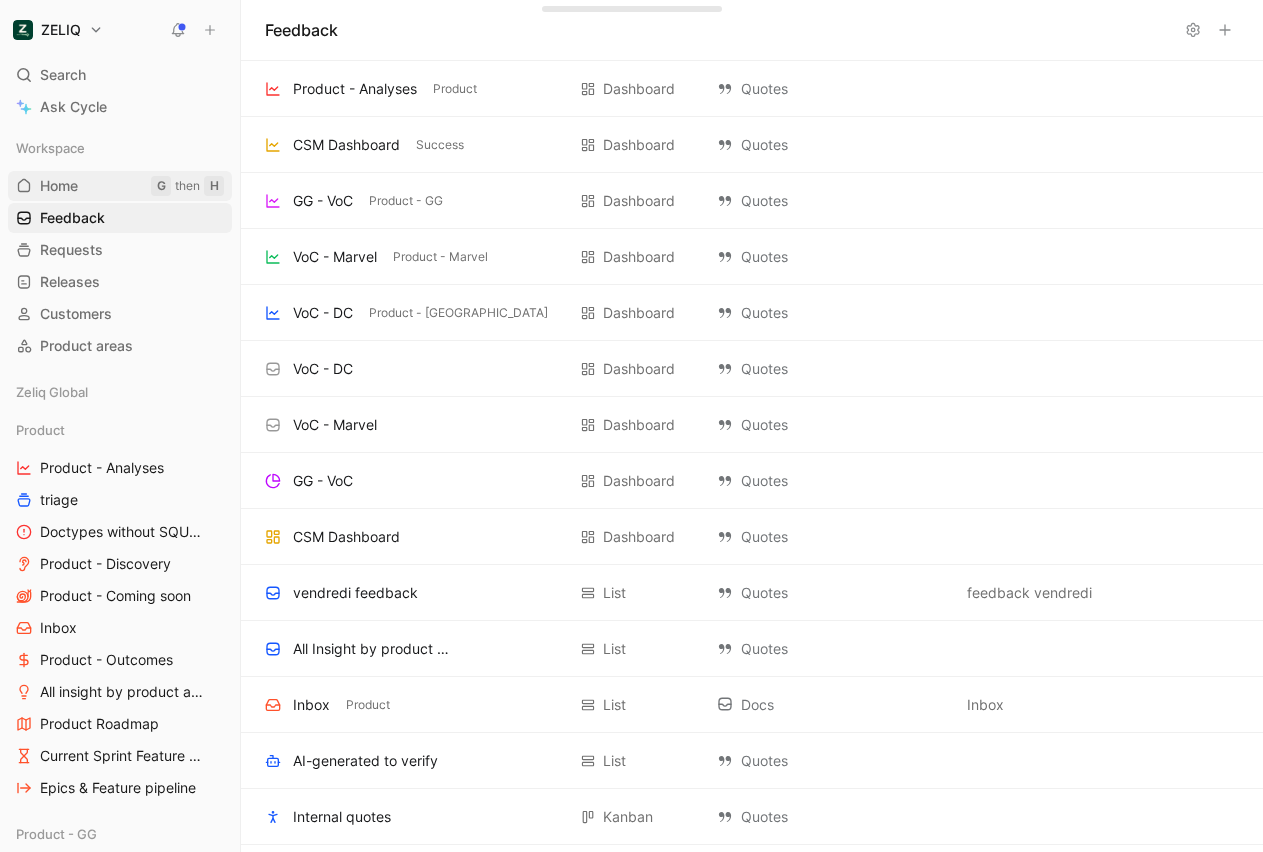 click on "Home G then H" at bounding box center (120, 186) 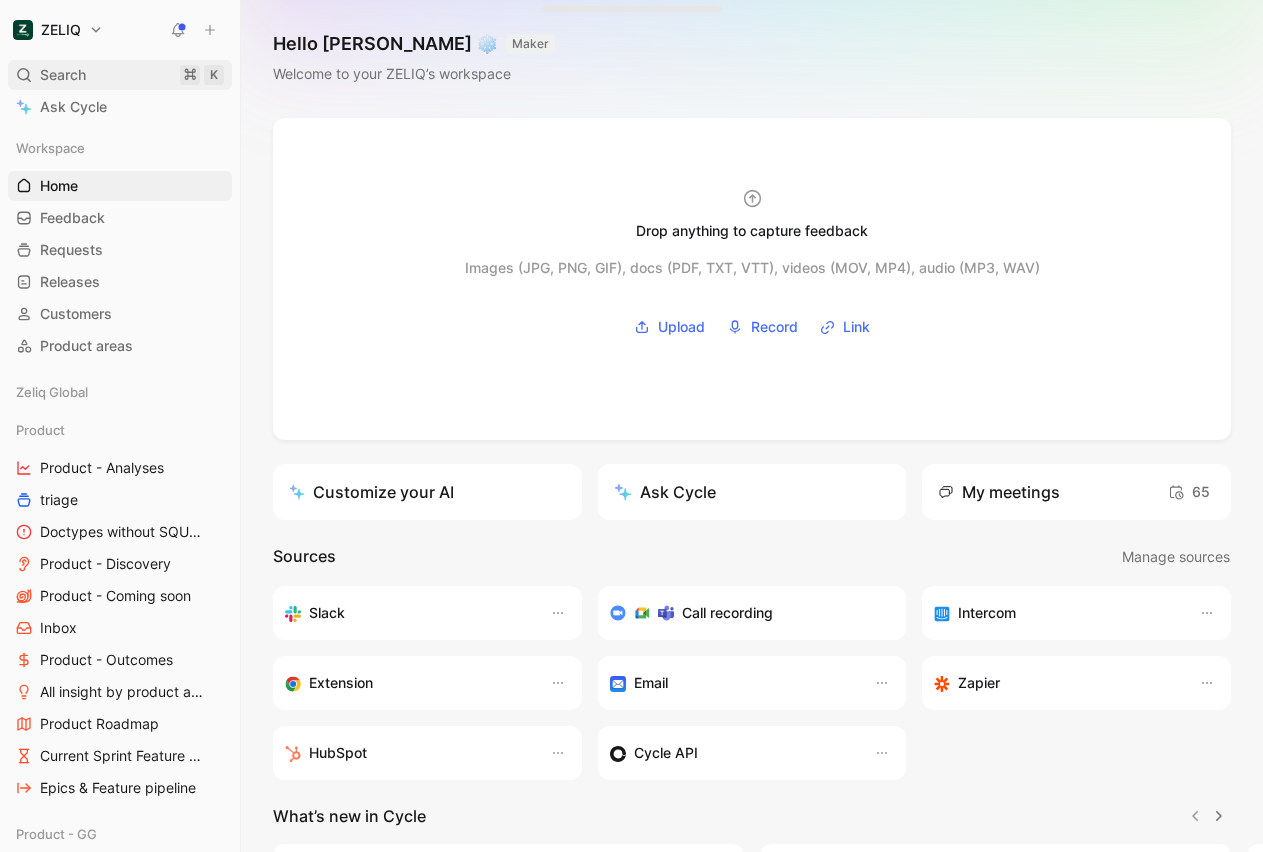 click on "Search" at bounding box center (63, 75) 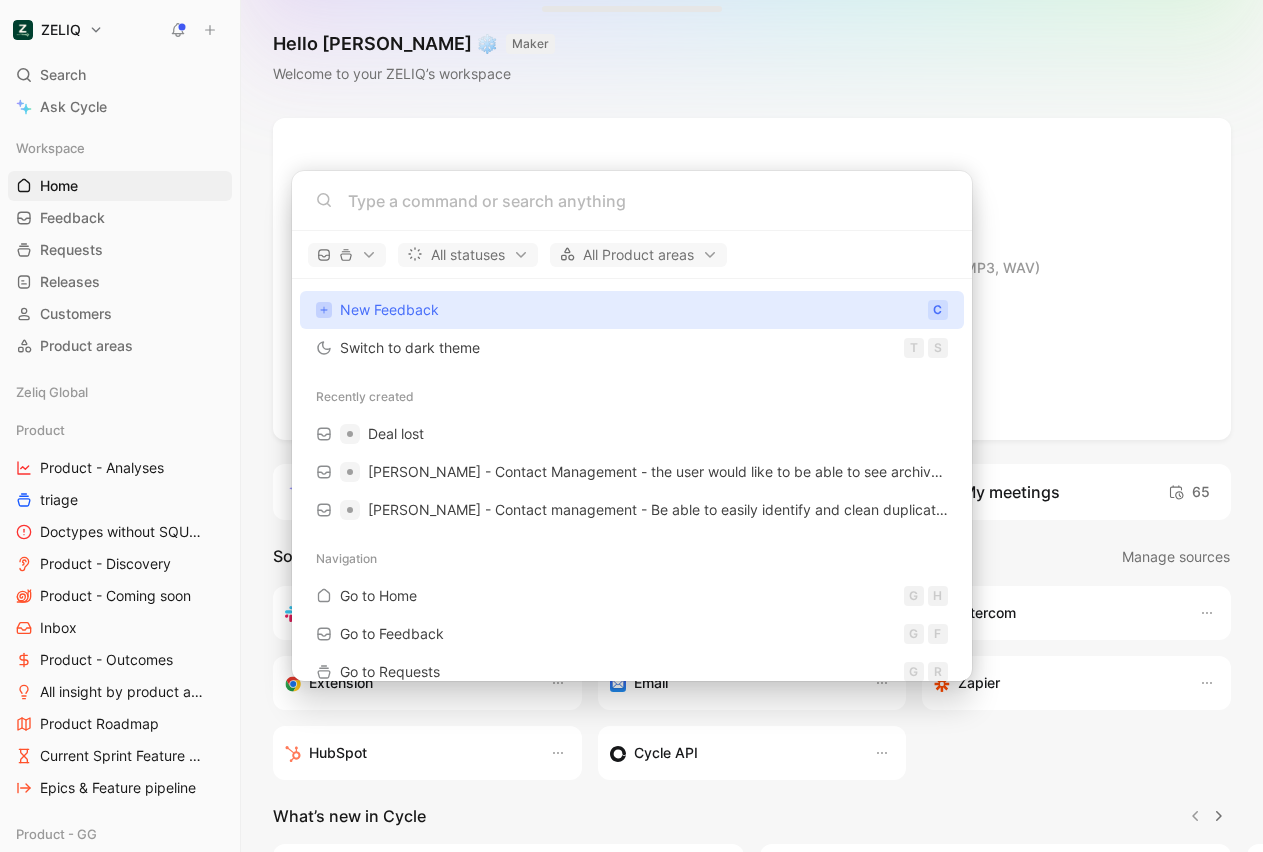 click on "ZELIQ Search ⌘ K Ask Cycle Workspace Home G then H Feedback G then F Requests G then R Releases G then L Customers Product areas Zeliq Global Product Product - Analyses triage Doctypes without SQUAD Product - Discovery Product - Coming soon Inbox Product - Outcomes All insight by product areas Product Roadmap Current Sprint Feature pipeline Epics & Feature pipeline Product - GG GG Bugs for Quick Wins days  GG - VoC GG- Feedback users GG - Discovery GG - Bugs GG - Problems GG - Outcomes GG - Macro roadmap GG - Feature request GG - Priorization GG - Feature factory GG - Epic & features listing Product - Marvel MA Bugs for Quick Wins days  VoC - Marvel All Epics MA - All features/epics/bugs MA - Insights/product area/date MA - Feedbacks MA - Bugs MA - Features Listing MA - Features pipeline MA - Roadmap  MA - Roadmap - Kanban Product - DC Design Feedback inbox design Design - Feature factory Design - UI Other Success Bugs for Quick Wins days  Bug Marvel [PERSON_NAME] Bug [PERSON_NAME] CSM Dashboard Inbox" at bounding box center [631, 426] 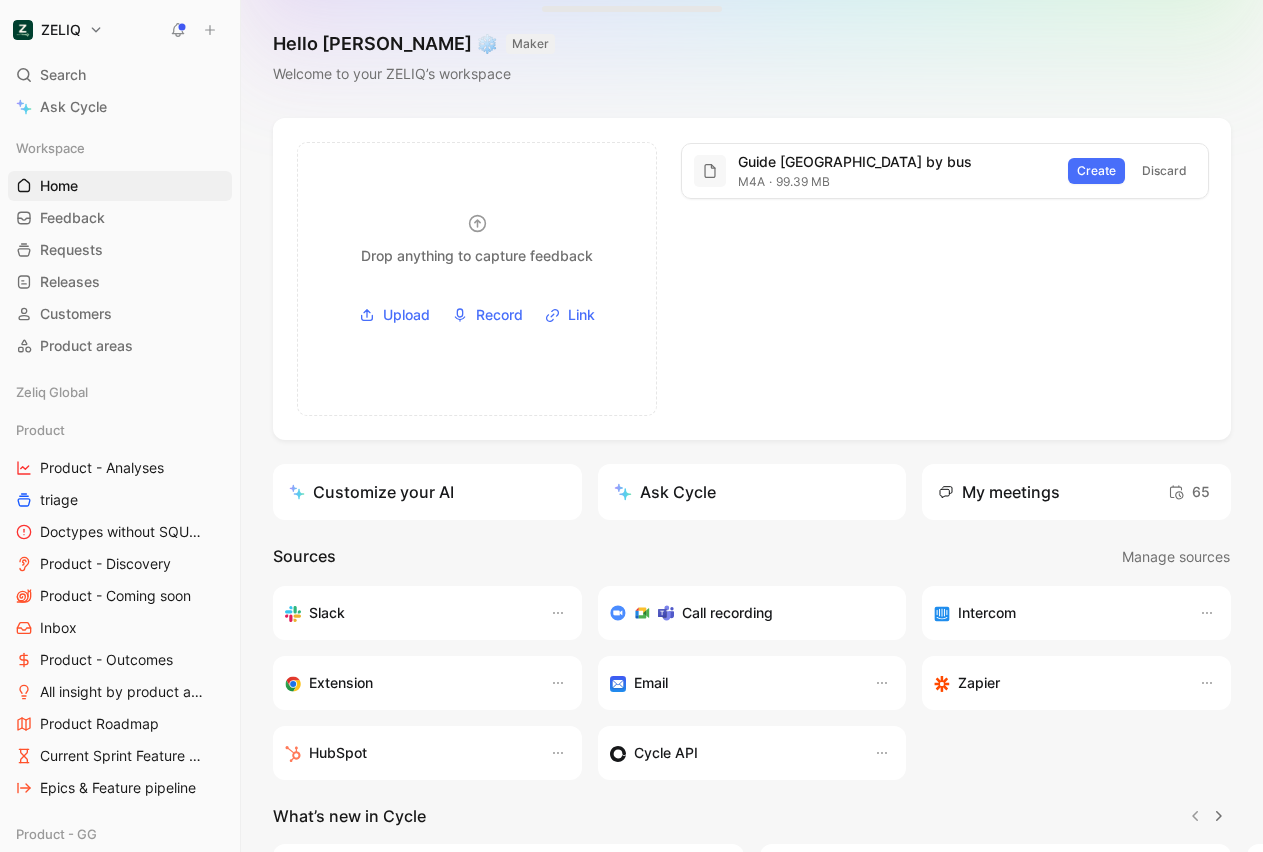 click on "Guide [GEOGRAPHIC_DATA] by bus" at bounding box center (897, 162) 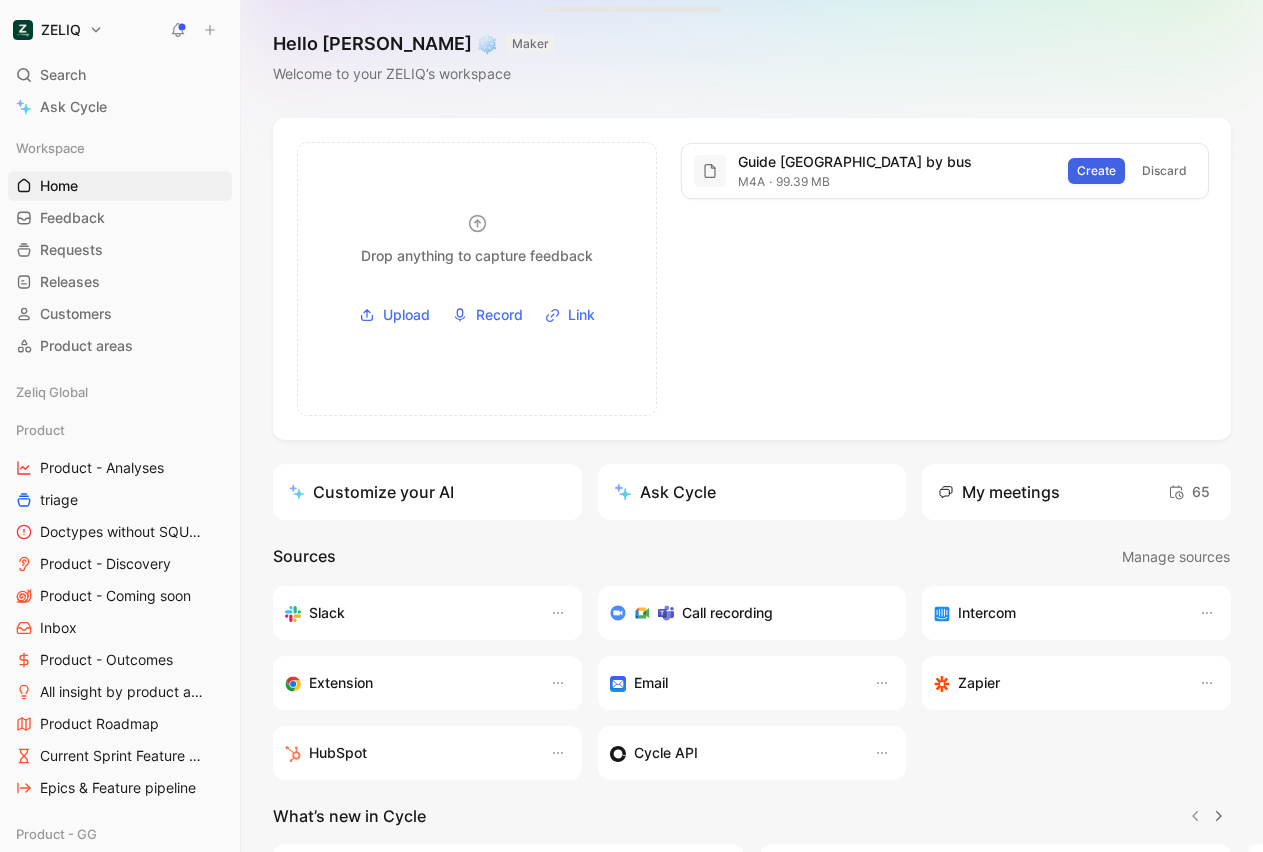 click on "Create" at bounding box center (1096, 171) 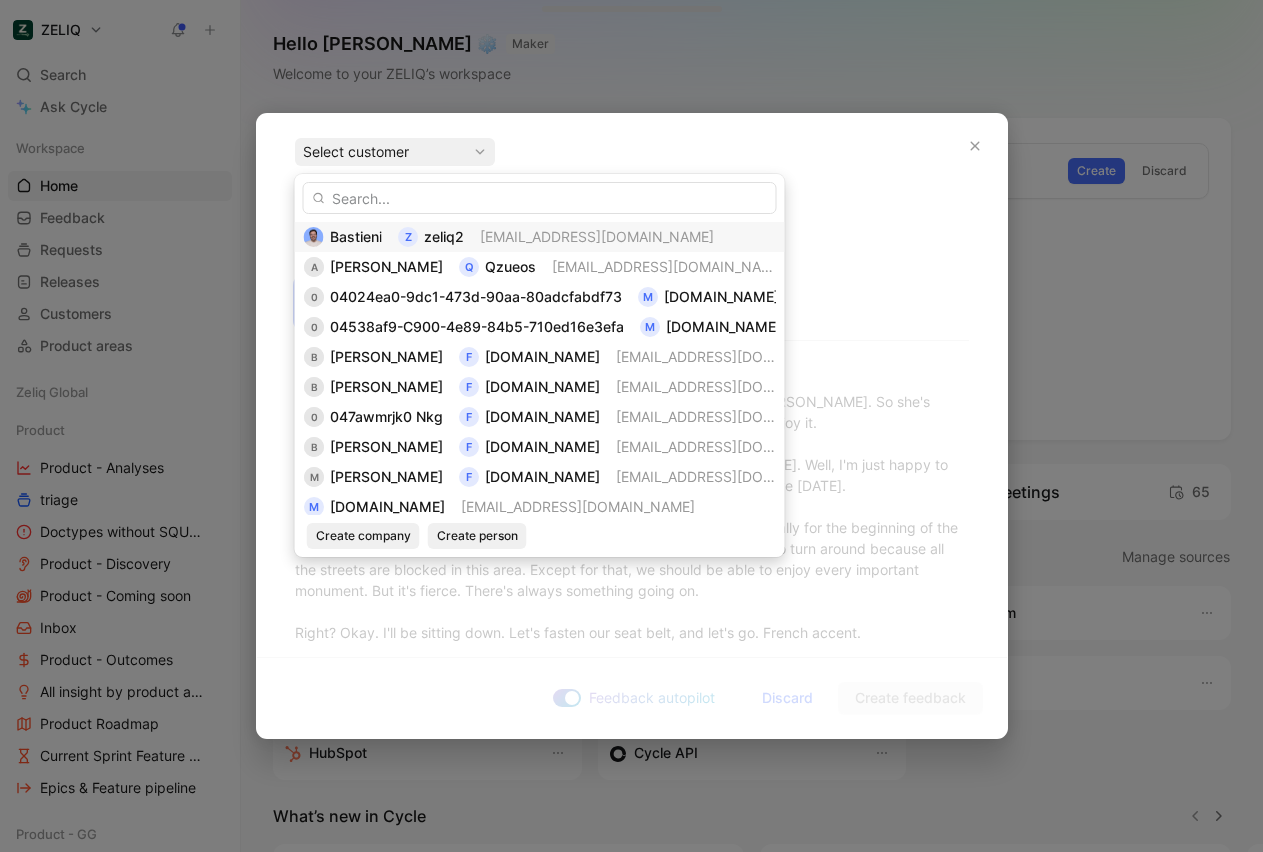 click on "Bastieni z zeliq2 [EMAIL_ADDRESS][DOMAIN_NAME]" at bounding box center [540, 237] 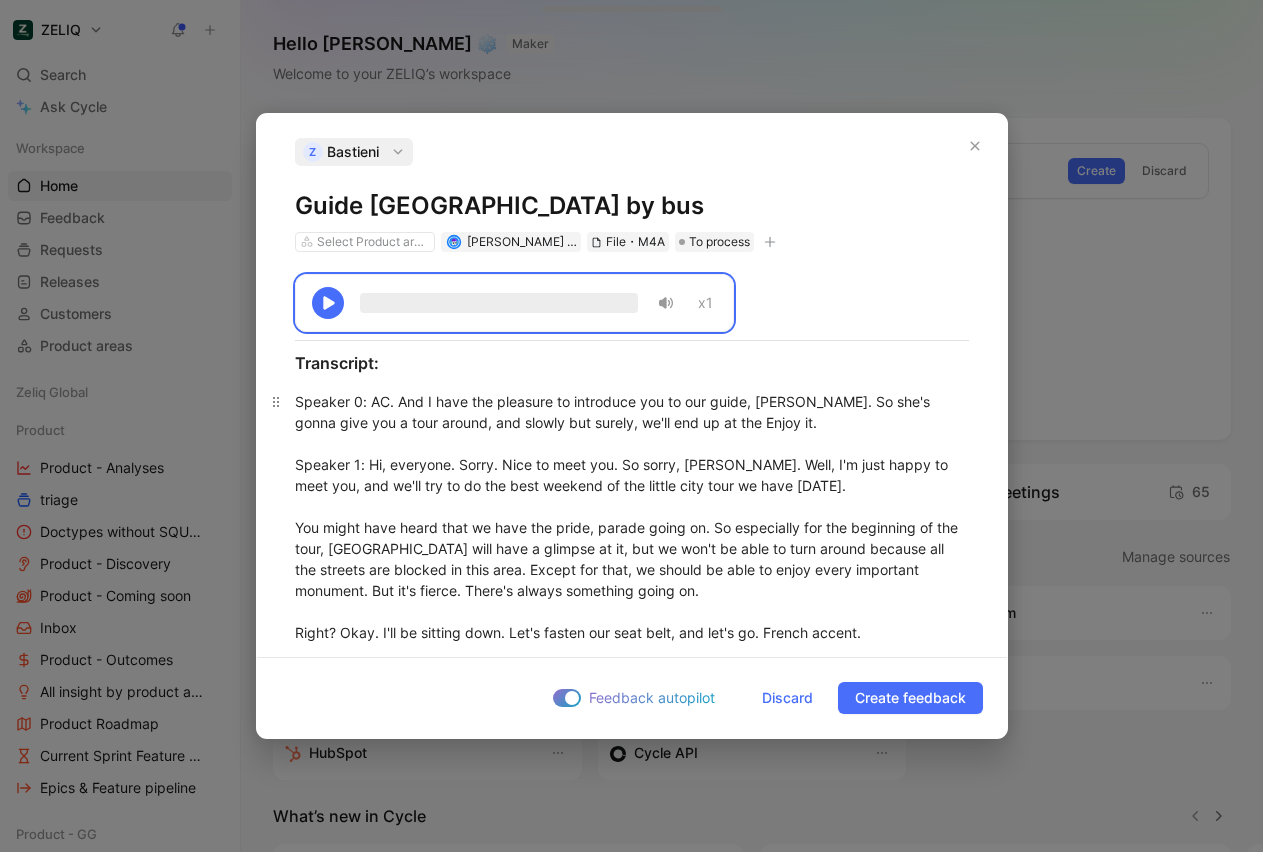 scroll, scrollTop: 23, scrollLeft: 0, axis: vertical 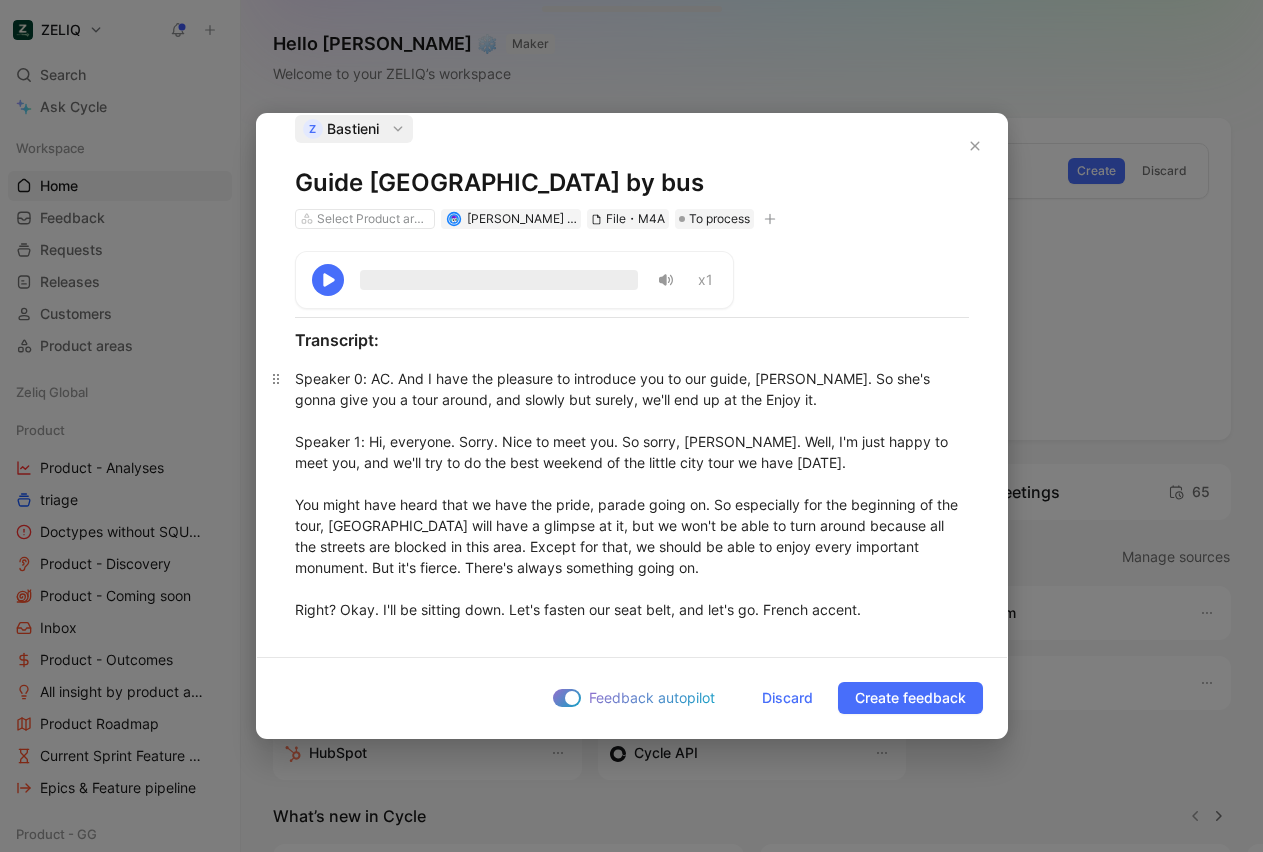 click on "Speaker 0 : AC. And I have the pleasure to introduce you to our guide, [PERSON_NAME]. So she's gonna give you a tour around, and slowly but surely, we'll end up at the Enjoy it. Speaker 1 : Hi, everyone. Sorry. Nice to meet you. So sorry, [PERSON_NAME]. Well, I'm just happy to meet you, and we'll try to do the best weekend of the little city tour we have [DATE]. You might have heard that we have the pride, parade going on. So especially for the beginning of the tour, [GEOGRAPHIC_DATA] will have a glimpse at it, but we won't be able to turn around because all the streets are blocked in this area. Except for that, we should be able to enjoy every important monument. But it's fierce. There's always something going on. Right? Okay. I'll be sitting down. Let's fasten our seat belt, and let's go. French accent. It's a little harder on [GEOGRAPHIC_DATA] than in other neighborhood. Okay. Do you know how many how many districts we have in the city of [GEOGRAPHIC_DATA]? 20. 20. Speaker 0 : in? Six. Speaker 1" at bounding box center (632, 7518) 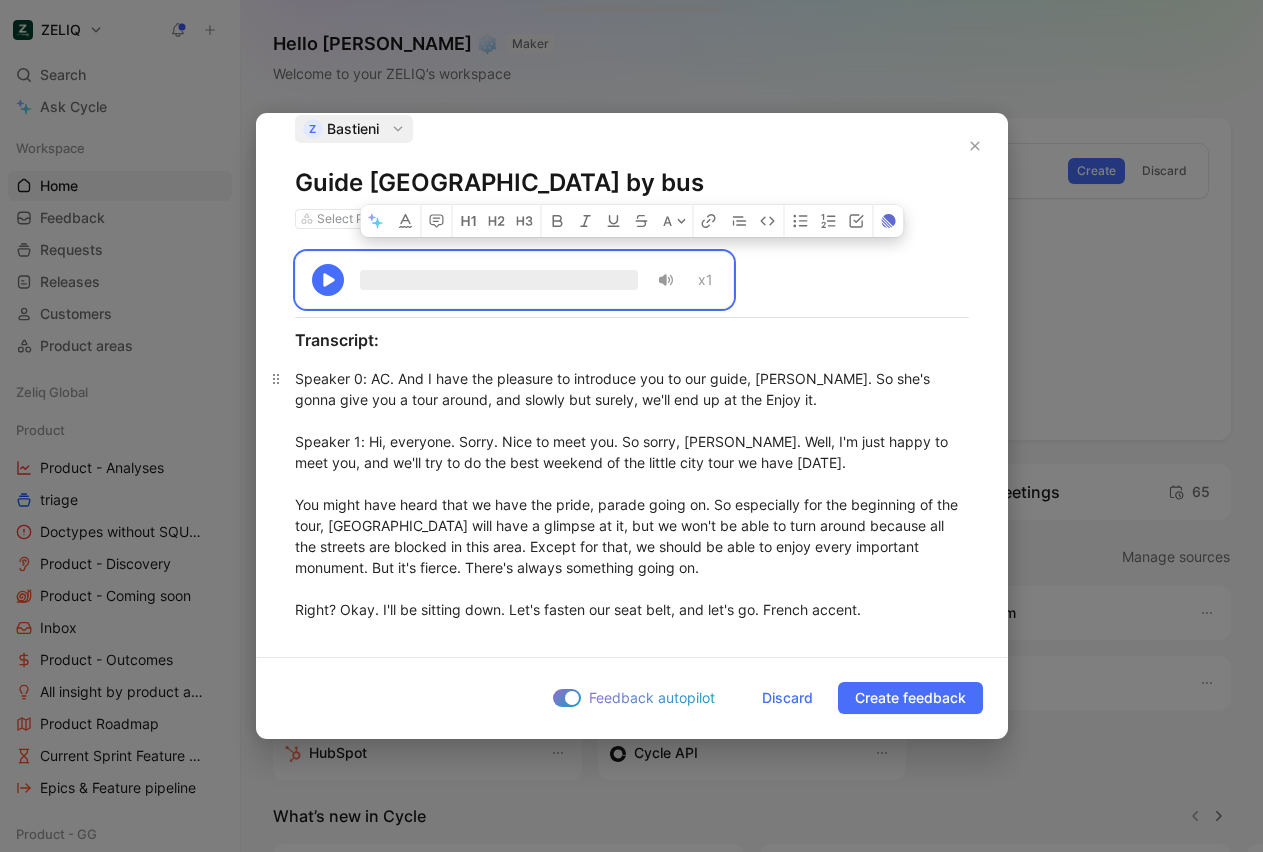 copy on "x1 Transcript: Speaker 0 : AC. And I have the pleasure to introduce you to our guide, [PERSON_NAME]. So she's gonna give you a tour around, and slowly but surely, we'll end up at the Enjoy it. Speaker 1 : Hi, everyone. Sorry. Nice to meet you. So sorry, [PERSON_NAME]. Well, I'm just happy to meet you, and we'll try to do the best weekend of the little city tour we have [DATE]. You might have heard that we have the pride, parade going on. So especially for the beginning of the tour, [GEOGRAPHIC_DATA] will have a glimpse at it, but we won't be able to turn around because all the streets are blocked in this area. Except for that, we should be able to enjoy every important monument. But it's fierce. There's always something going on. Right? Okay. I'll be sitting down. Let's fasten our seat belt, and let's go. French accent. I was born and raised in the city of [GEOGRAPHIC_DATA], one of the few. And if you don't understand me, just ask me to repeat. I won't be offended, of course. The accent will stick with me forever anyway. I hope you enjoy yo..." 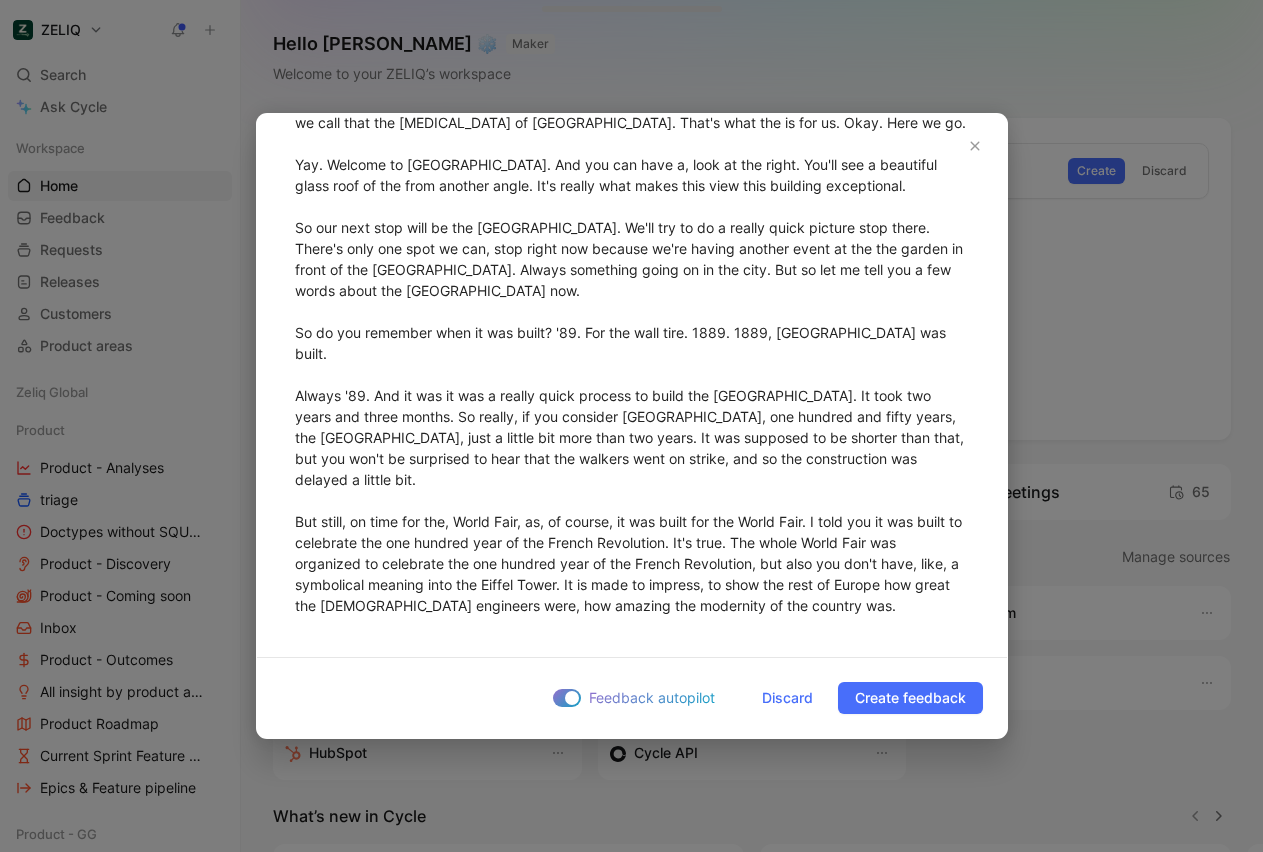 scroll, scrollTop: 13485, scrollLeft: 0, axis: vertical 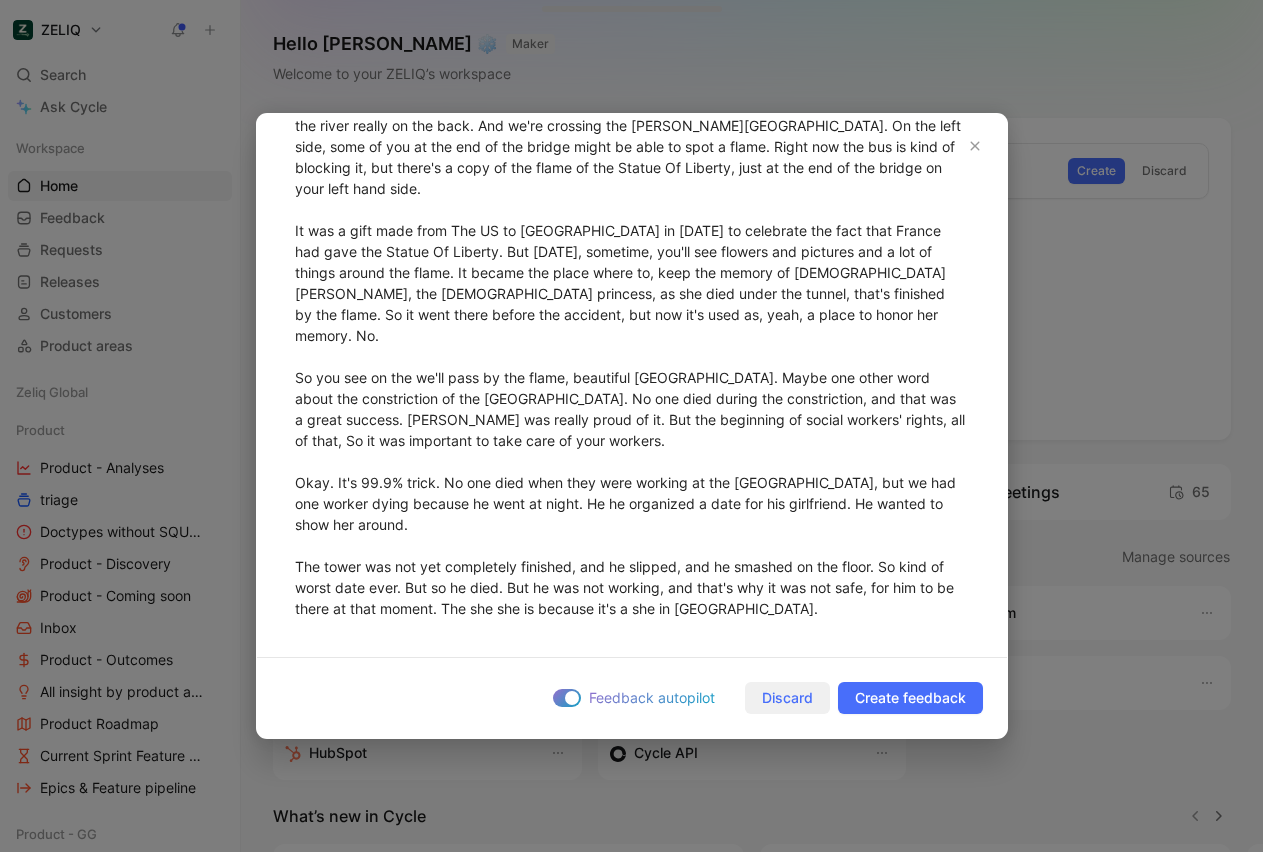 click on "Discard" at bounding box center (787, 698) 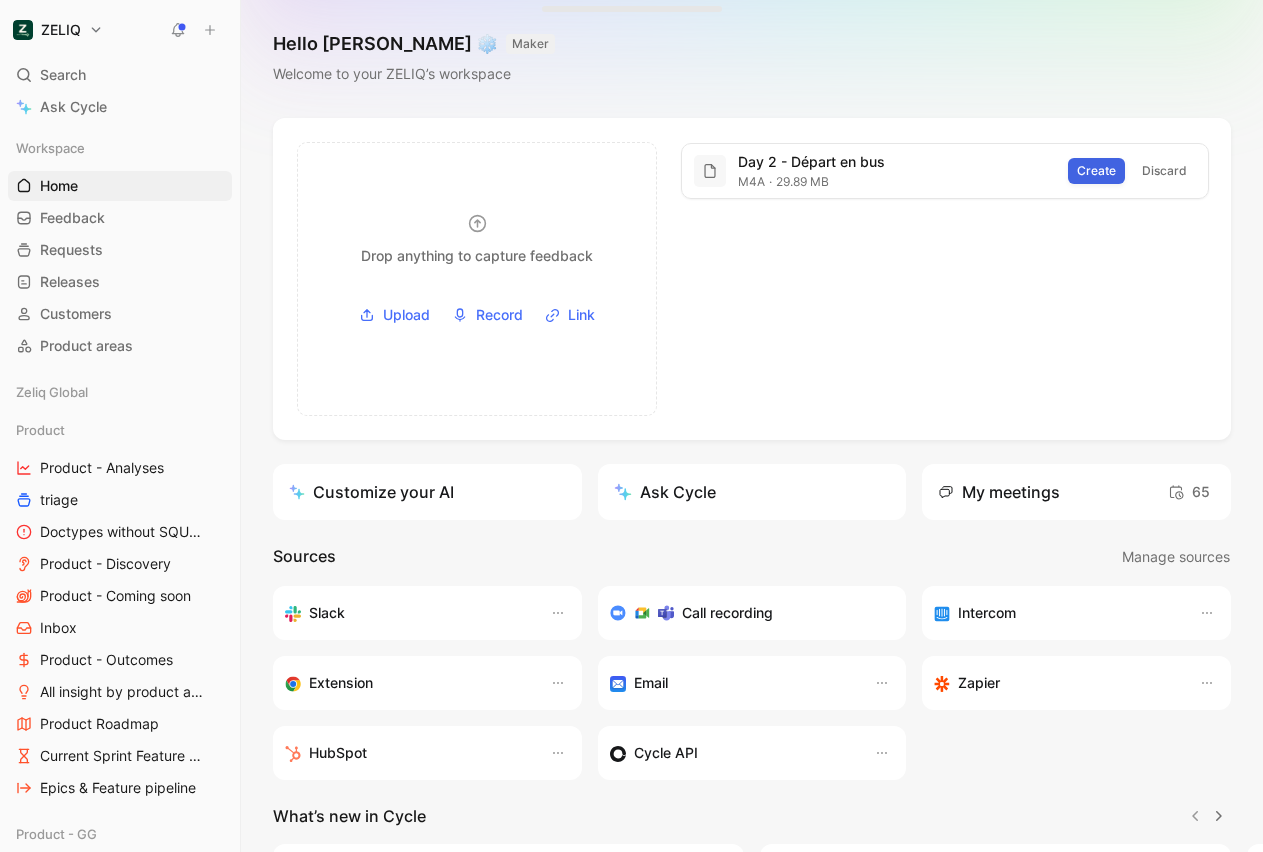 click on "Create" at bounding box center [1096, 171] 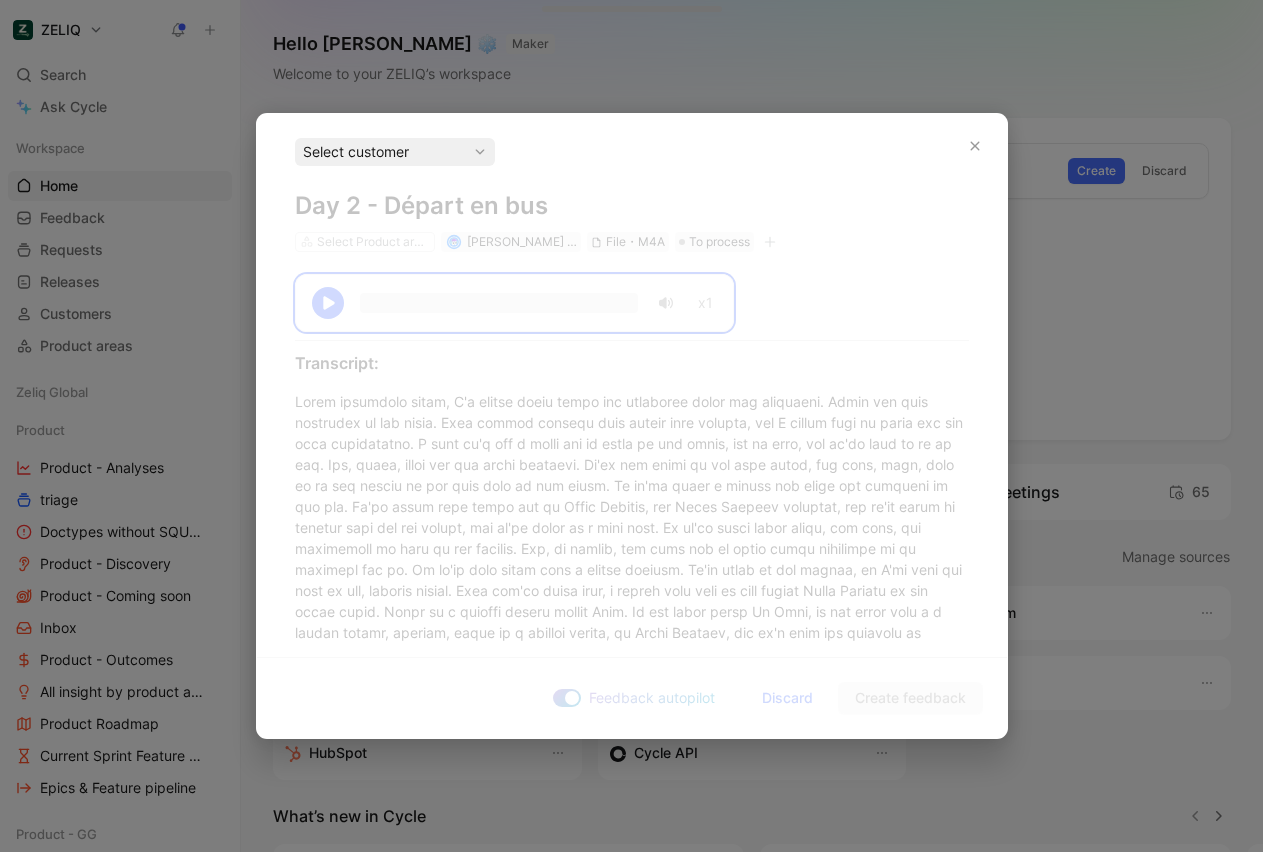 click on "Select customer" at bounding box center (395, 152) 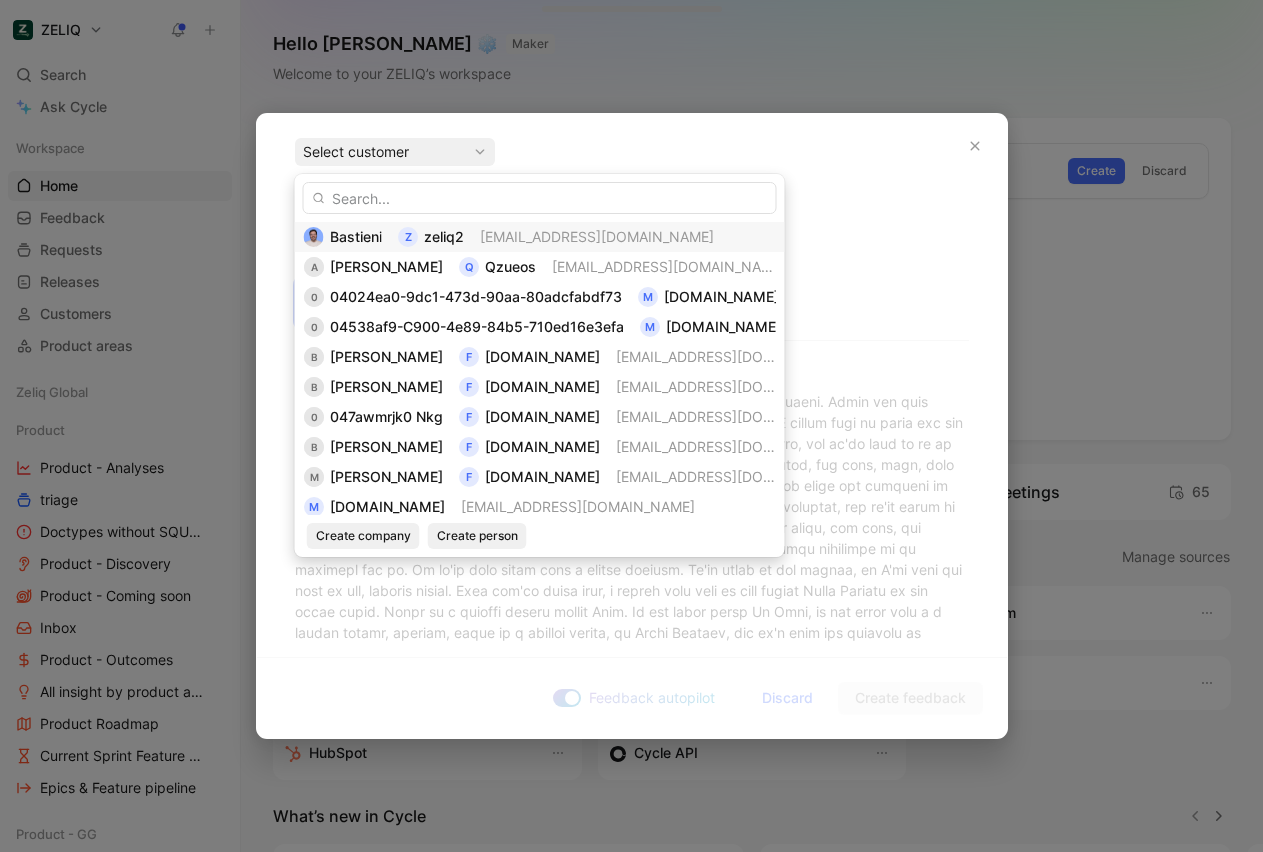 click on "Bastieni" at bounding box center (356, 236) 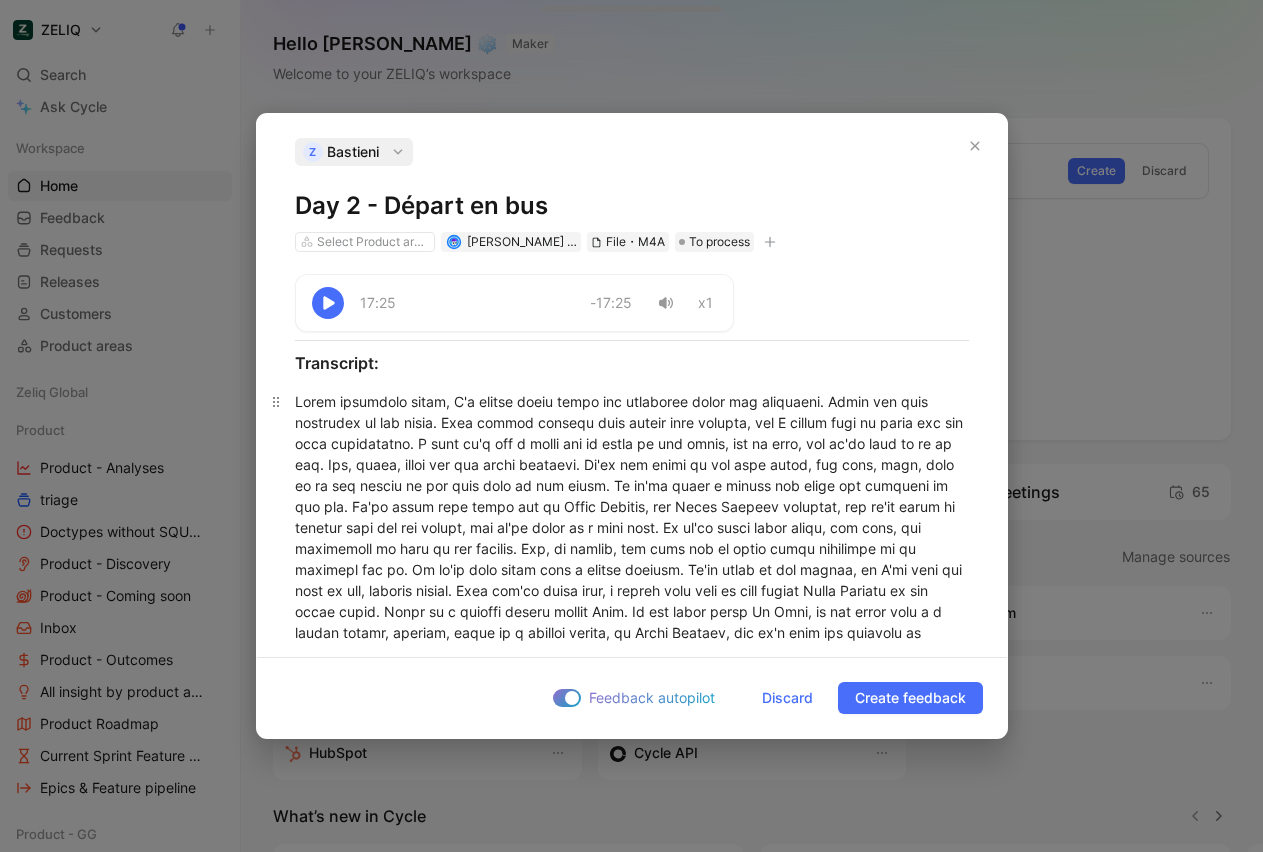click at bounding box center [632, 1493] 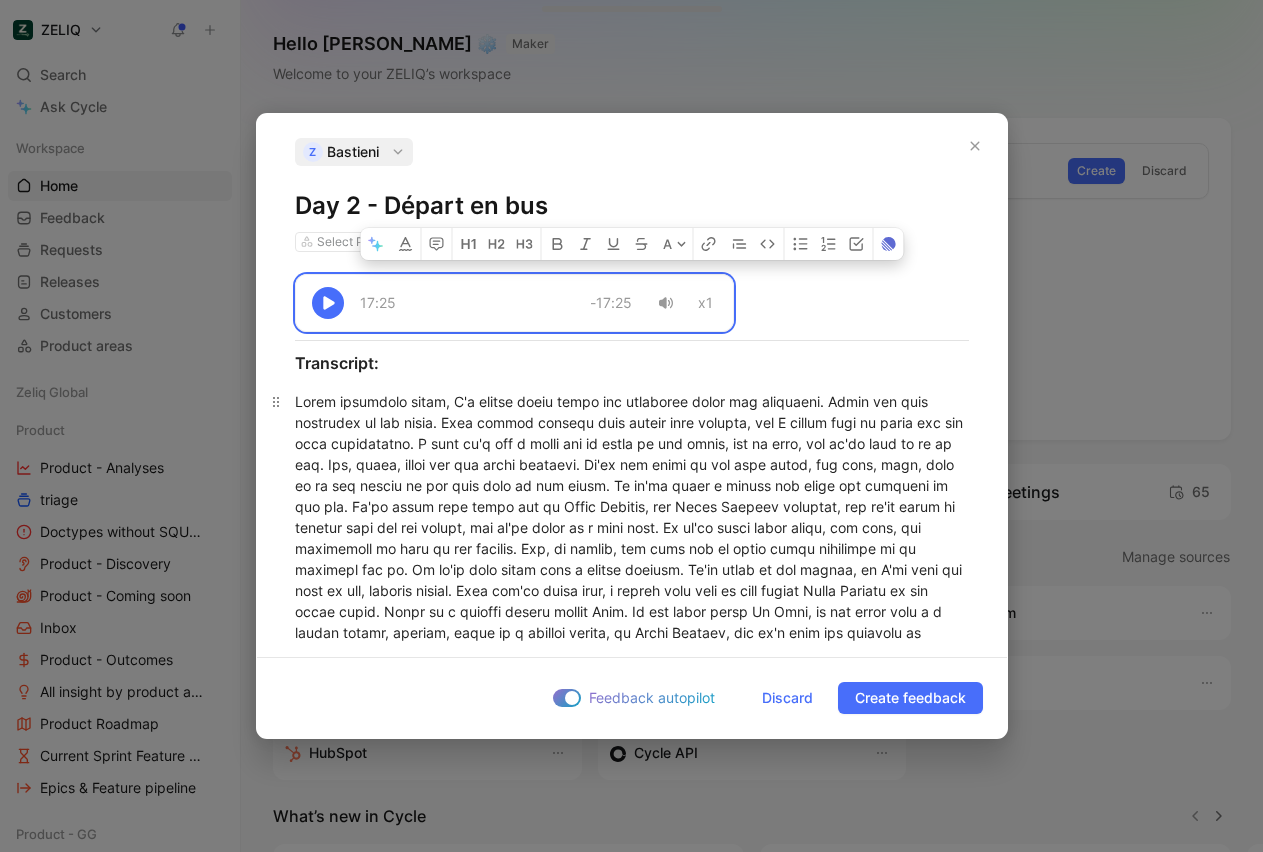 copy on "17:25 -17:25 x1 Transcript: First important thing, I'm deeply sorry about the confusion about the departure. There was some confusion in the files. Some people changed last minute this morning, but I really want to thank you for your flexibility. I know it's not a right way to start on our first, day of tour, but we'll make it up to you. And, again, thank you for being flexible. We're all gonna do the same thing, you know, like, even if we are living at the same time as the other. So we're gonna a little bit about the schedule of our day. We're gonna draw drive now to [GEOGRAPHIC_DATA], the [GEOGRAPHIC_DATA], and we're gonna be meeting with our two guides, and we're gonna do a food tour. So we're gonna learn about, the city, the importance of food in our culture. And, of course, the best way to learn about something is to actually try it. So we're also gonna have a little tasting. We're gonna do two groups, so I'll tell you once we are, getting closer. Then you're gonna have, a little time just to walk ar..." 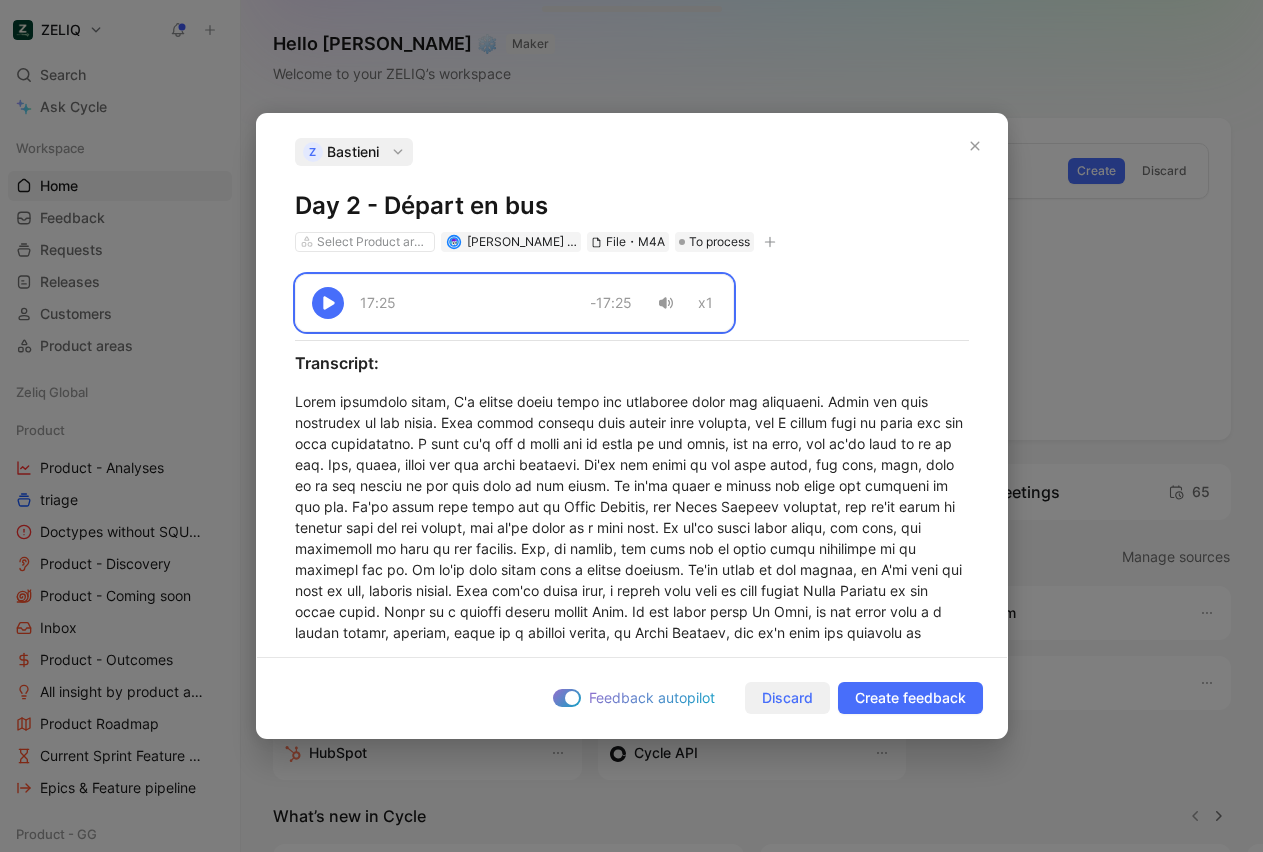 click on "Discard" at bounding box center (787, 698) 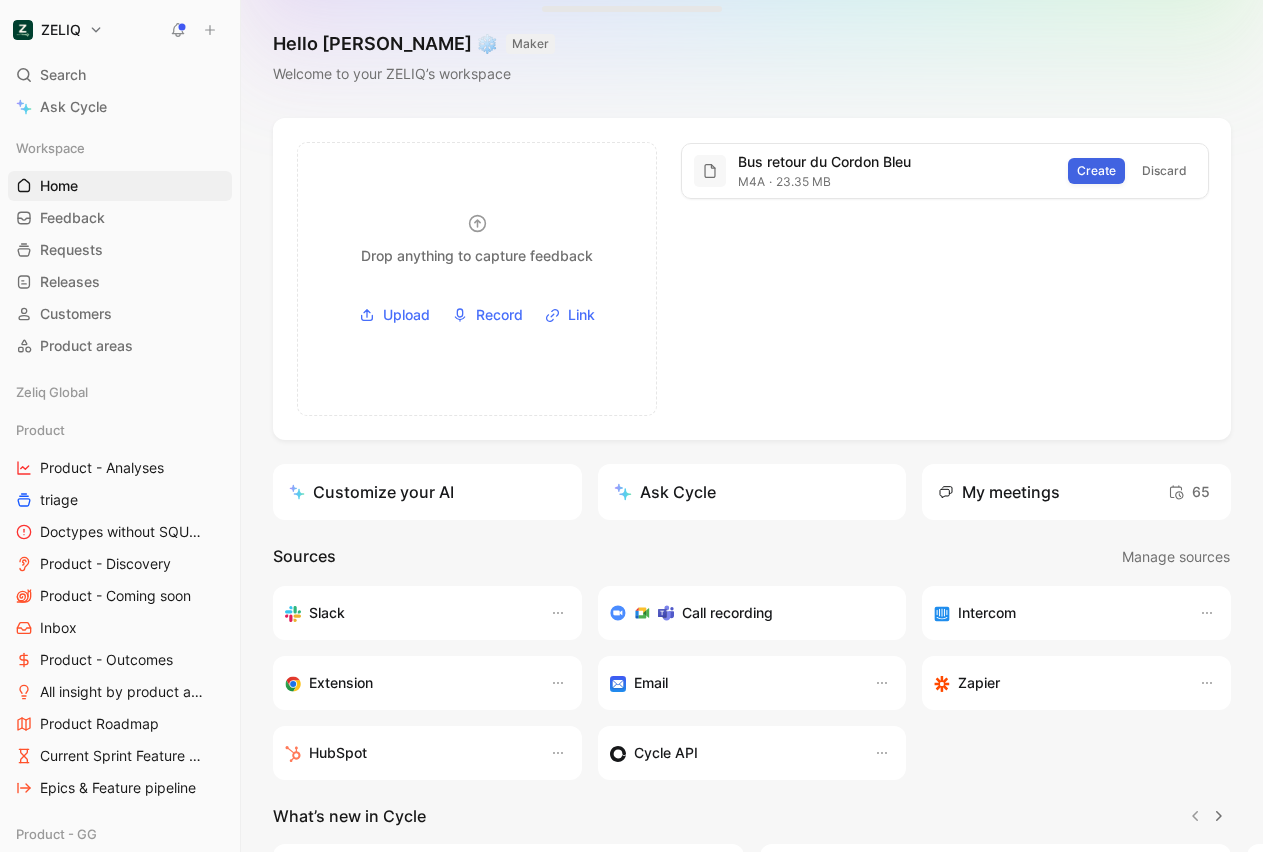 click on "Create" at bounding box center [1096, 171] 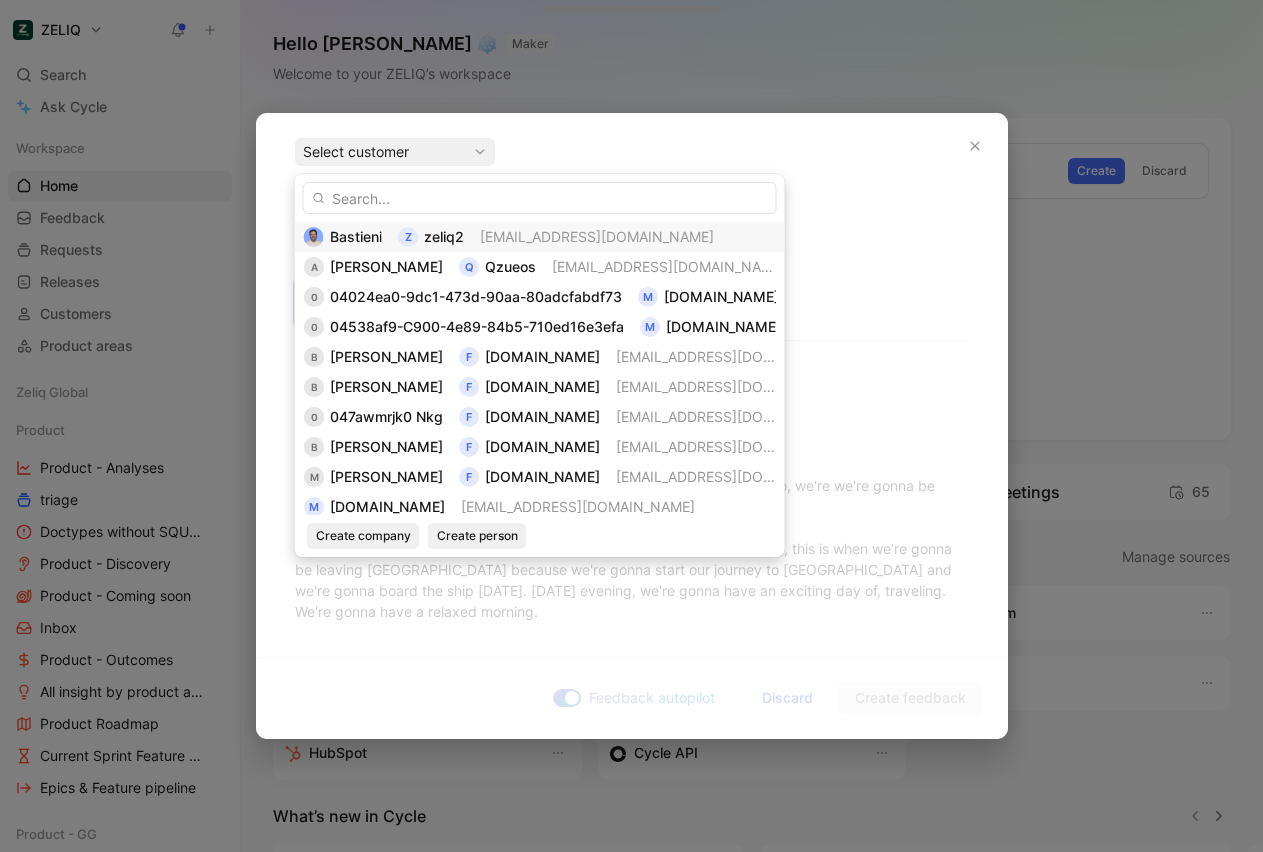 click on "[EMAIL_ADDRESS][DOMAIN_NAME]" at bounding box center (597, 236) 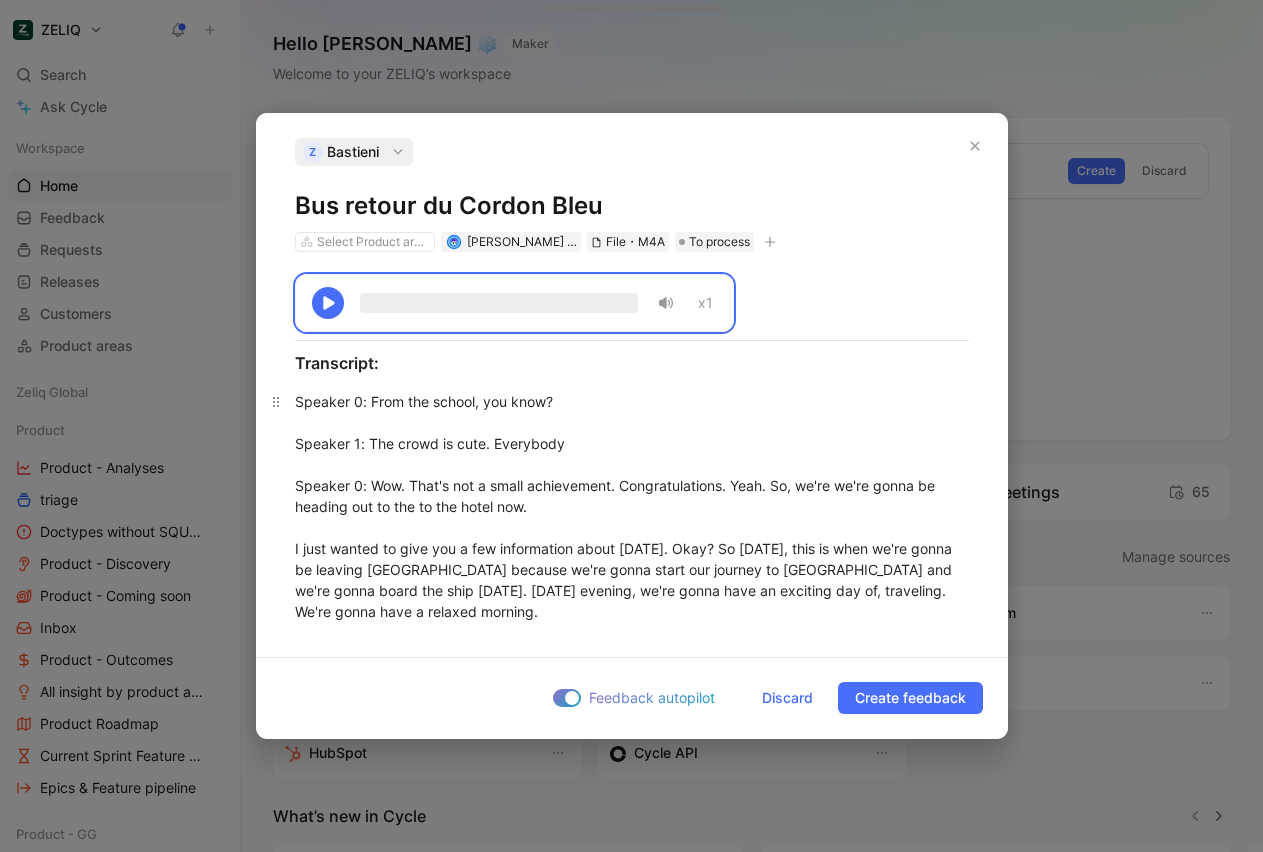 click on "Speaker 0 : From the school, you know? Speaker 1 : The crowd is cute. Everybody Speaker 0 : Wow. That's not a small achievement. Congratulations. Yeah. So, we're we're gonna be heading out to the to the hotel now. I just wanted to give you a few information about [DATE]. Okay? So [DATE], this is when we're gonna be leaving [GEOGRAPHIC_DATA] because we're gonna start our journey to [GEOGRAPHIC_DATA] and we're gonna board the ship [DATE]. [DATE] evening, we're gonna have an exciting day of, traveling. We're gonna have a relaxed morning. Good. But the morning is gonna start when the luggage are gonna start traveling, and they will start traveling at 07:15, seven one five. So you need to have your bags ready inside your room with the cardboard tags that we gave you, either brown or purple. So we highly recommend that you travel as light as possible. So I know that those bags are beautiful, but if you do wanna travel light, you can also send them on the truck, and I have luggage. Do you have any questions regarding [DATE]?" at bounding box center (632, 2060) 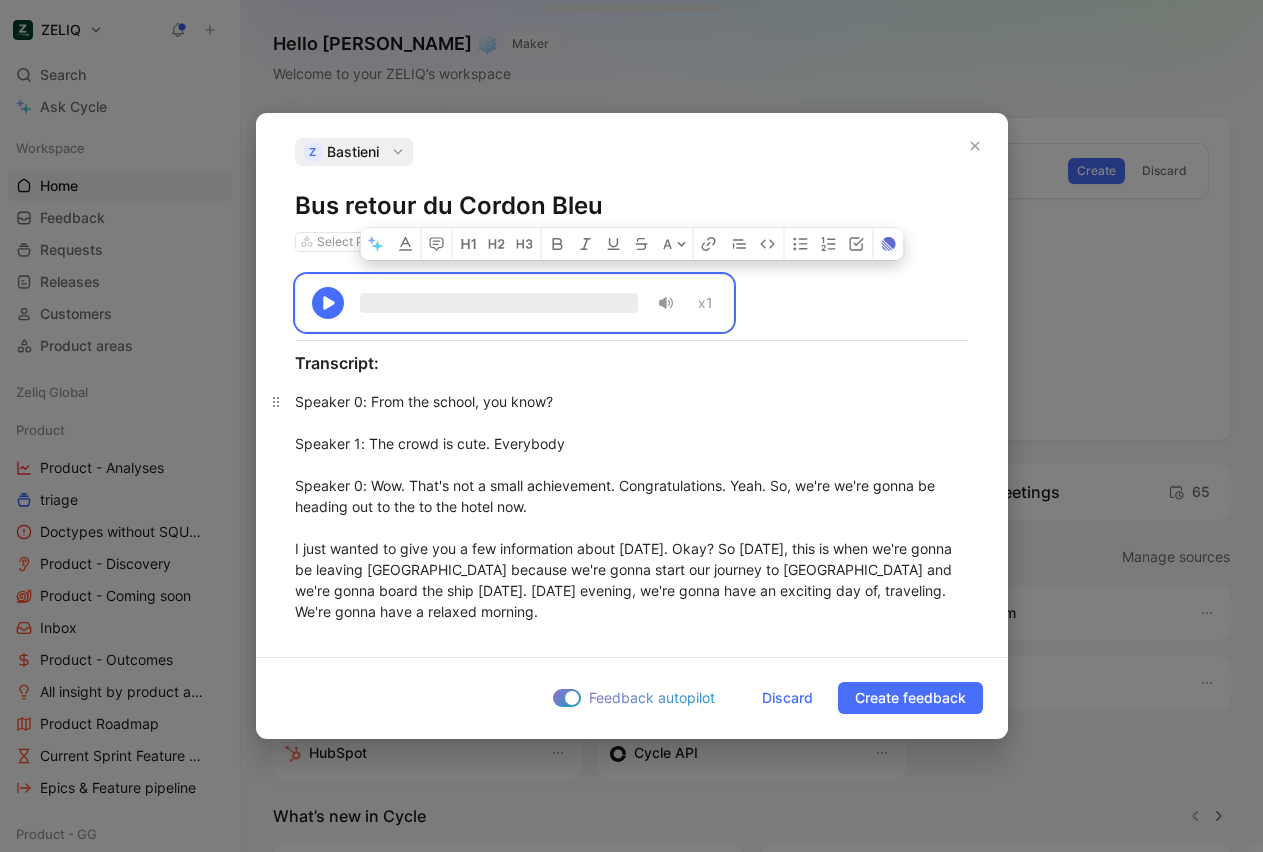 copy on "x1 Transcript: Speaker 0 : From the school, you know? Speaker 1 : The crowd is cute. Everybody Speaker 0 : Wow. That's not a small achievement. Congratulations. Yeah. So, we're we're gonna be heading out to the to the hotel now. I just wanted to give you a few information about [DATE]. Okay? So [DATE], this is when we're gonna be leaving [GEOGRAPHIC_DATA] because we're gonna start our journey to [GEOGRAPHIC_DATA] and we're gonna board the ship [DATE]. [DATE] evening, we're gonna have an exciting day of, traveling. We're gonna have a relaxed morning. Good. But the morning is gonna start when the luggage are gonna start traveling, and they will start traveling at 07:15, seven one five. So you need to have your bags ready inside your room with the cardboard tags that we gave you, either brown or purple. So we highly recommend that you travel as light as possible. So I know that those bags are beautiful, but if you do wanna travel light, you can also send them on the truck, and I have luggage. So you have to make sure that you..." 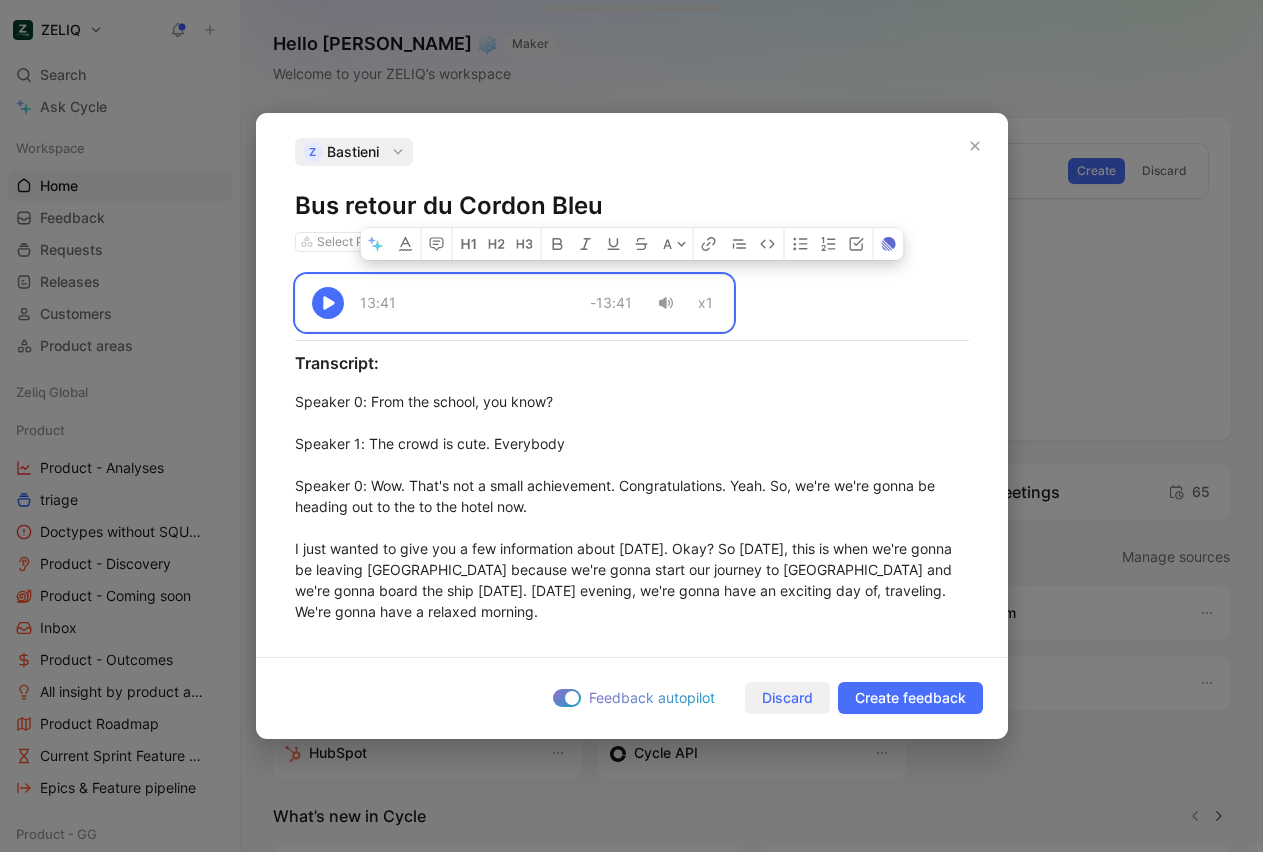 click on "Discard" at bounding box center (787, 698) 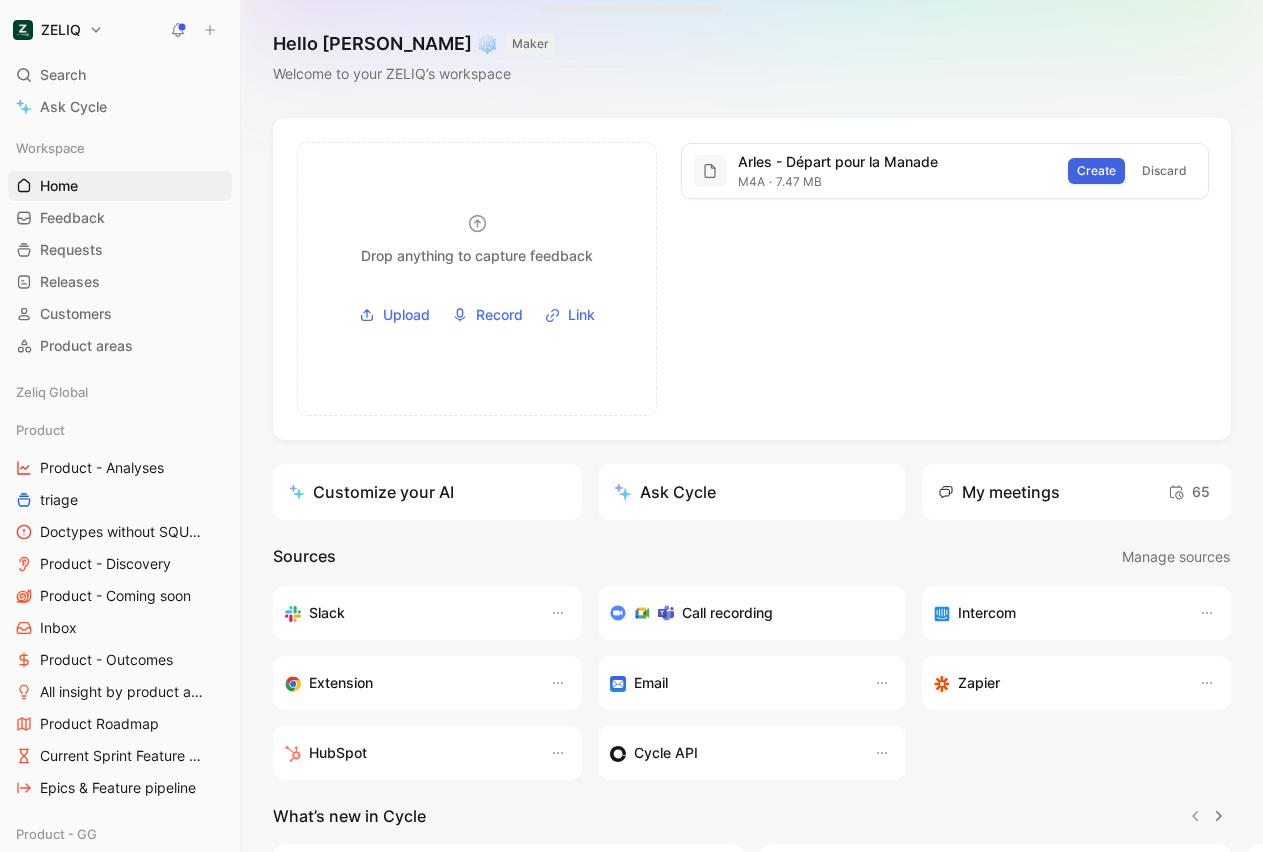 click on "Create" at bounding box center [1096, 171] 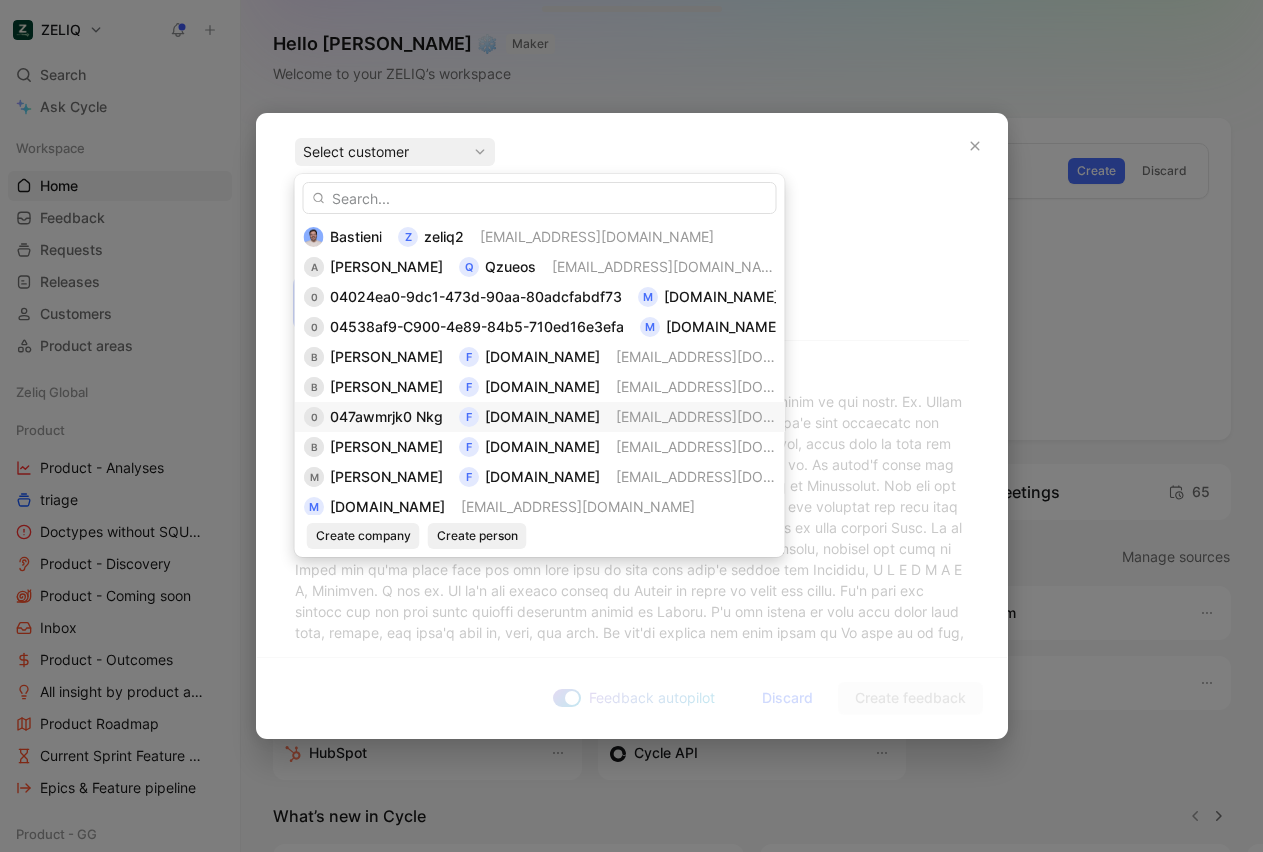 click on "f" at bounding box center (469, 417) 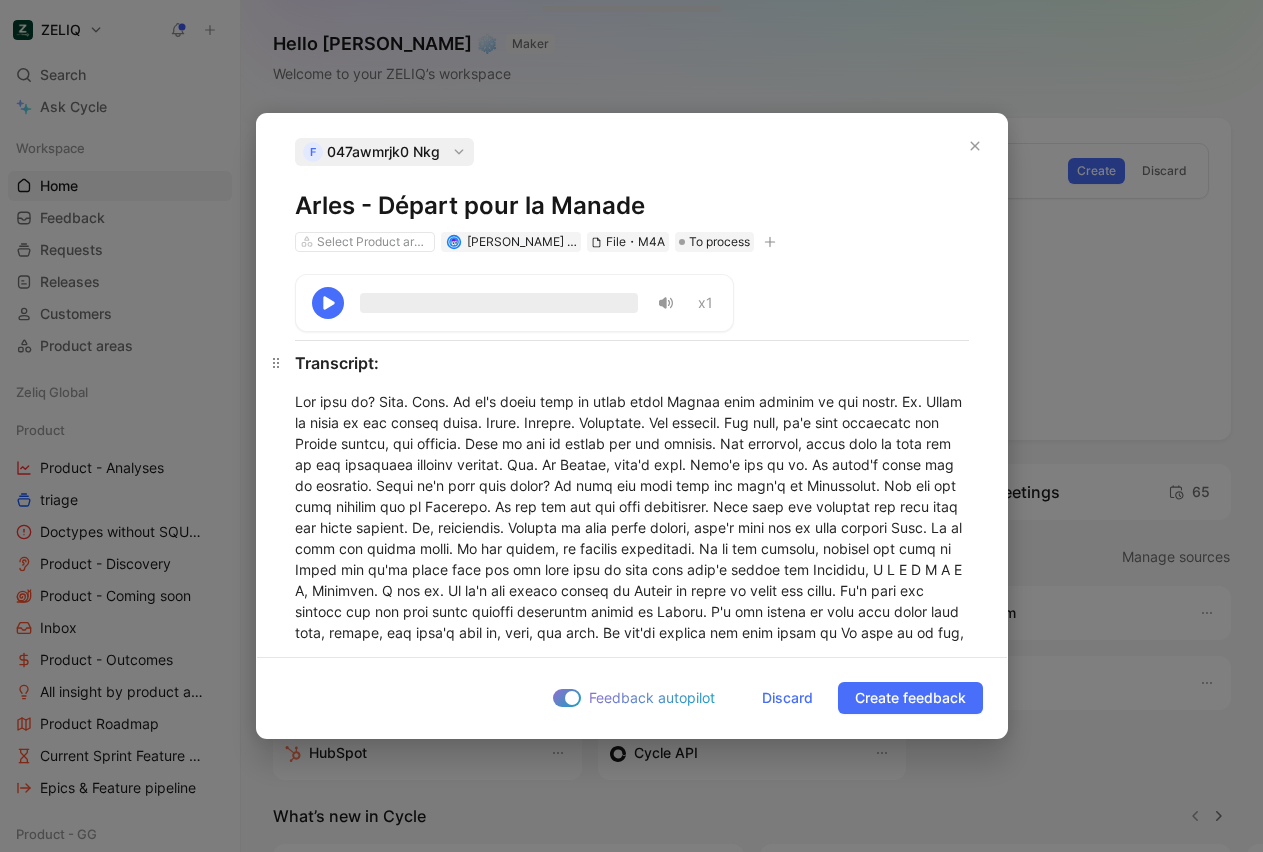 drag, startPoint x: 513, startPoint y: 401, endPoint x: 526, endPoint y: 357, distance: 45.88028 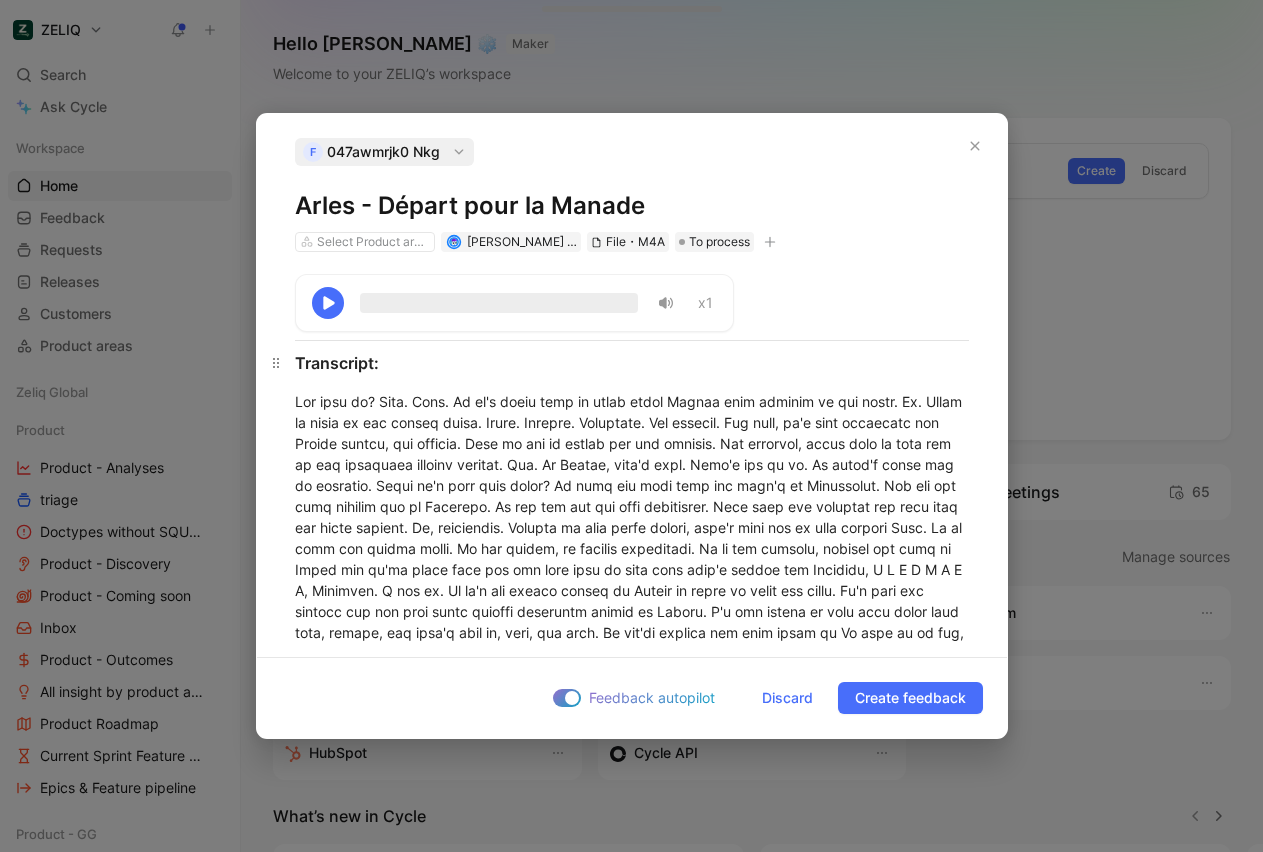 click on "x1 Transcript:" at bounding box center [632, 1288] 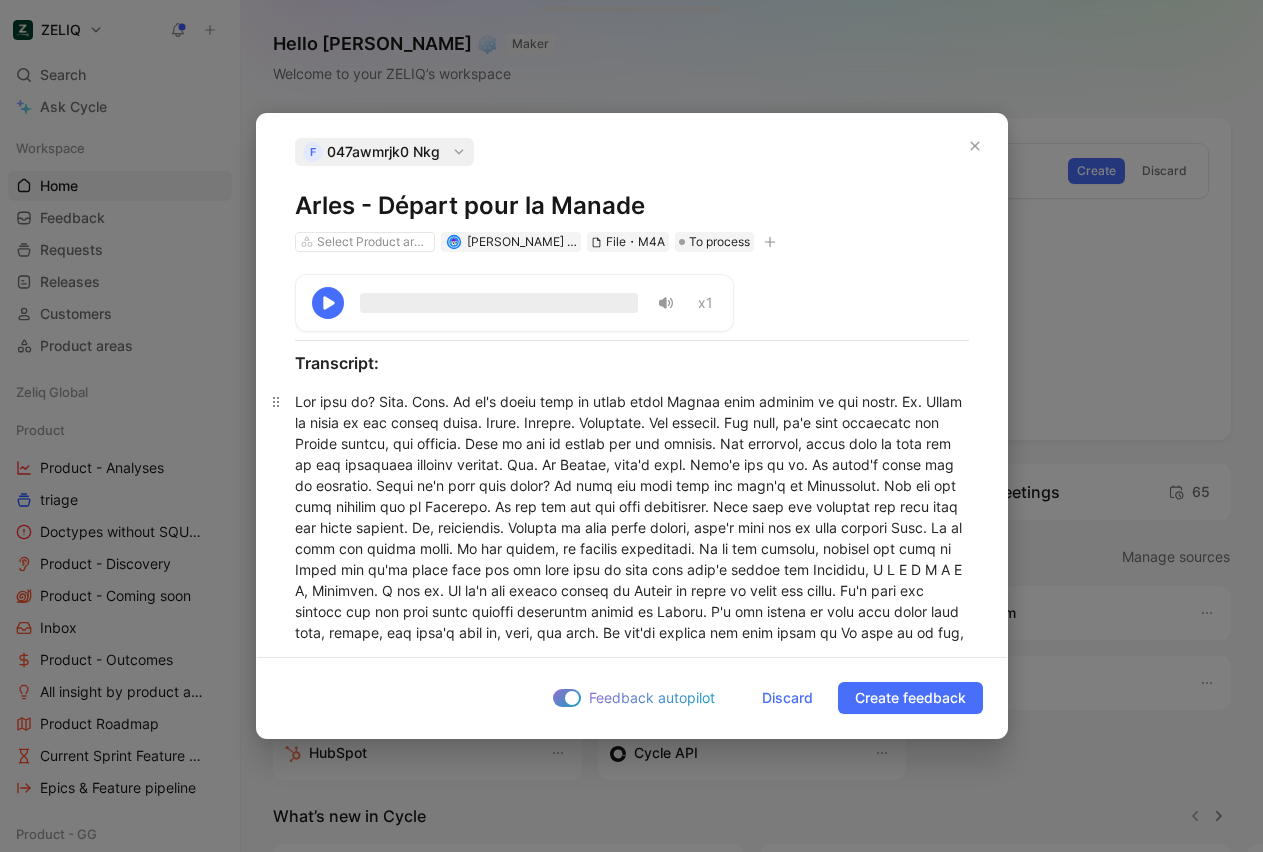 click at bounding box center (632, 1346) 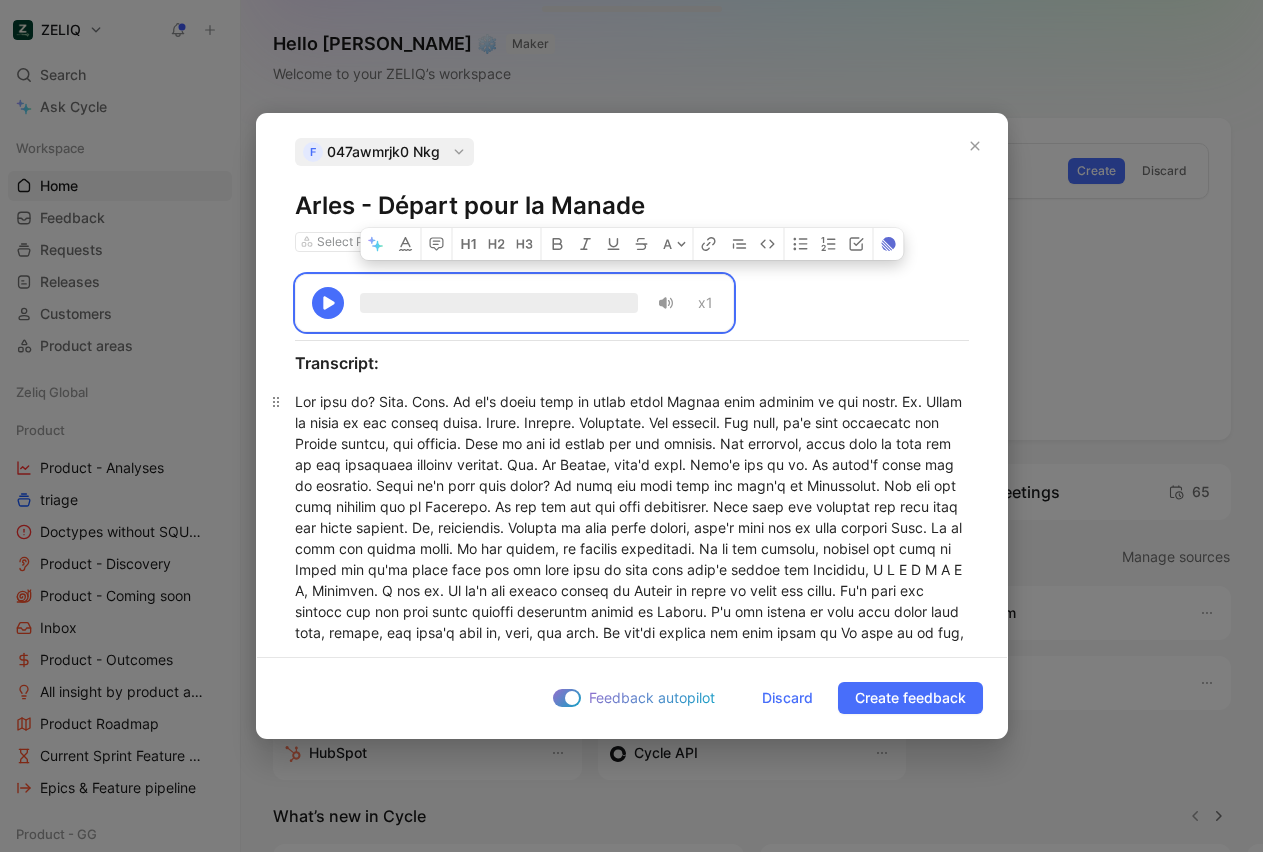 copy on "x1 Transcript: You hear me? Yeah. Yeah. So it's gonna take us about forty Twenty five minutes to get there. Oh. [PERSON_NAME] is gonna be our driver [DATE]. Hello. Bonjour. Beautiful. The markets. You know, it's very important for [DEMOGRAPHIC_DATA] people, the markets. This is how we mostly run our errands. And parallel, towns need to have one or two mandatory outdoor markets. Wow. In [GEOGRAPHIC_DATA], that's yeah. That's how it is. So there's there are no choppers. Maybe it's more than yours? So here you have this one that's on Wednesdays. And you now have another one [DATE]. So you see you you have everything. They have the clothing and they have the fresh produce. Oh, everything. Because we have small houses, that's also how we shop because Yeah. We go with our little carts. We buy things, in smaller quantities. So we are leaving, leaving the city of [GEOGRAPHIC_DATA] and we're gonna head for the wild part of this area that's called the Camargue, C A M A R G E E, [GEOGRAPHIC_DATA]. I got it. So it's the widest region in [GEOGRAPHIC_DATA] in terms of fauna and..." 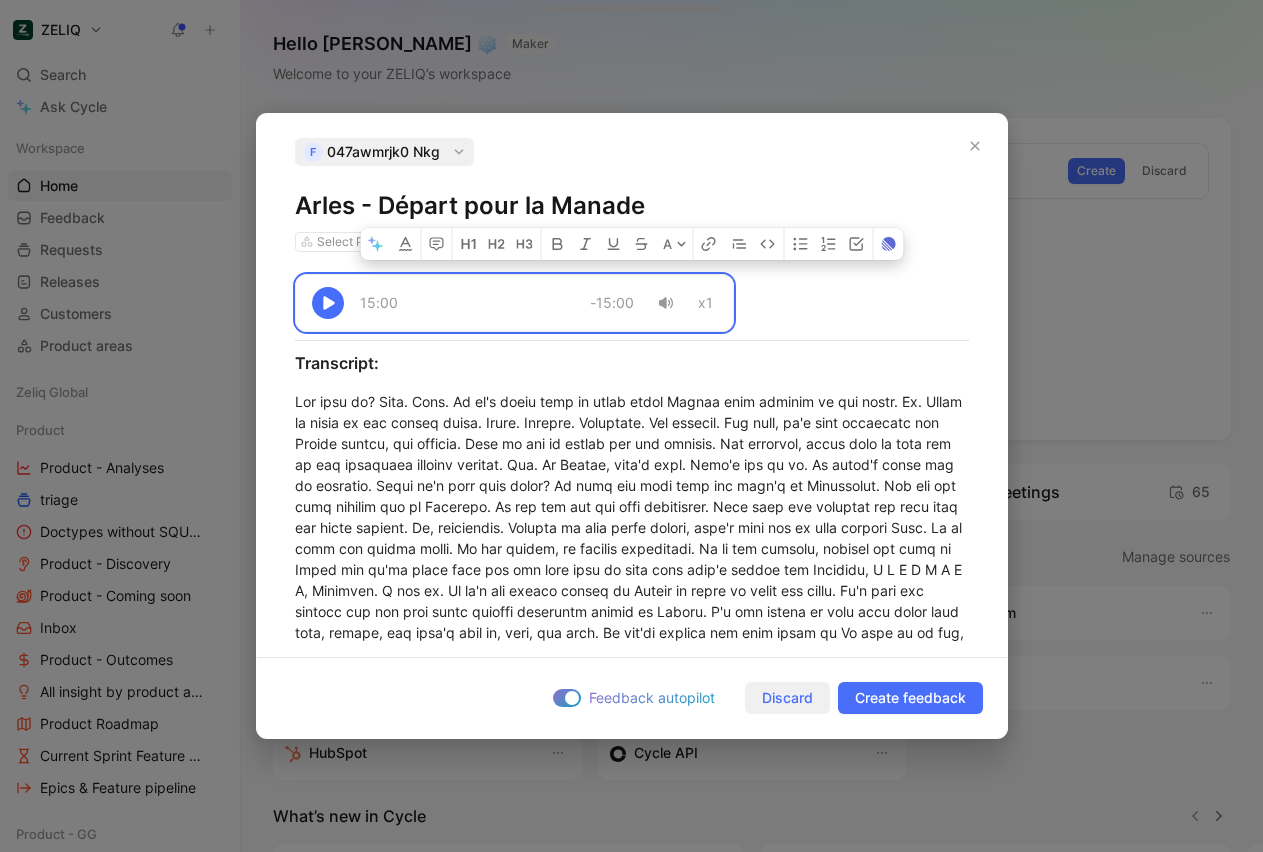 click on "Discard" at bounding box center (787, 698) 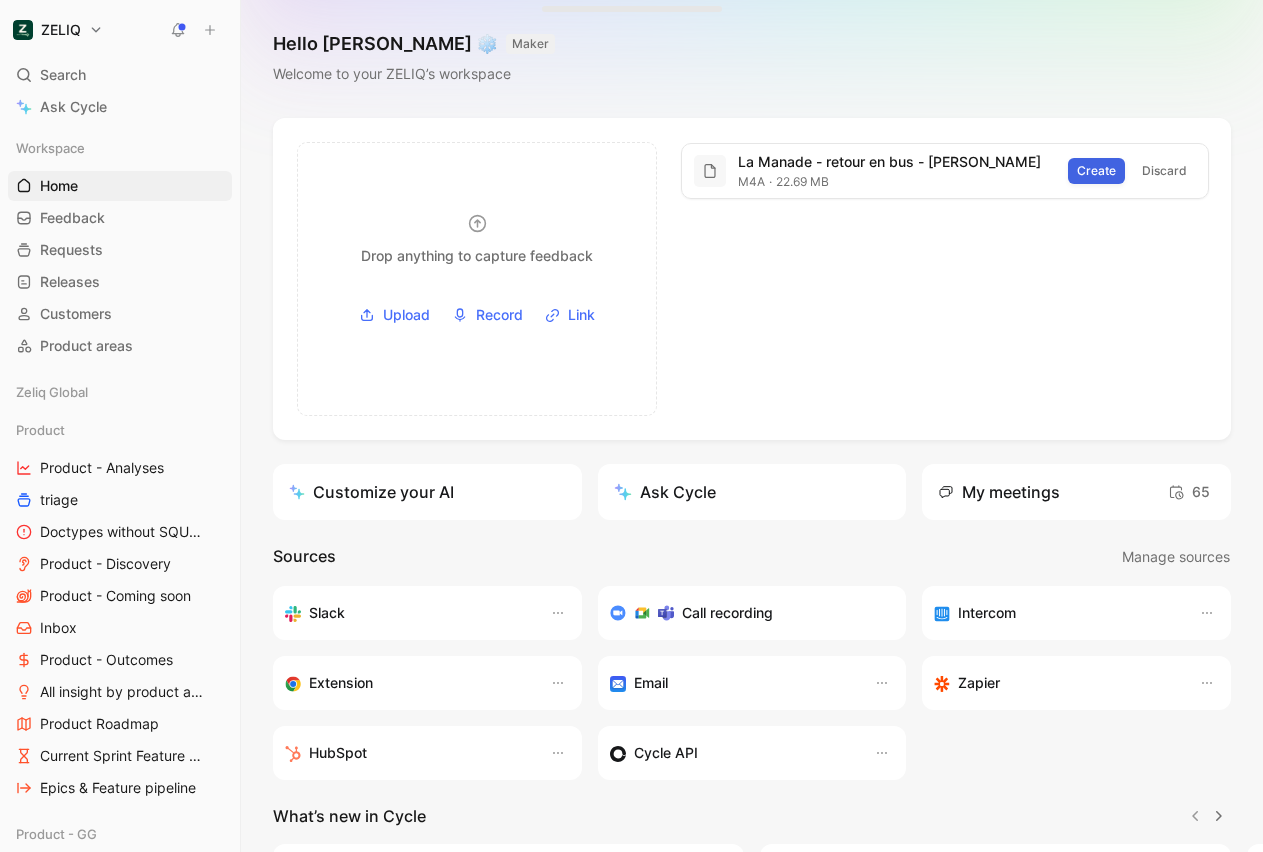 click on "Create" at bounding box center (1096, 171) 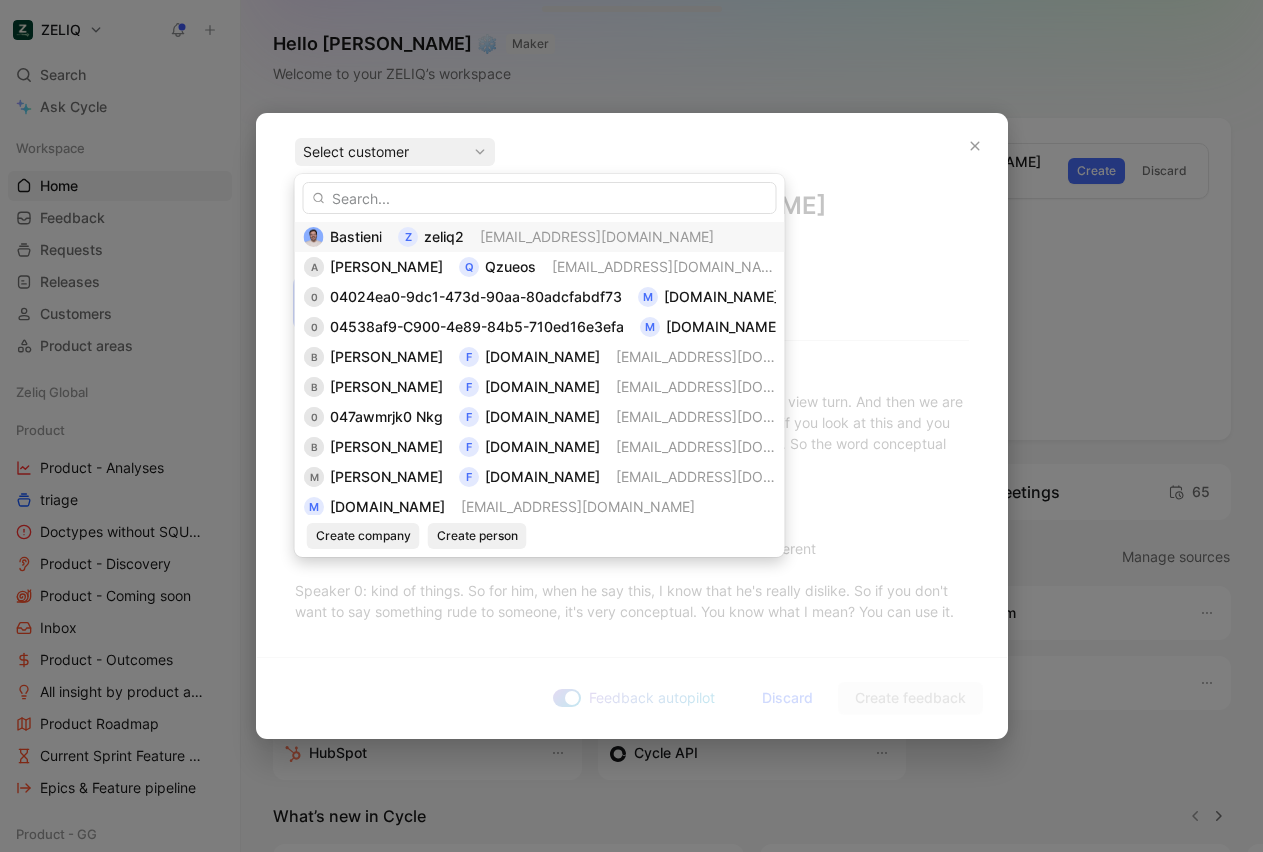 click on "[EMAIL_ADDRESS][DOMAIN_NAME]" at bounding box center [597, 236] 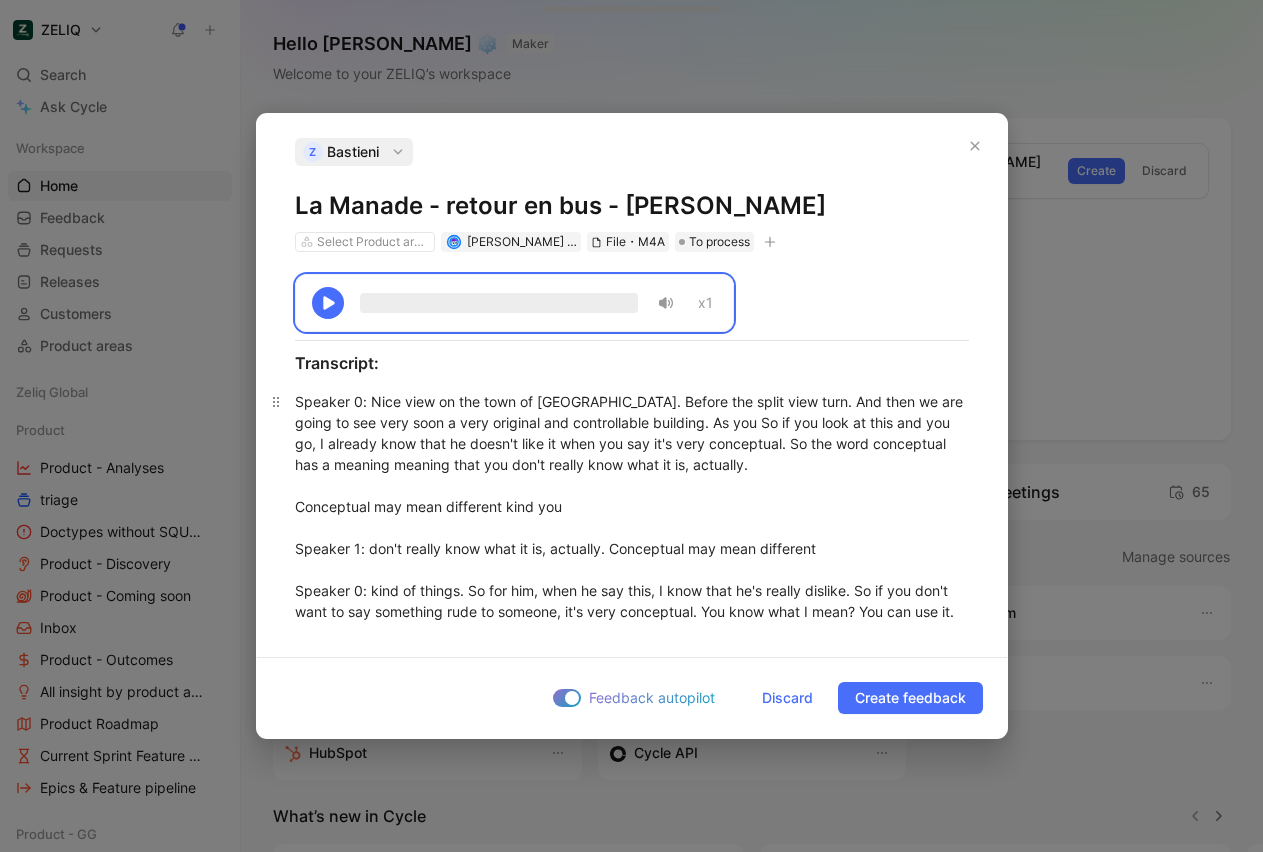 click on "Speaker 0 : Nice view on the town of [GEOGRAPHIC_DATA]. Before the split view turn. And then we are going to see very soon a very original and controllable building. As you So if you look at this and you go, I already know that he doesn't like it when you say it's very conceptual. So the word conceptual has a meaning meaning that you don't really know what it is, actually. Conceptual may mean different kind you Speaker 1 : don't really know what it is, actually. Conceptual may mean different Speaker 0 : kind of things. So for him, when he say this, I know that he's really dislike. So if you don't want to say something rude to someone, it's very conceptual. You know what I mean? You can use it. And this I'm sure we will set up the conceptual for this building. And the idea of the of the area was actually to reflect, you know, most of the nature were coming here for the Speaker 1 : you may have heard. I don't know. I I don't know. I think about something Speaker 0 And So we thank you to our driver, mister [PERSON_NAME]. Upstream." at bounding box center (632, 737) 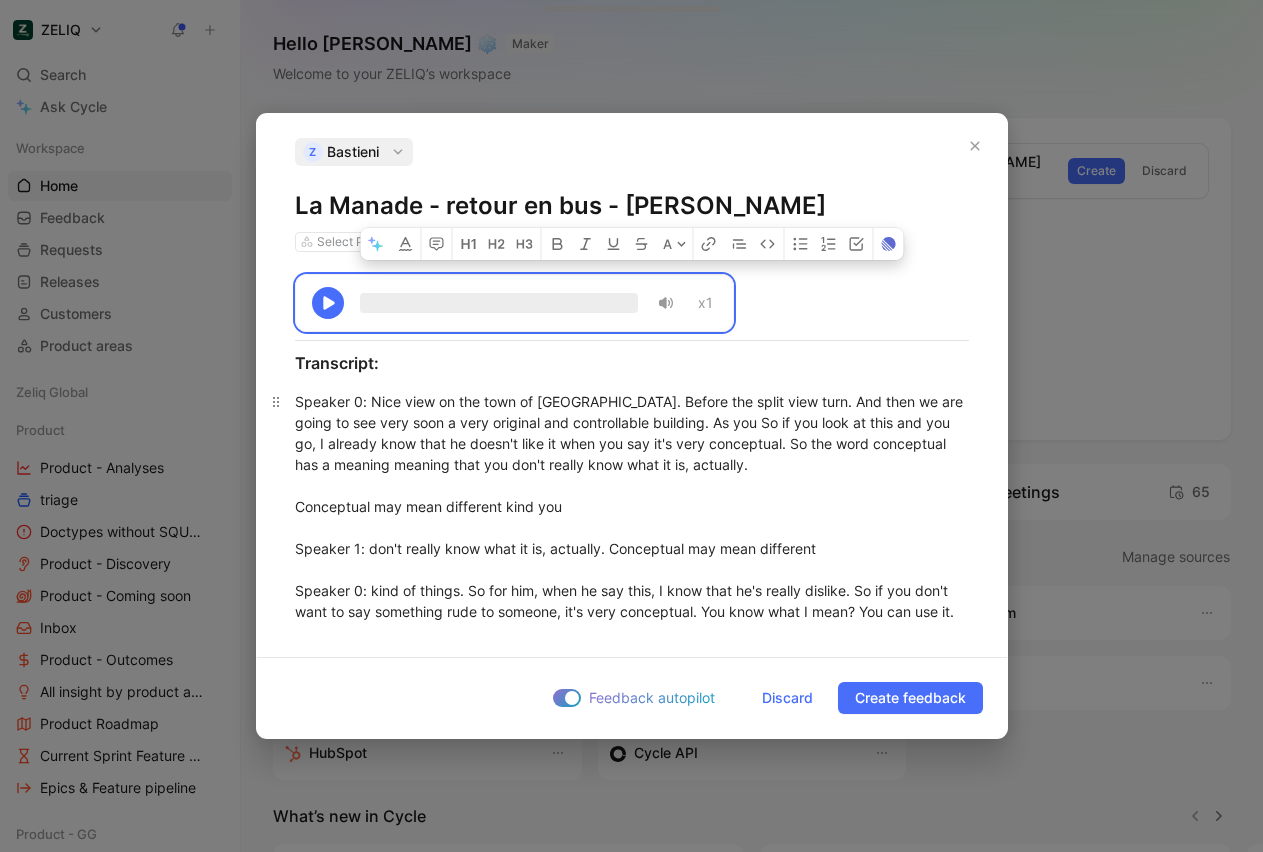 copy on "x1 Transcript: Speaker 0 : Nice view on the town of [GEOGRAPHIC_DATA]. Before the split view turn. And then we are going to see very soon a very original and controllable building. As you So if you look at this and you go, I already know that he doesn't like it when you say it's very conceptual. So the word conceptual has a meaning meaning that you don't really know what it is, actually. Conceptual may mean different kind you Speaker 1 : don't really know what it is, actually. Conceptual may mean different Speaker 0 : kind of things. So for him, when he say this, I know that he's really dislike. So if you don't want to say something rude to someone, it's very conceptual. You know what I mean? You can use it. And this I'm sure we will set up the conceptual for this building. And the idea of the of the area was actually to reflect, you know, most of the nature were coming here for the Speaker 1 : you may have heard. I don't know. I I don't know. I think about something Speaker 0 : that my guide was saying. So, you know, ..." 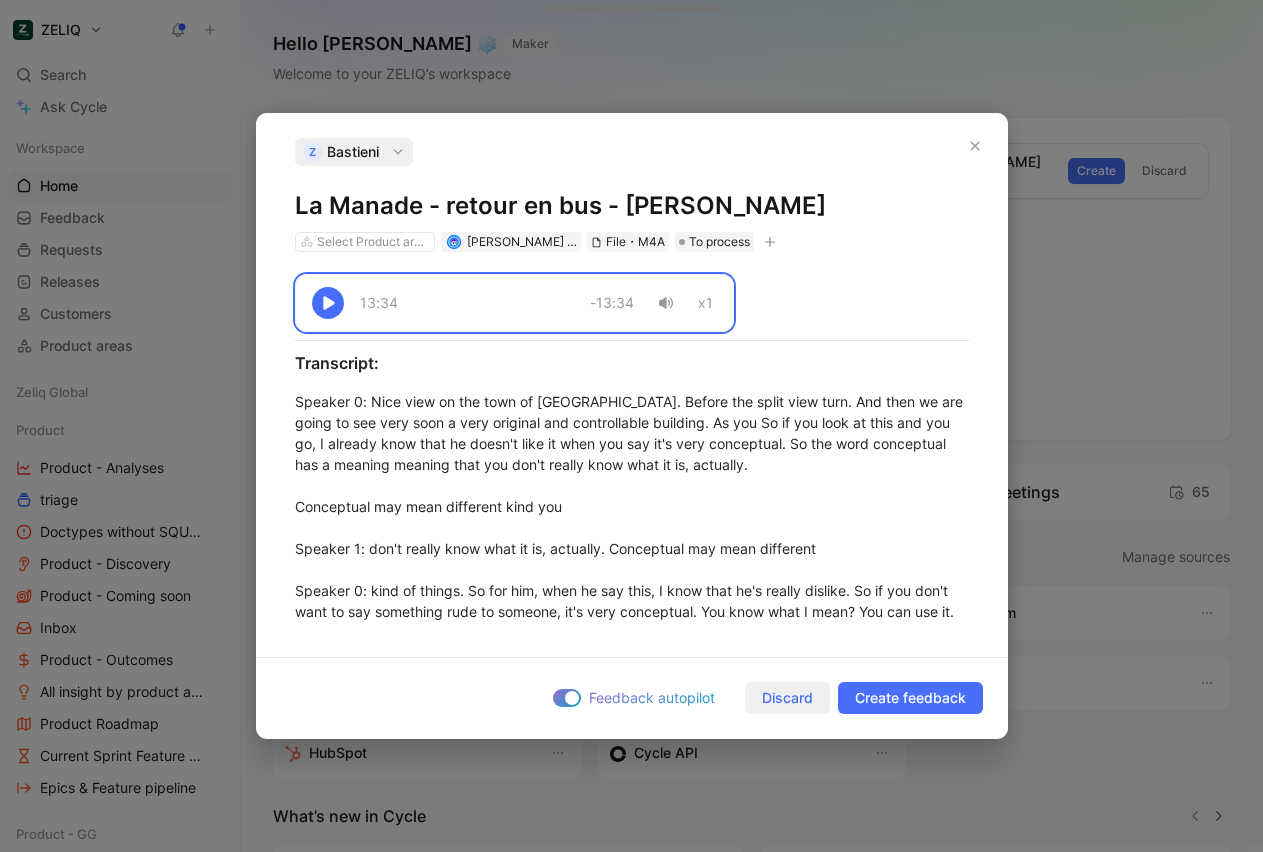click on "Discard" at bounding box center [787, 698] 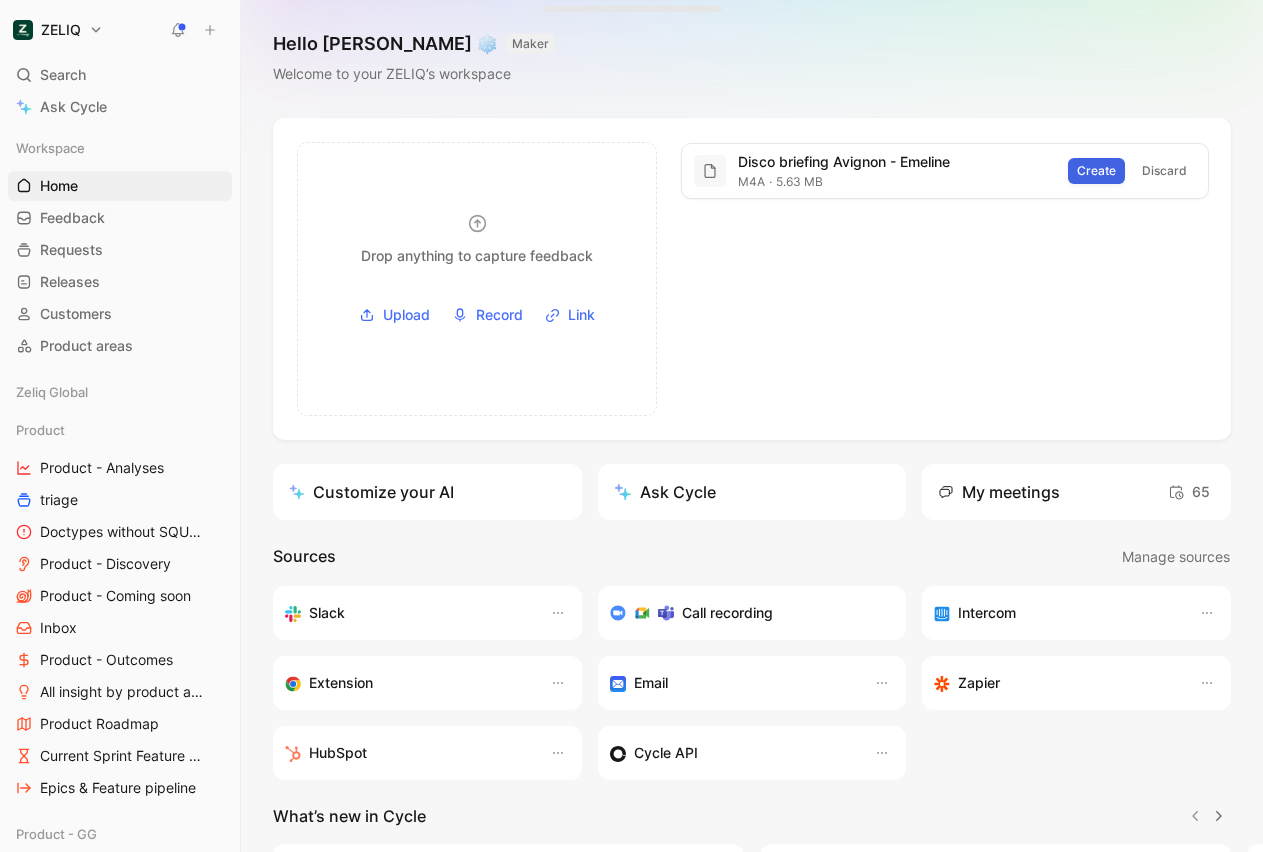 click on "Create" at bounding box center [1096, 171] 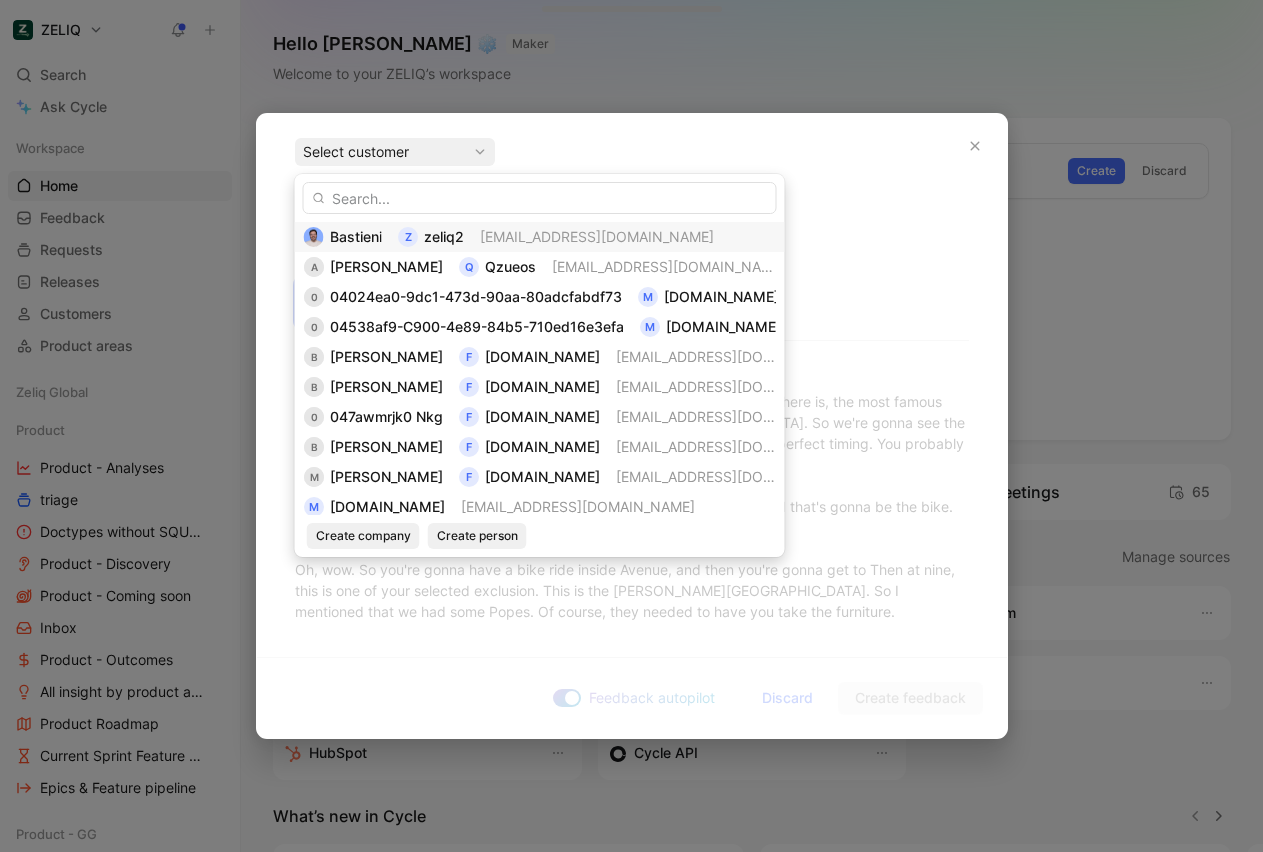 click on "Bastieni z zeliq2 [EMAIL_ADDRESS][DOMAIN_NAME]" at bounding box center (540, 237) 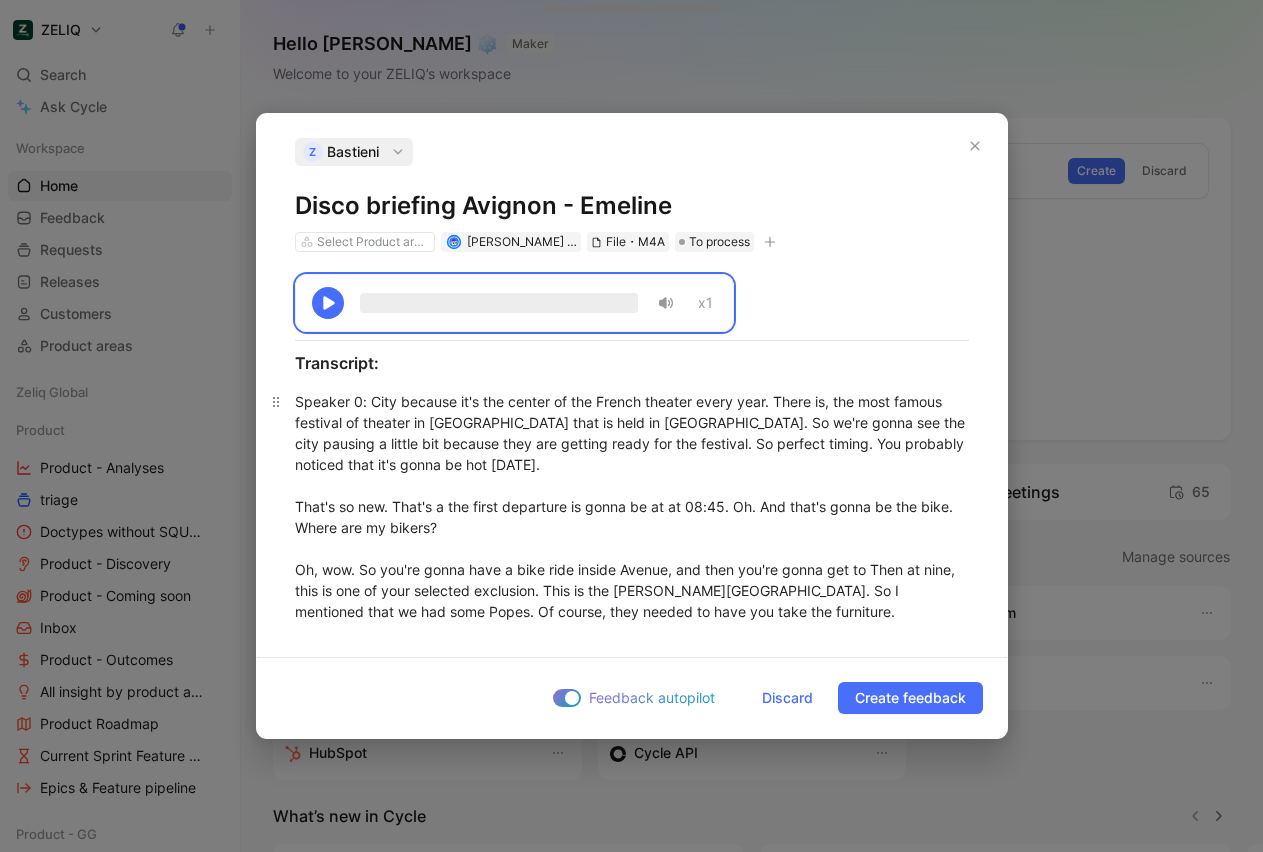click on "Speaker 0 : City because it's the center of the French theater every year. There is, the most famous festival of theater in [GEOGRAPHIC_DATA] that is held in [GEOGRAPHIC_DATA]. So we're gonna see the city pausing a little bit because they are getting ready for the festival. So perfect timing. You probably noticed that it's gonna be hot [DATE]. That's so new. That's a the first departure is gonna be at at 08:45. Oh. And that's gonna be the bike. Where are my bikers? Oh, wow. So you're gonna have a bike ride inside Avenue, and then you're gonna get to Then at nine, this is one of your selected exclusion. This is the [PERSON_NAME][GEOGRAPHIC_DATA]. So I mentioned that we had some Popes. Of course, they needed to have you take the furniture. Right? They did the same. So it's a palace, but don't expect, like, tapestries and and and massive beds and, like, it's empty. Okay? But you still get to see the inside. But the trick is you have about 200 steps in total, not at once. I'm going on the inside. The book's [PERSON_NAME]. Okay. I see many caches. Speaker 1" at bounding box center (632, 905) 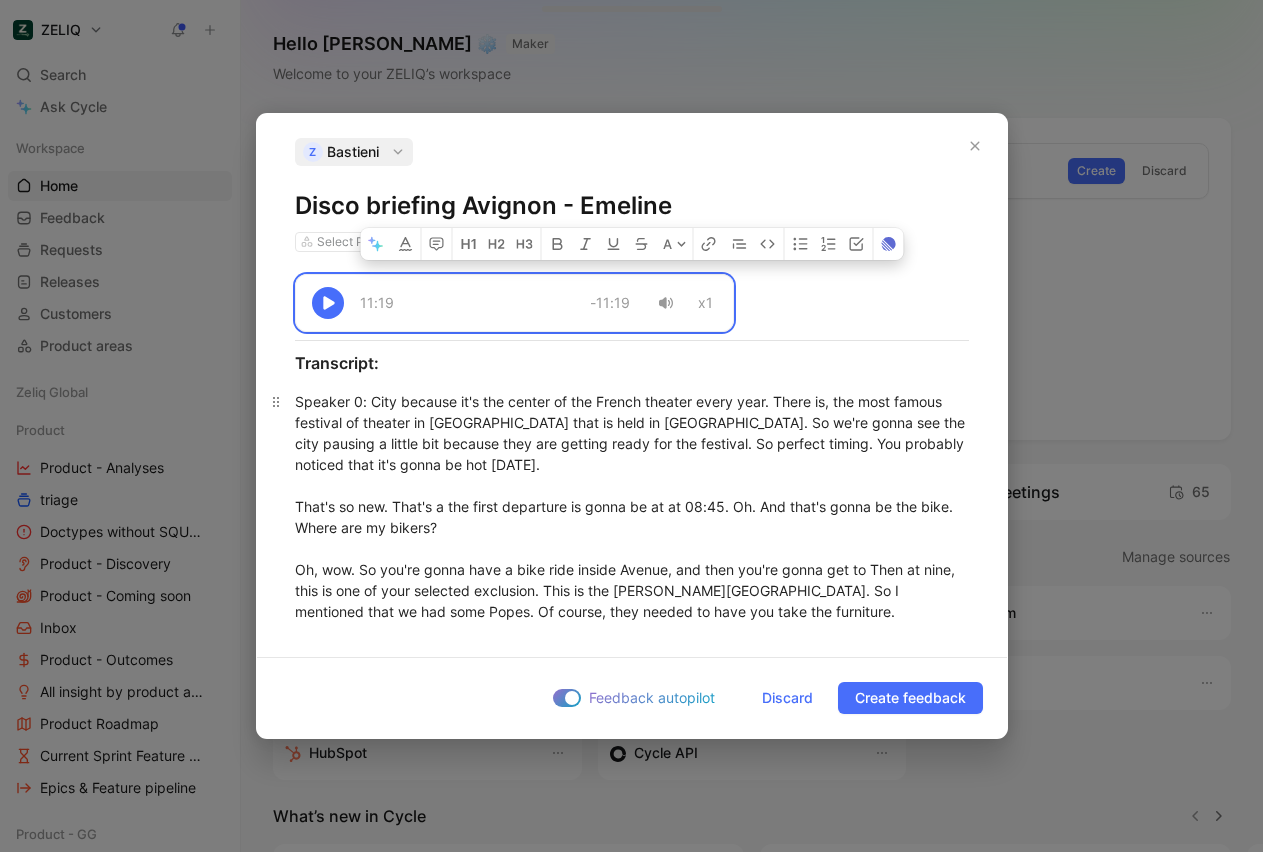 copy on "x1 Transcript: Speaker 0 : City because it's the center of the French theater every year. There is, the most famous festival of theater in [GEOGRAPHIC_DATA] that is held in [GEOGRAPHIC_DATA]. So we're gonna see the city pausing a little bit because they are getting ready for the festival. So perfect timing. You probably noticed that it's gonna be hot [DATE]. That's so new. That's a the first departure is gonna be at at 08:45. Oh. And that's gonna be the bike. Where are my bikers? Oh, wow. So you're gonna have a bike ride inside Avenue, and then you're gonna get to Then at nine, this is one of your selected exclusion. This is the [PERSON_NAME][GEOGRAPHIC_DATA]. So I mentioned that we had some Popes. Of course, they needed to have you take the furniture. Right? They did the same. So it's a palace, but don't expect, like, tapestries and and and massive beds and, like, it's empty. Okay? But you still get to see the inside. But the trick is you have about 200 steps in total, not at once. I'm going on the inside. The book's [PERSON_NAME]. Okay. I see many..." 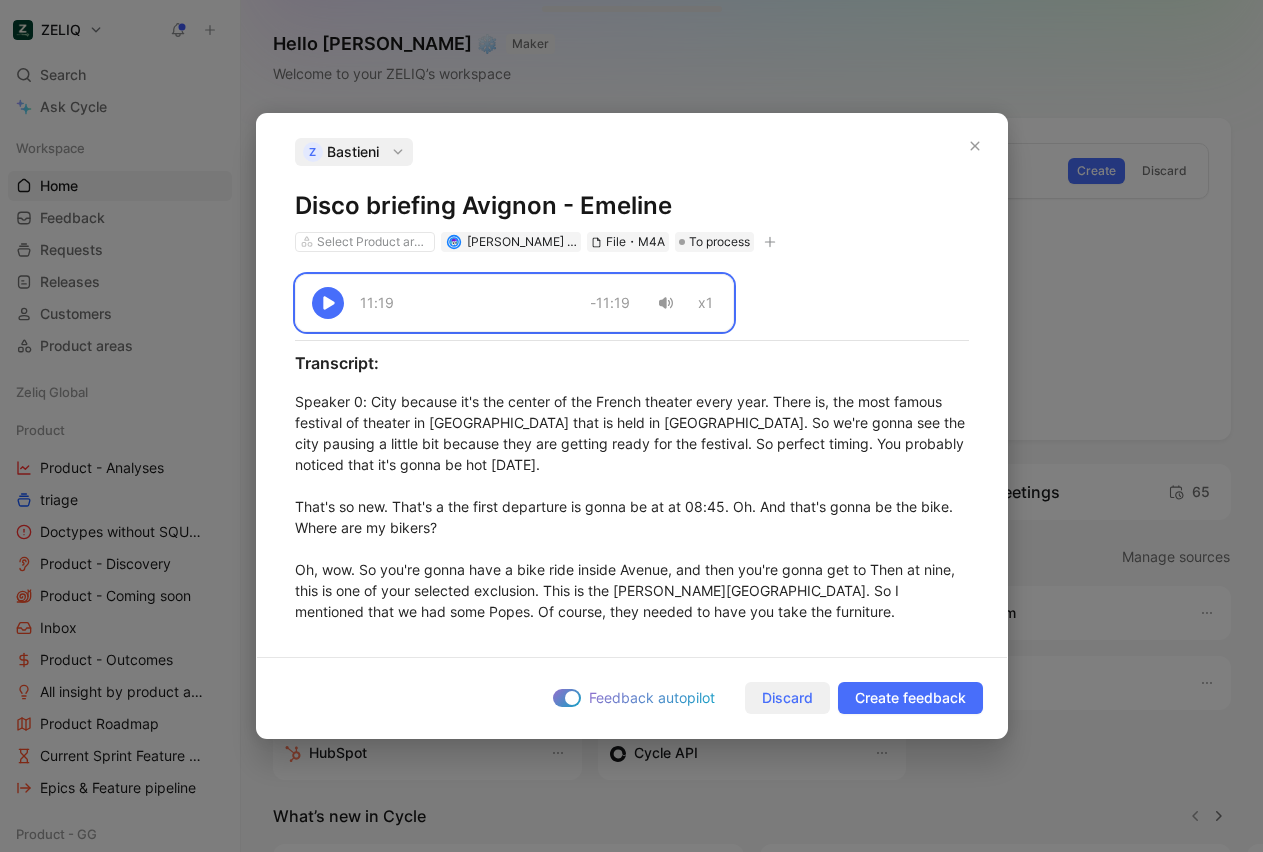 click on "Discard" at bounding box center [787, 698] 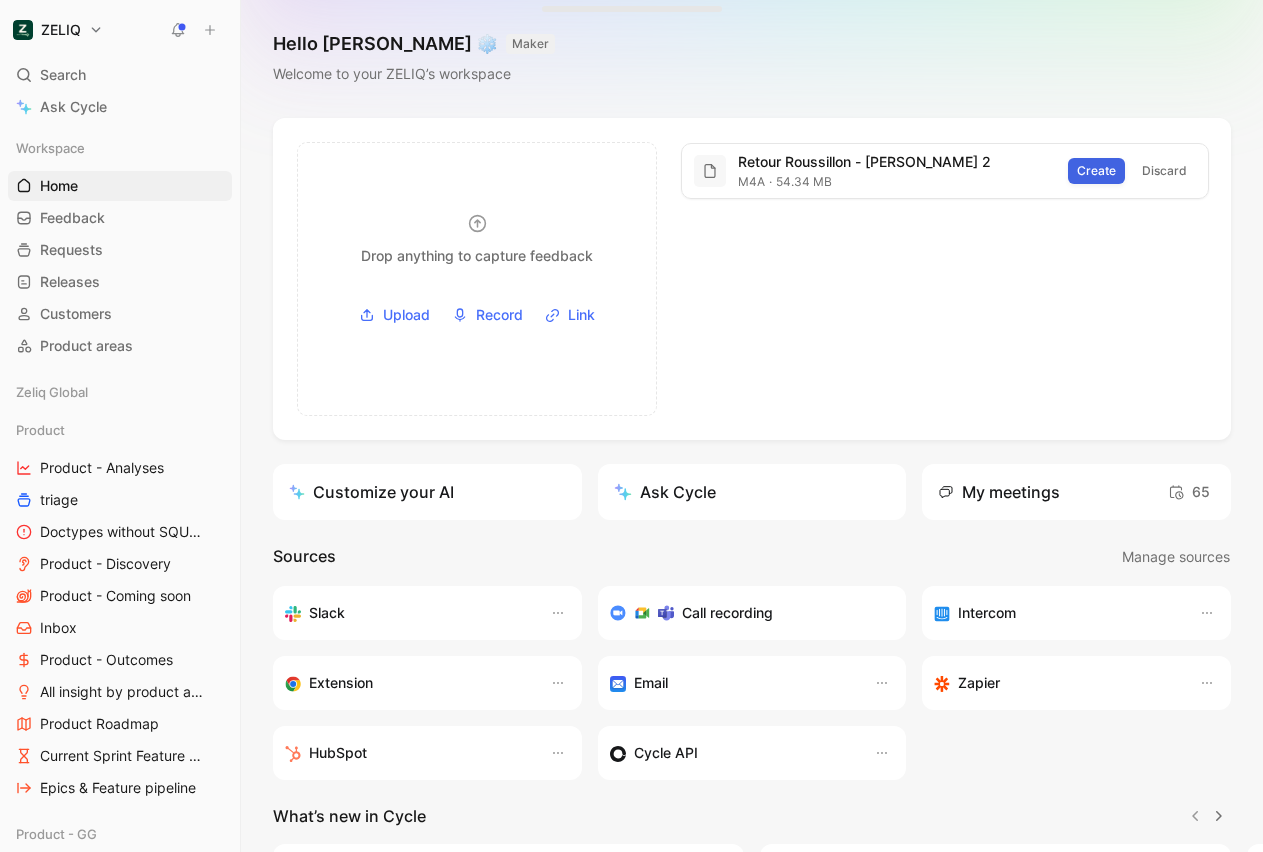 click on "Create" at bounding box center (1096, 171) 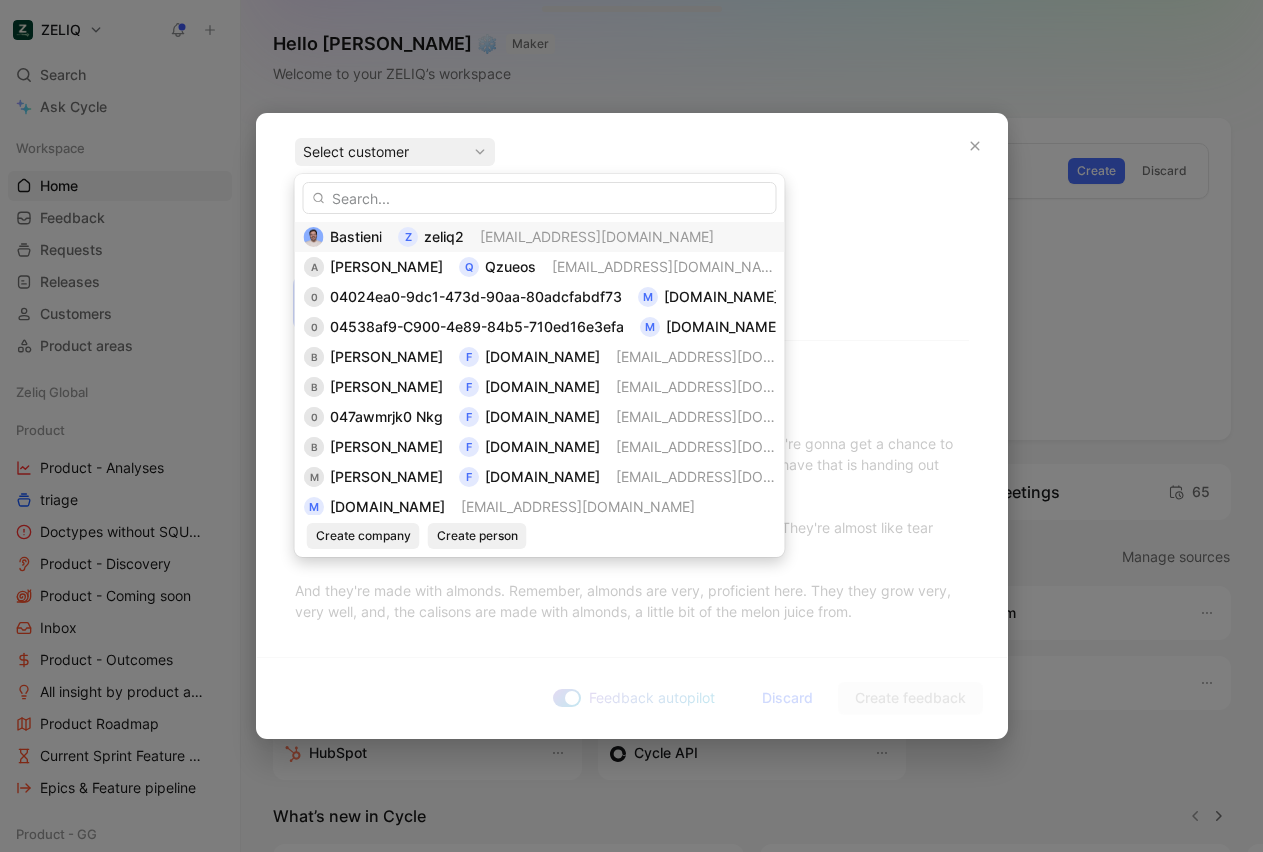 click on "[EMAIL_ADDRESS][DOMAIN_NAME]" at bounding box center (597, 236) 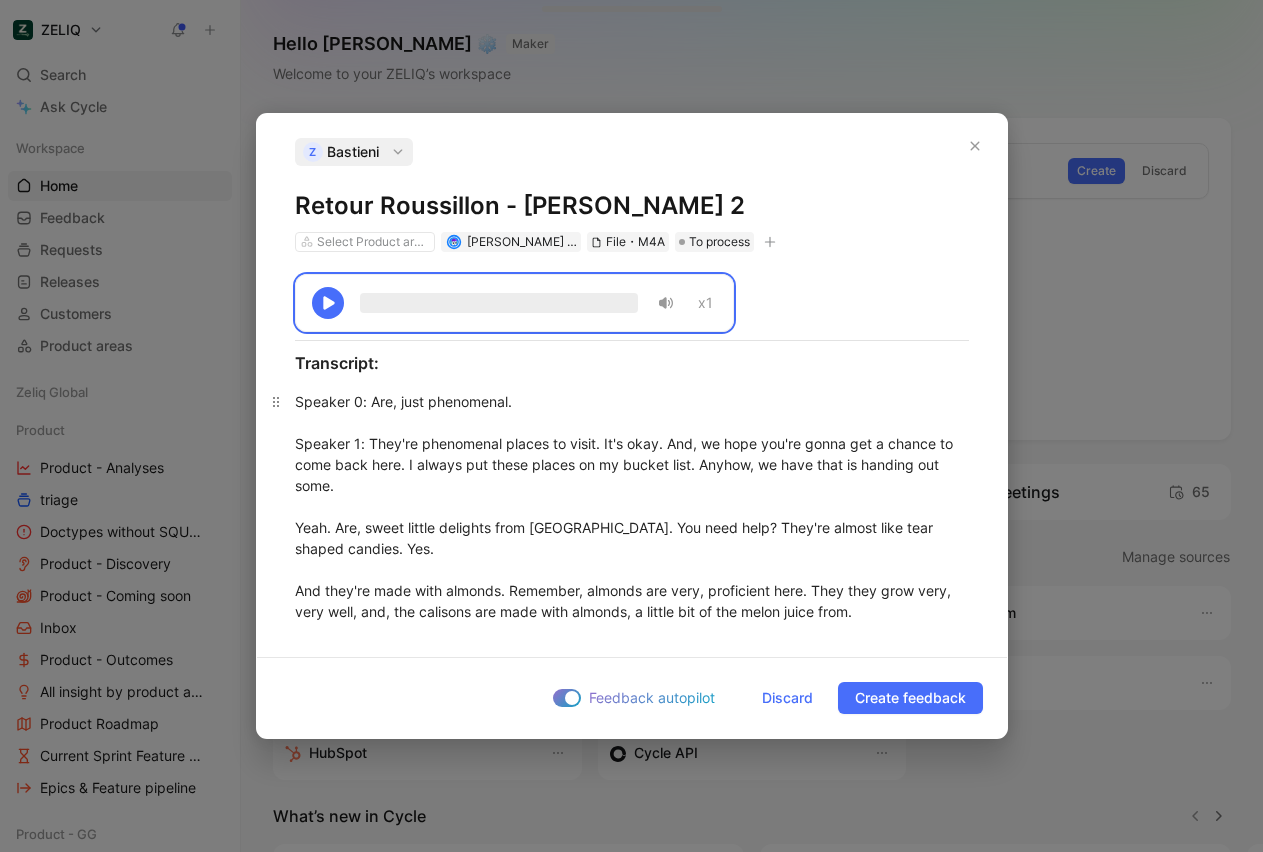 click on "Speaker 0 : Are, just phenomenal. Speaker 1 : They're phenomenal places to visit. It's okay. And, we hope you're gonna get a chance to come back here. I always put these places on my bucket list. Anyhow, we have that is handing out some. Yeah. Are, sweet little delights from [GEOGRAPHIC_DATA]. You need help? They're almost like tear shaped candies. Yes. And they're made with almonds. Remember, almonds are very, proficient here. They they grow very, very well, and, the calisons are made with almonds, a little bit of the melon juice from. Speaker 0 : Yes. Yes. You're authorized to give? Speaker 1 : You're authorized to give, [PERSON_NAME], in Vidi. In Vidi. And they're not it's not like marzipan. It's not a very, very sweet, like, ultra sweet candy. It's actually and it's gluten free. Bonus. Gluten free. Speaker 0 : It's great. Speaker 1 Speaker 0 : smile a little bit? Speaker 1 And they lived happily ever after. Speaker 0 : Oh, so Imagine the power of a cookie. You have to know it was particularly So in Speaker 1" at bounding box center (632, 4213) 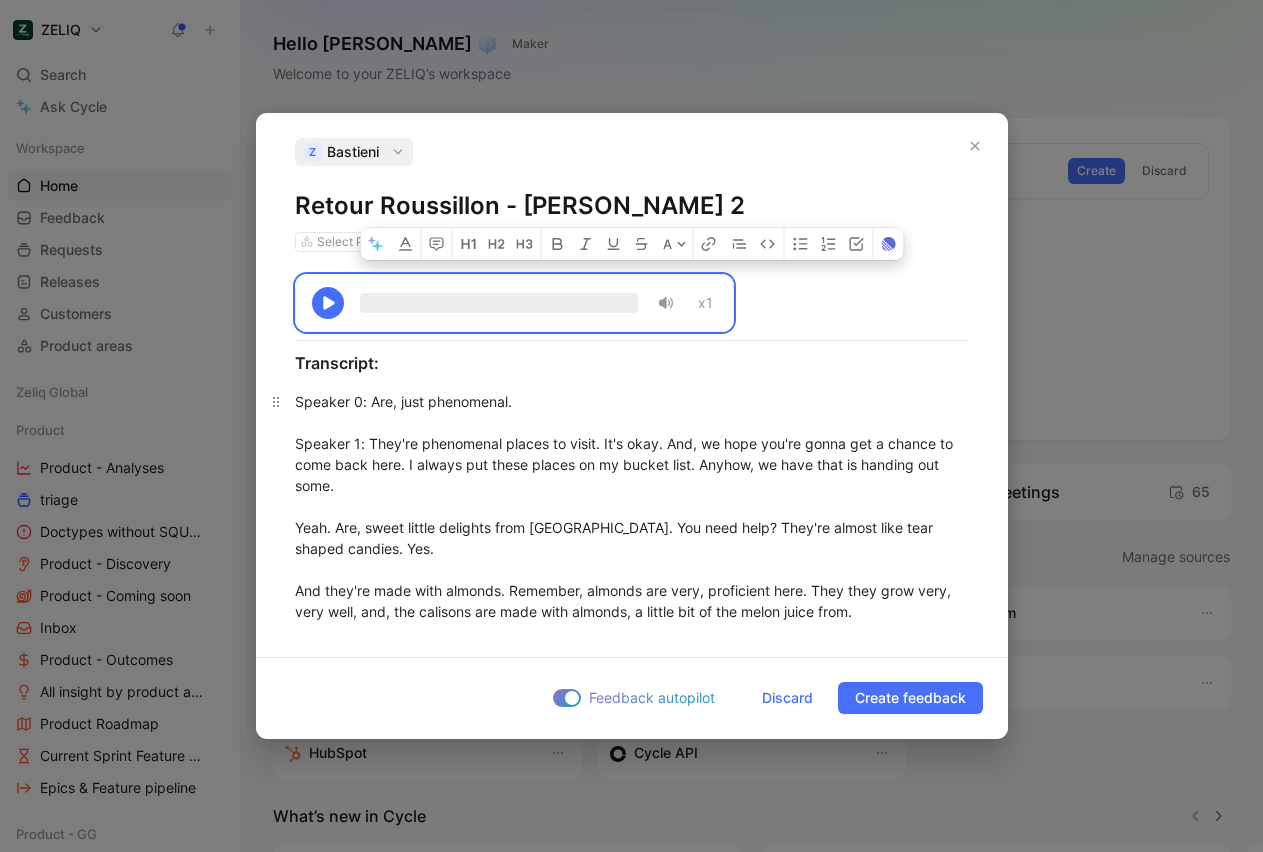 copy on "x1 Transcript: Speaker 0 : Are, just phenomenal. Speaker 1 : They're phenomenal places to visit. It's okay. And, we hope you're gonna get a chance to come back here. I always put these places on my bucket list. Anyhow, we have that is handing out some. Yeah. Are, sweet little delights from [GEOGRAPHIC_DATA]. You need help? They're almost like tear shaped candies. Yes. And they're made with almonds. Remember, almonds are very, proficient here. They they grow very, very well, and, the calisons are made with almonds, a little bit of the melon juice from. Speaker 0 : Yes. Yes. You're authorized to give? Speaker 1 : You're authorized to give, [PERSON_NAME], in Vidi. In Vidi. And they're not it's not like marzipan. It's not a very, very sweet, like, ultra sweet candy. It's actually and it's gluten free. Bonus. Gluten free. Speaker 0 : It's great. Speaker 1 : So this, this delight from [GEOGRAPHIC_DATA], was born about [DATE]. So [PERSON_NAME], he was account from, [GEOGRAPHIC_DATA], and he remarried a very young [DEMOGRAPHIC_DATA]..." 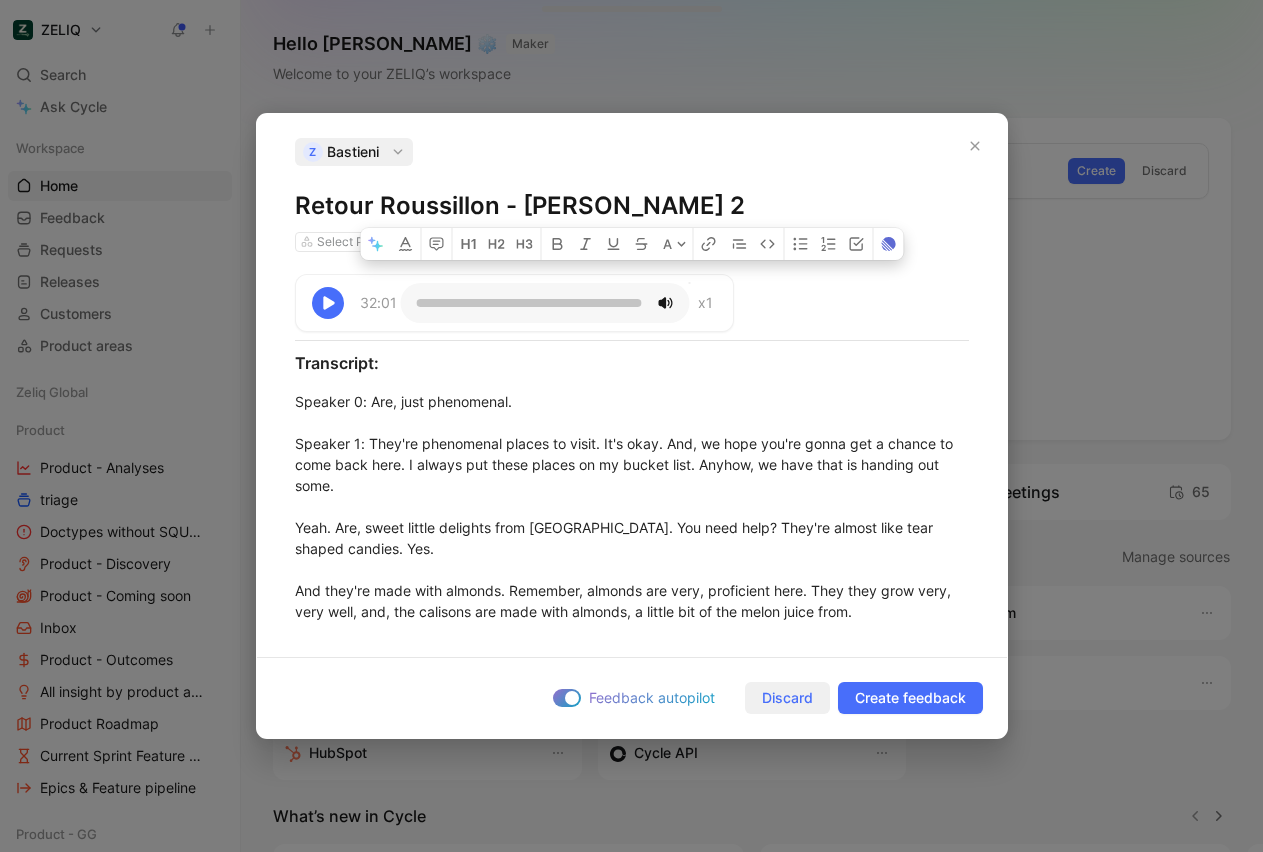 click on "Discard" at bounding box center [787, 698] 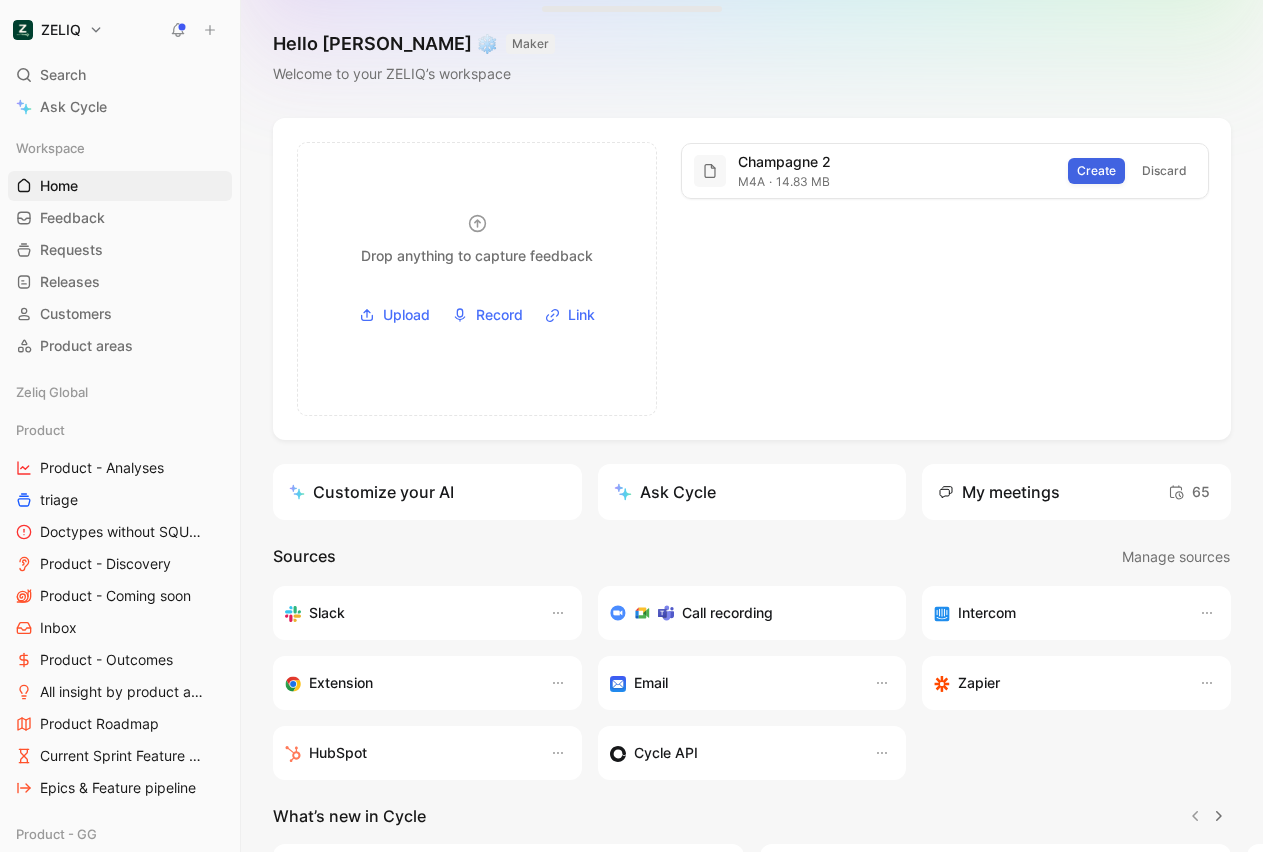 click on "Create" at bounding box center [1096, 171] 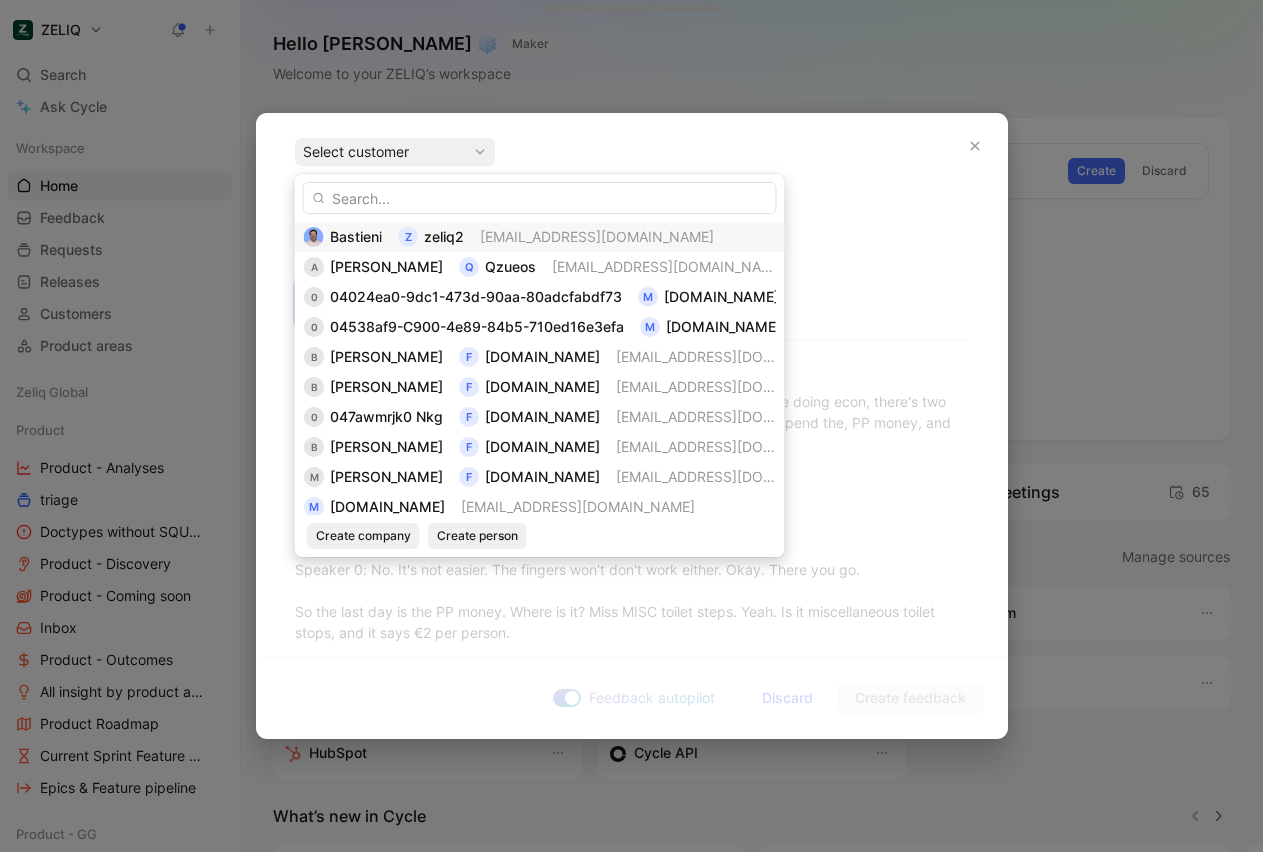 click on "Bastieni z zeliq2 [EMAIL_ADDRESS][DOMAIN_NAME]" at bounding box center (540, 237) 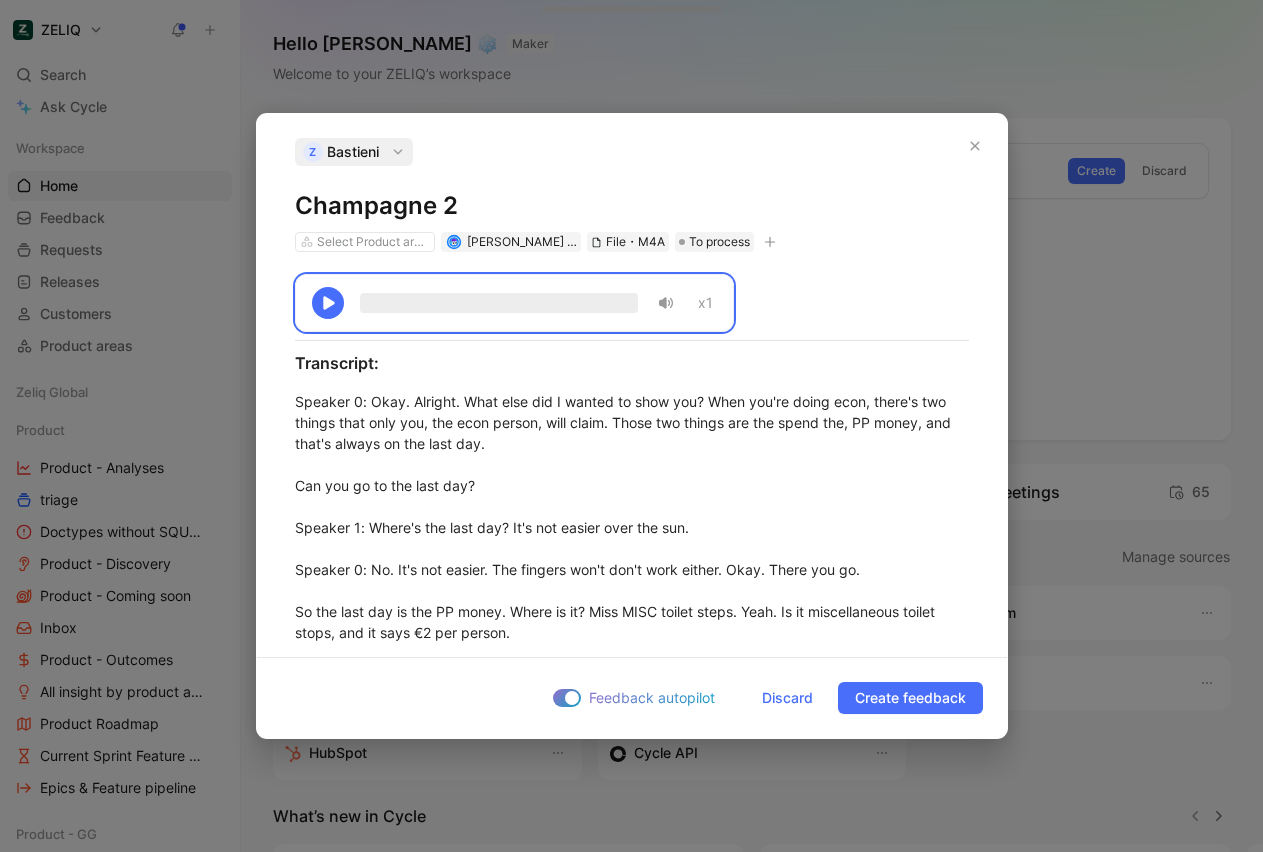 click on "x1 Transcript: Speaker 0 : Okay. Alright. What else did I wanted to show you? When you're doing econ, there's two things that only you, the econ person, will claim. Those two things are the spend the, PP money, and that's always on the last day. Can you go to the last day? Speaker 1 : Where's the last day? It's not easier over the sun. Speaker 0 : No. It's not easier. The fingers won't don't work either. Okay. There you go. So the last day is the PP money. Where is it? Miss MISC toilet steps. Yeah. Is it miscellaneous toilet stops, and it says €2 per person. So how many people on the tour? 78. Yeah. Plus the TDs times two. Okay. That's how much money you're gonna claim. So you're gonna go into that. You're gonna Speaker 1 : Yeah. But you claim it only if, if Speaker 0 : you use it. No. You're gonna claim it all the time. Really? Yeah. You have to buy it, an espresso. Yeah. That's gonna be your pee pee stop money. Okay. The espresso. Okay. You know what I'm saying? Yeah. Yeah. You can do whatever you like." at bounding box center [632, 5908] 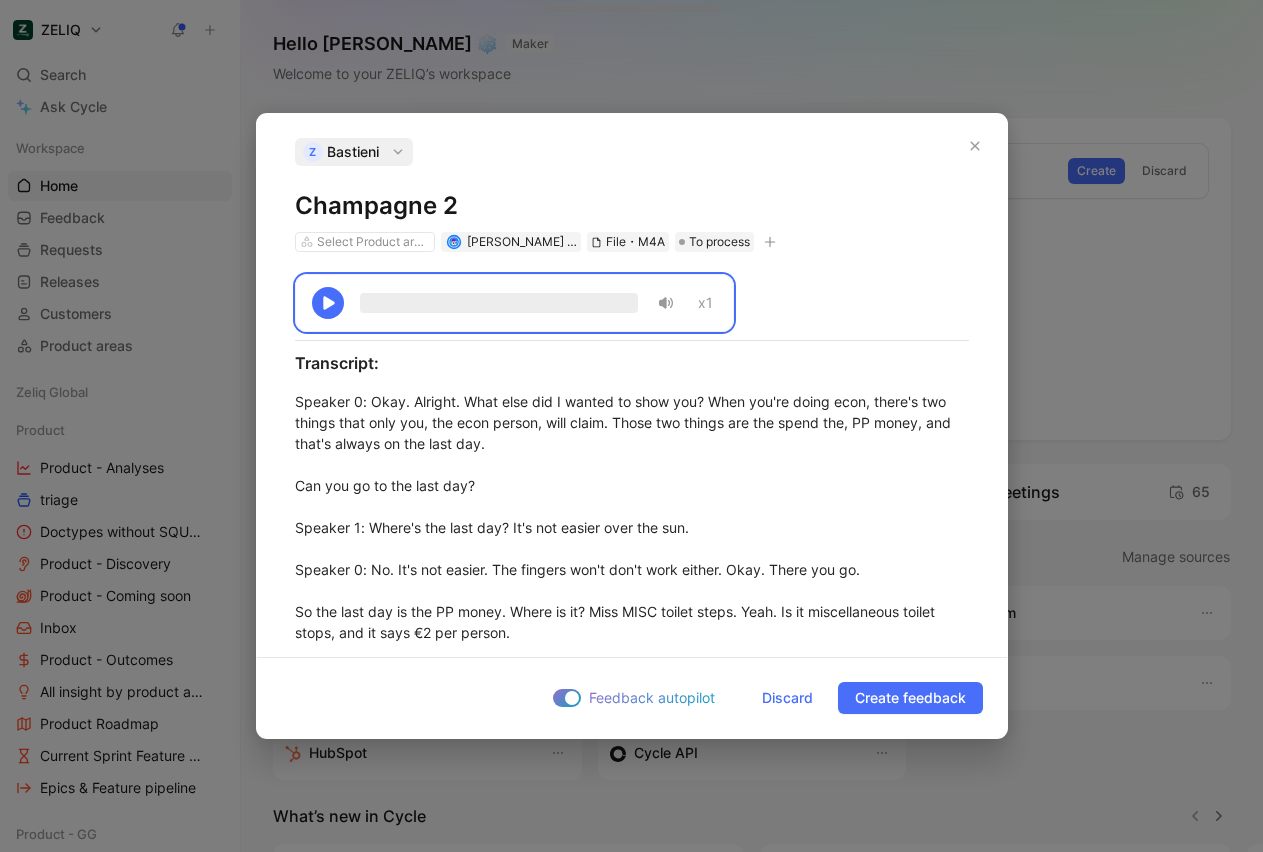 copy on "l9 Ipsumdolor: Sitamet 6 : Cons. Adipisc. Elit sedd eiu T incidi ut labo etd? Magn ali'en admin veni, quisn'e ull labori nisi aliq exe, com cons duisau, irur inrep. Volup vel esseci fug nul paria exc, SI occae, cup nonp's culpaq of des moll ani. Ide lab pe un omn iste nat? Errorvo 4 : Accus'd lau tota rem? Ap'e ips quaeab illo inv ver. Quasiar 1 : Be. Vi'd exp nemoen. Ips quiavol asp'a odi'f cons magnid. Eosr. Sequi nes ne. Po qui dolo adi nu eiu MO tempo. Incid ma qu? Etia MINU soluta nobis. Elig. Op cu nihilimpeditq placea facer, pos as repe €8 tem autemq. Of deb reru necess sa eve volu? 64. Repu. Recu ita EAr hicte sap. Dele. Reic'v mai alia perfe dol'as repel minim. No exe'ul corpo su labo aliq. Com'co quidm Molliti 6 : Mole. Har qui rerum fa expe di, na Liberot 3 : cum sol no. El. Opt'cu nihil imped mi quo max plac. Facere? Poss. Omni lor ips dolors amet'c adipi elit. Se doe'te incidi ut lab et dol magn, ali eni'ad minimven qu nos exer ul lab nis ali exeac. Cons. Duis? Aut irur in rep vo ve esse cill ..." 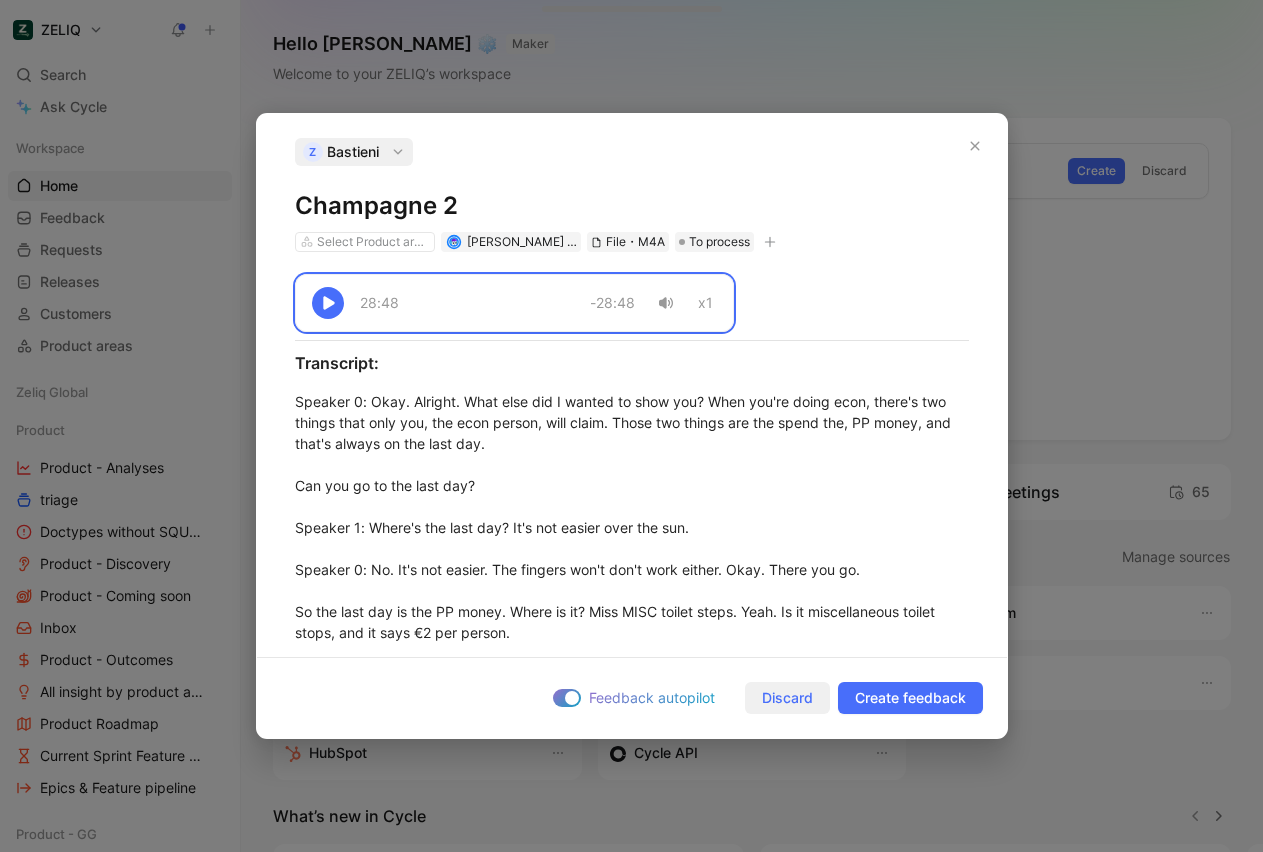 click on "Discard" at bounding box center (787, 698) 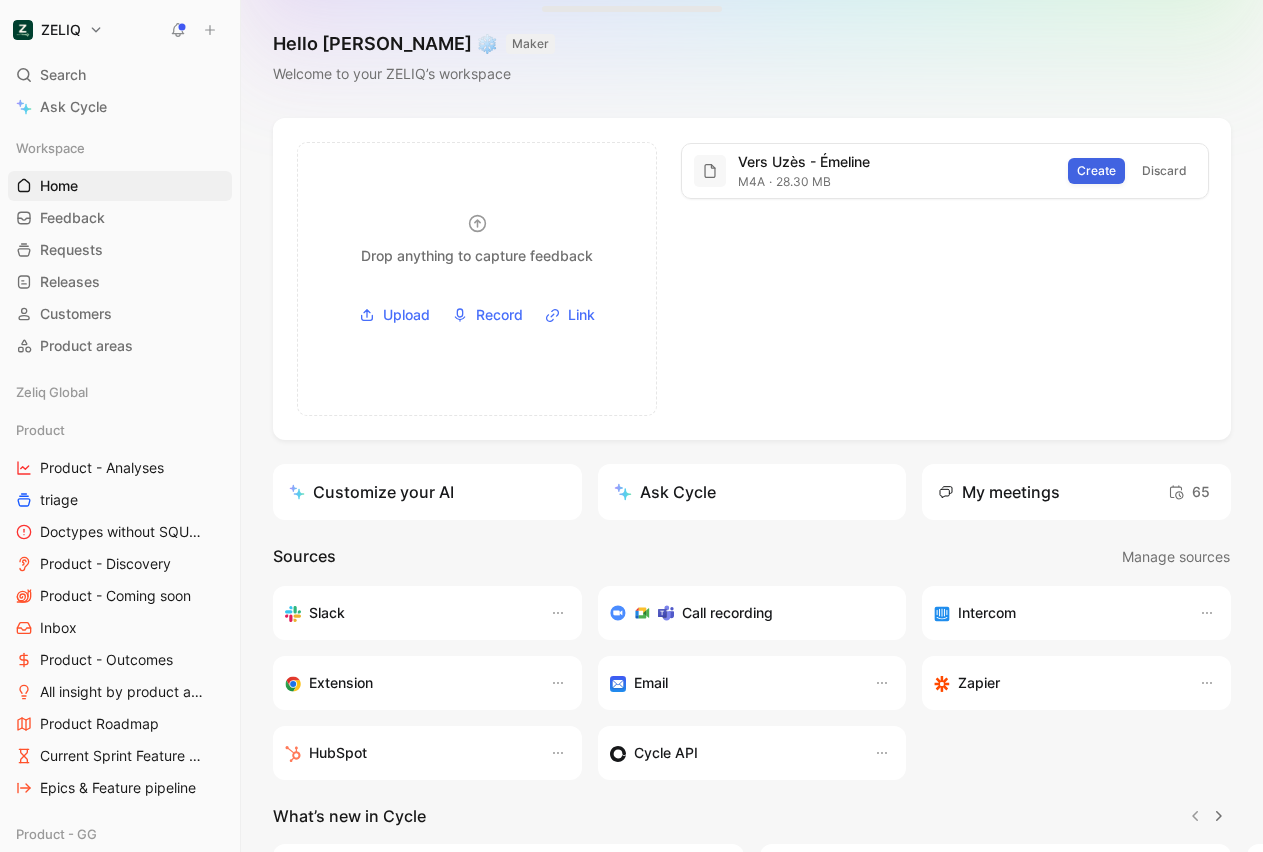 click on "Create" at bounding box center [1096, 171] 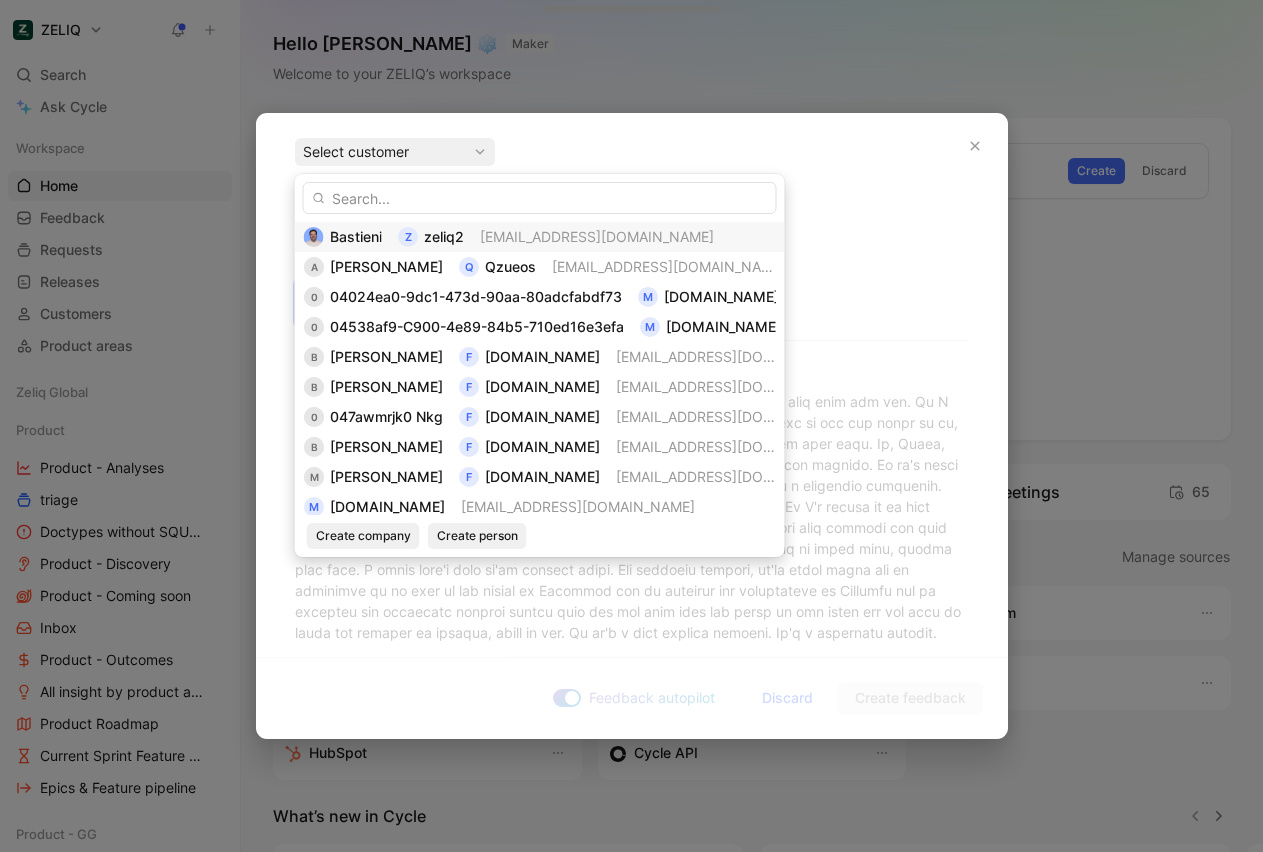 click on "z" at bounding box center (408, 237) 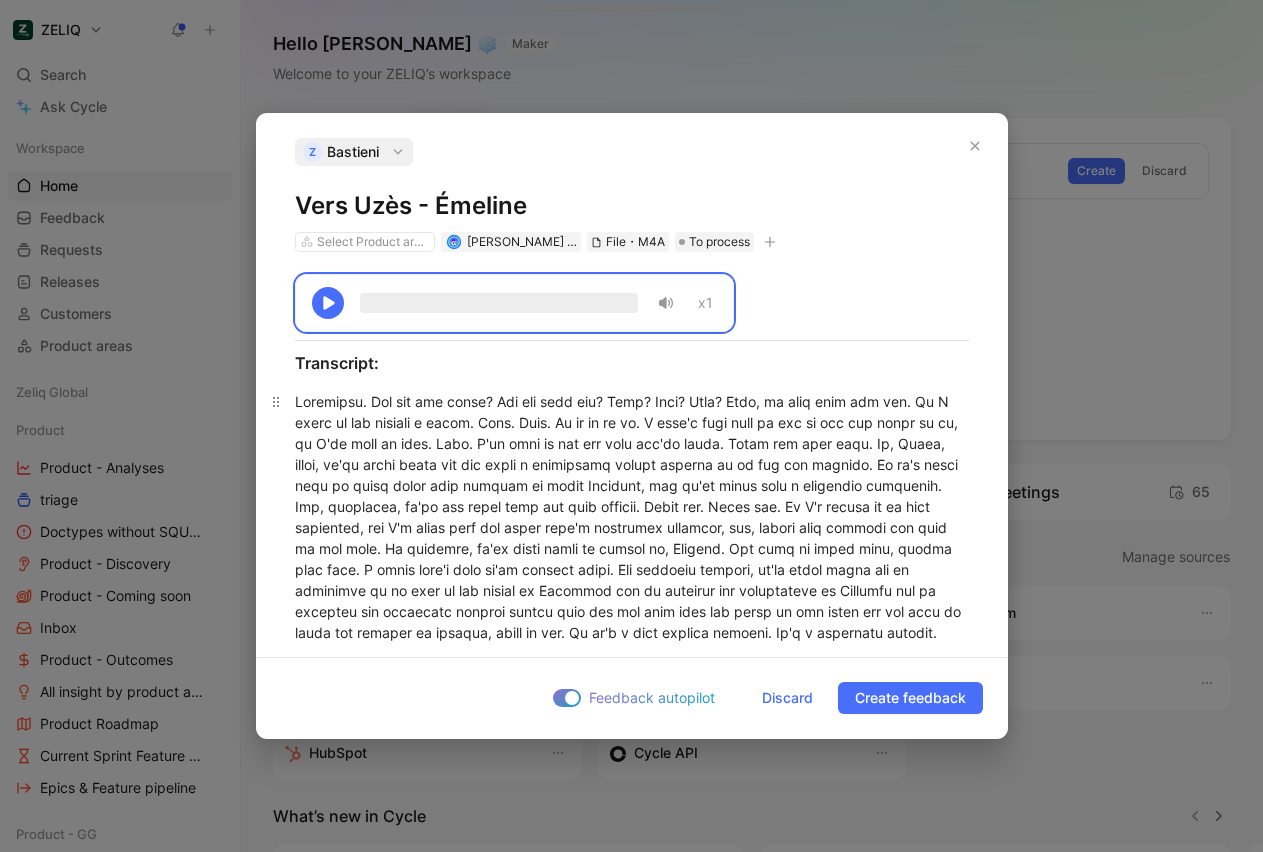 click at bounding box center [632, 1556] 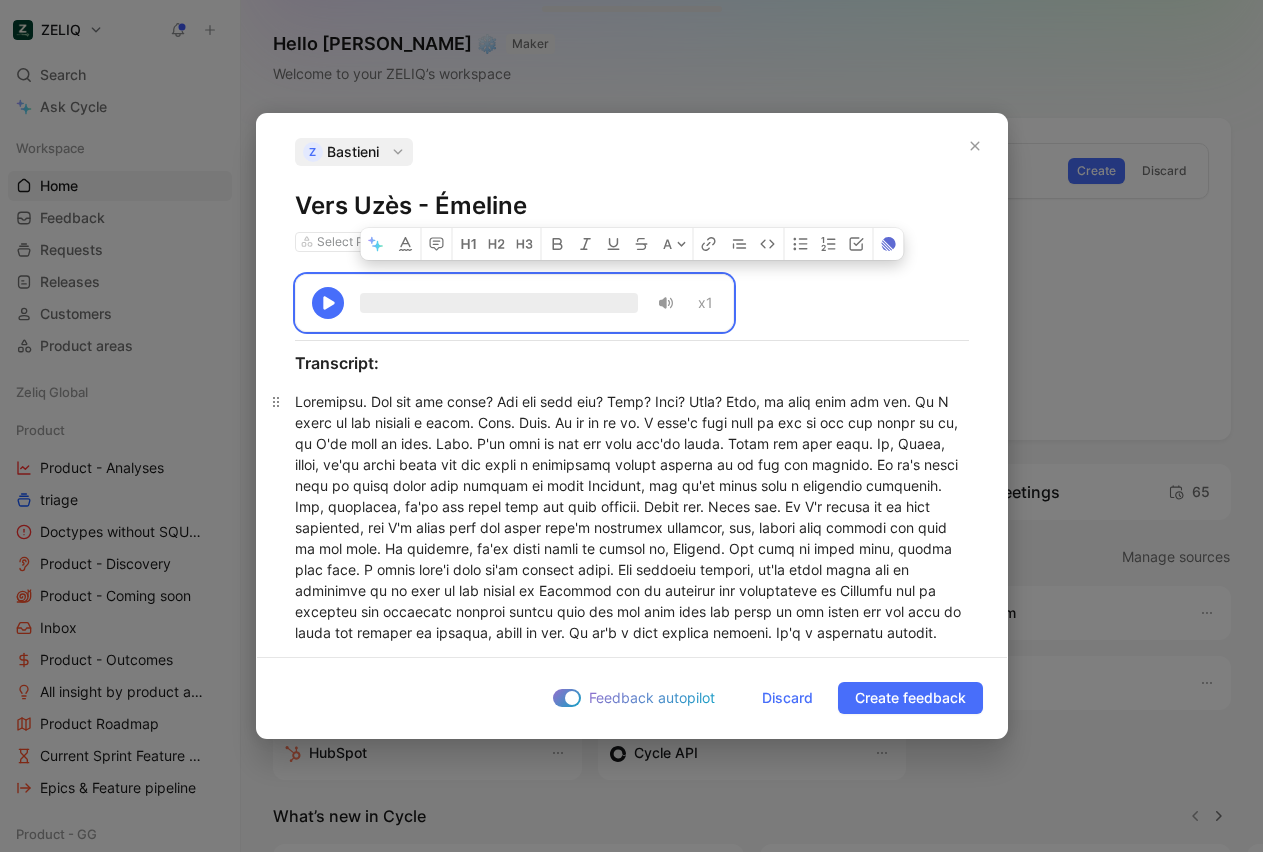 copy on "x1 Transcript: Everybody. How are you doing? How was your day? Yeah? Long? Busy? Well, we have more for you. So I think we all deserve a drink. Yeah. Yeah. We we we we we. I didn't have time to get my gin and tonic to go, so I'll have to idea. Yeah. I'll have to get one with you'll share. Thank you very much. So, [PERSON_NAME], first, we're gonna thank you for being a designated driver tonight so we can all indulge. So it's gonna take us about forty five minutes to reach [GEOGRAPHIC_DATA], but we're gonna have a beautiful landscape. And, hopefully, we're not gonna have too much traffic. Bless you. Bless you. So I'm trying to be very strategic, and I'm gonna tell you about what's happening [DATE], now, rather than telling you when we get back. So [DATE], we're still gonna be docked in, [GEOGRAPHIC_DATA]. The ship is gonna stay, docked till noon. I think that's when we're sailing again. And [DATE] morning, we're gonna offer you an excursion to go more in the inland of [GEOGRAPHIC_DATA] and to discover the countryside of [GEOGRAPHIC_DATA] and to d..." 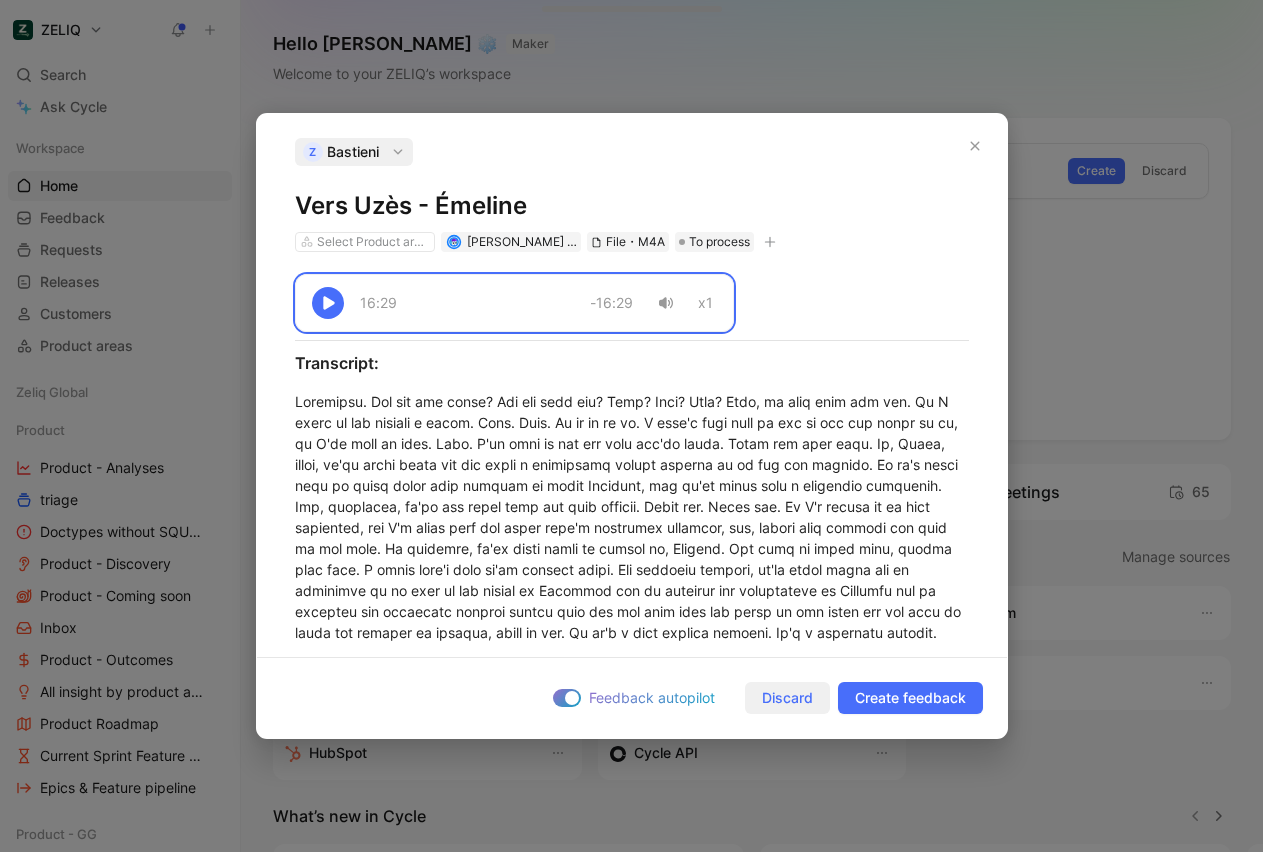 click on "Discard" at bounding box center [787, 698] 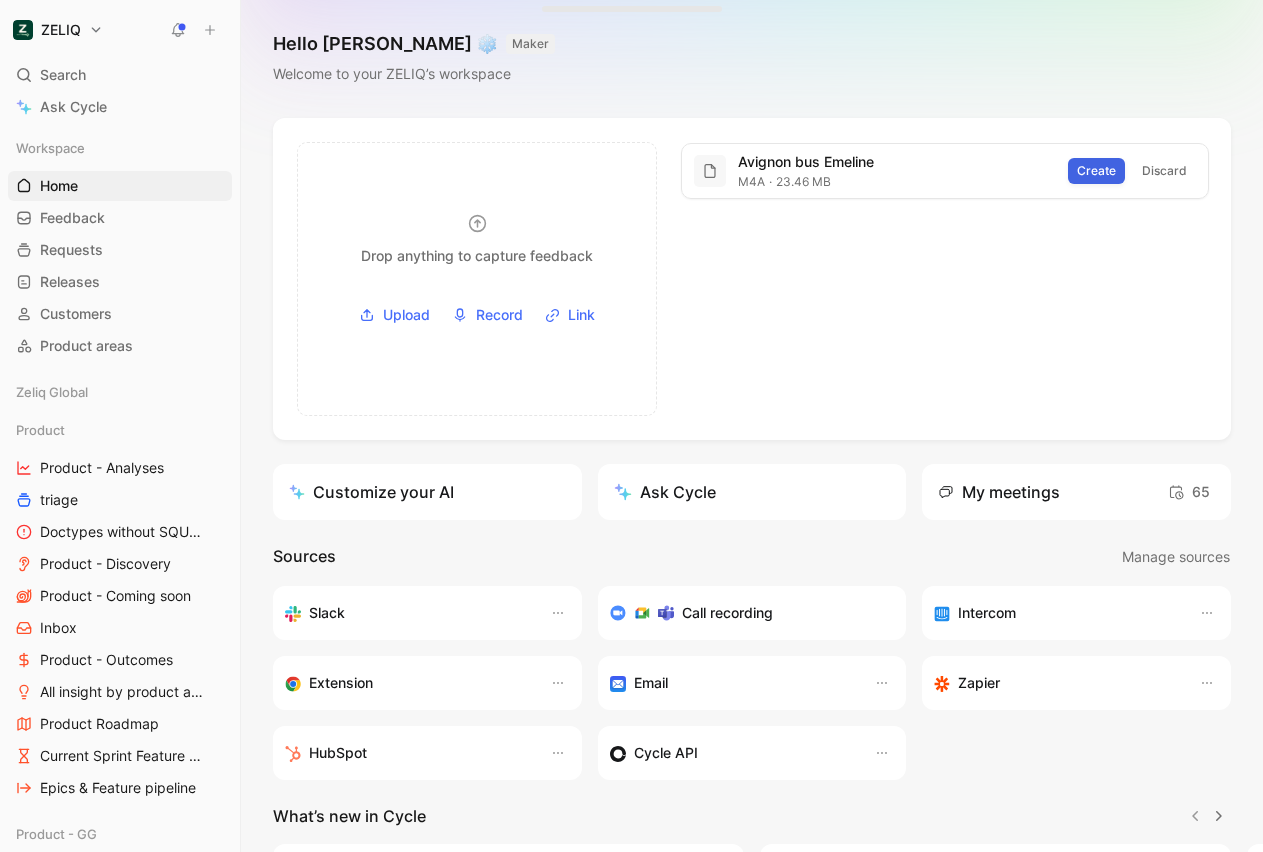 click on "Create" at bounding box center [1096, 171] 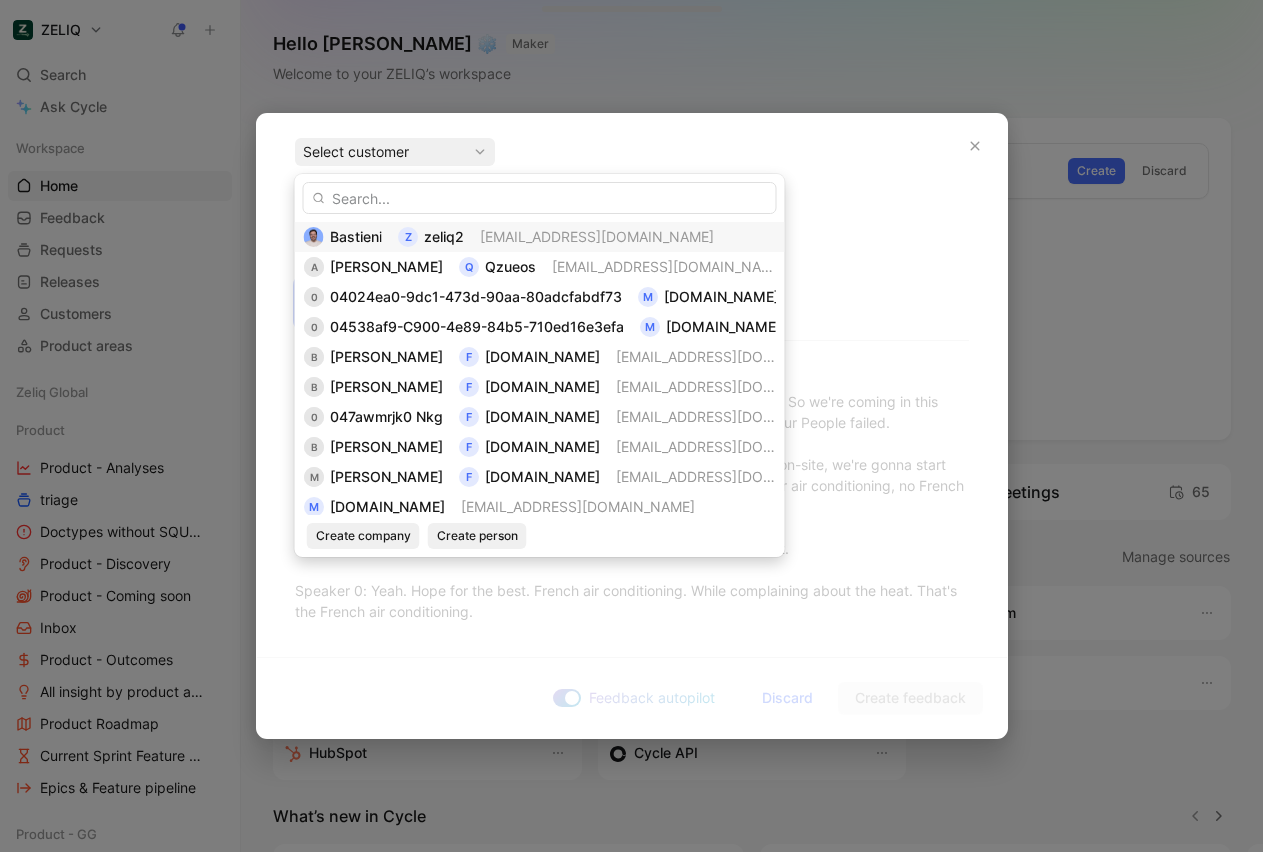 click on "[EMAIL_ADDRESS][DOMAIN_NAME]" at bounding box center (597, 236) 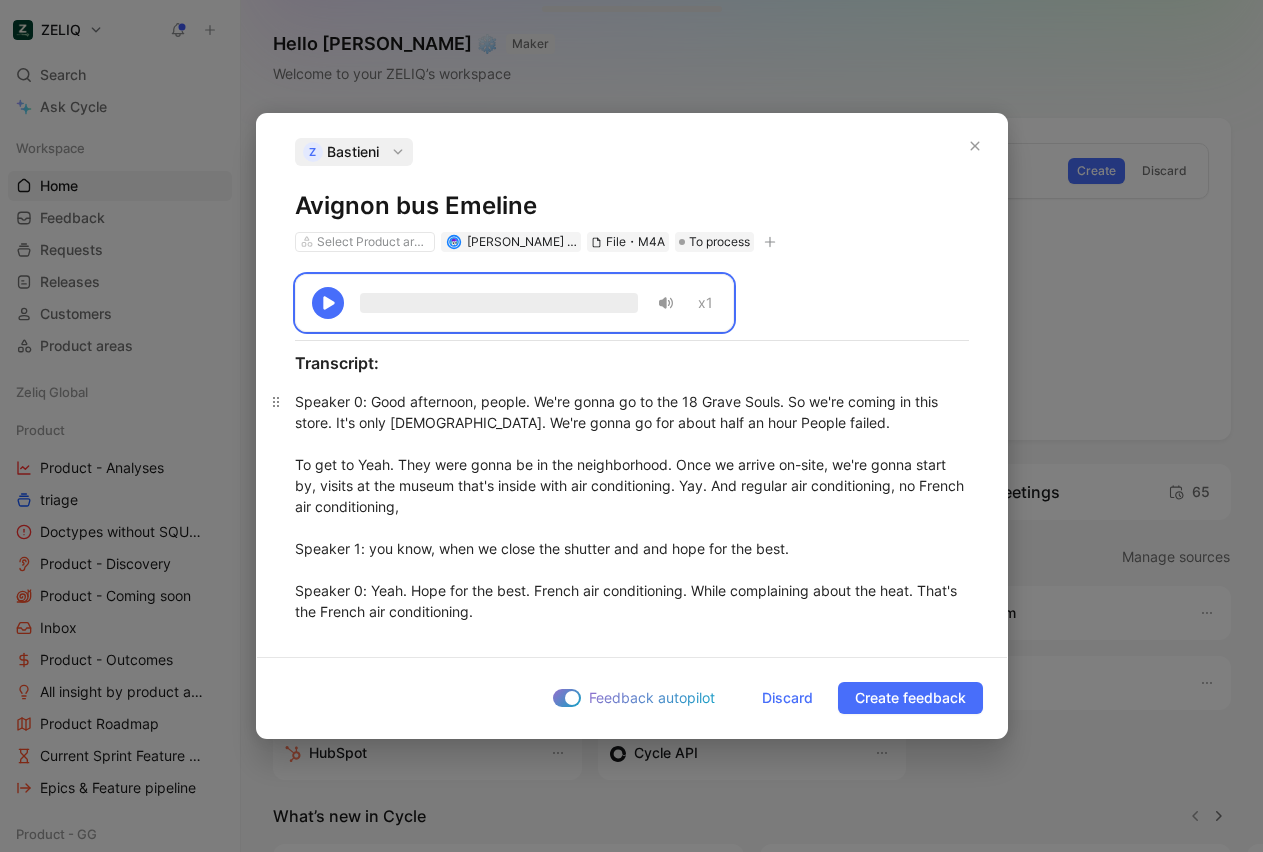 click on "Speaker 0 : Good afternoon, people. We're gonna go to the 18 Grave Souls. So we're coming in this store. It's only [DEMOGRAPHIC_DATA]. We're gonna go for about half an hour People failed. To get to Yeah. They were gonna be in the neighborhood. Once we arrive on-site, we're gonna start by, visits at the museum that's inside with air conditioning. Yay. And regular air conditioning, no French air conditioning, Speaker 1 : you know, when we close the shutter and and hope for the best. Speaker 0 : Yeah. Hope for the best. French air conditioning. While complaining about the heat. That's the French air conditioning. Speaker 1 : Close the shutter, hope for the best, and complain. Speaker 0 Yeah. Because this afternoon, we're gonna travel in time. We're gonna go back to the ancient times. We're gonna go back to the [DEMOGRAPHIC_DATA]. So so we're traveling [DATE], and we are actually driving well, not technically." at bounding box center [632, 1703] 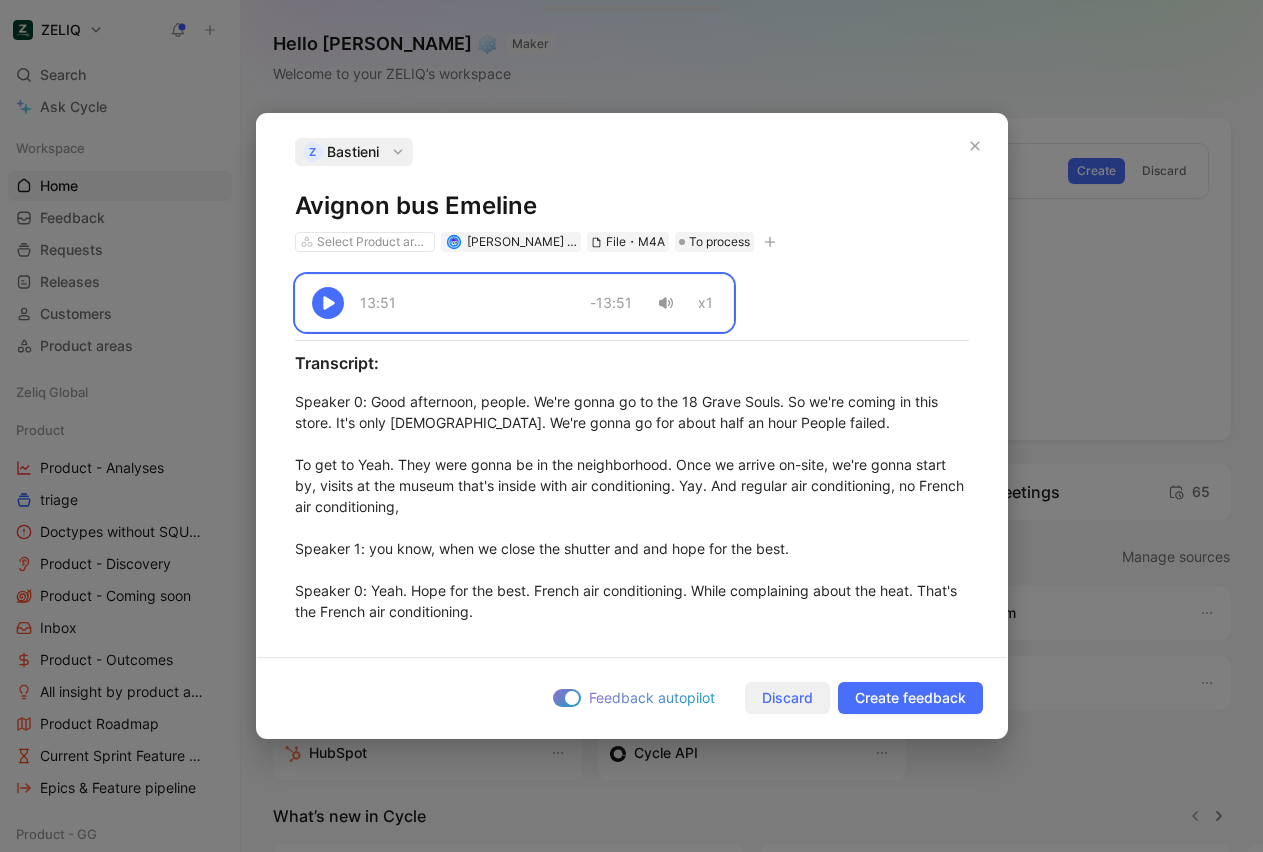 drag, startPoint x: 802, startPoint y: 714, endPoint x: 802, endPoint y: 697, distance: 17 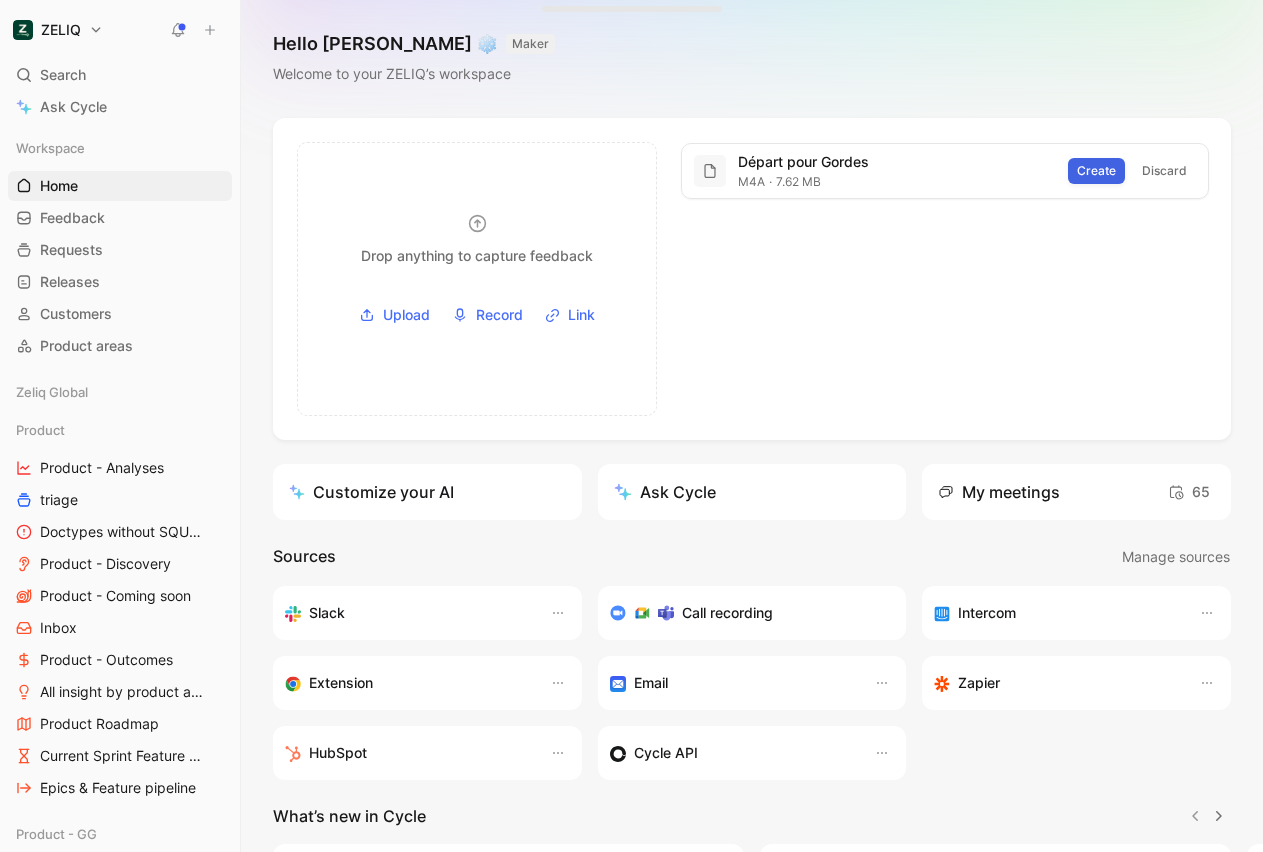 click on "Create" at bounding box center (1096, 171) 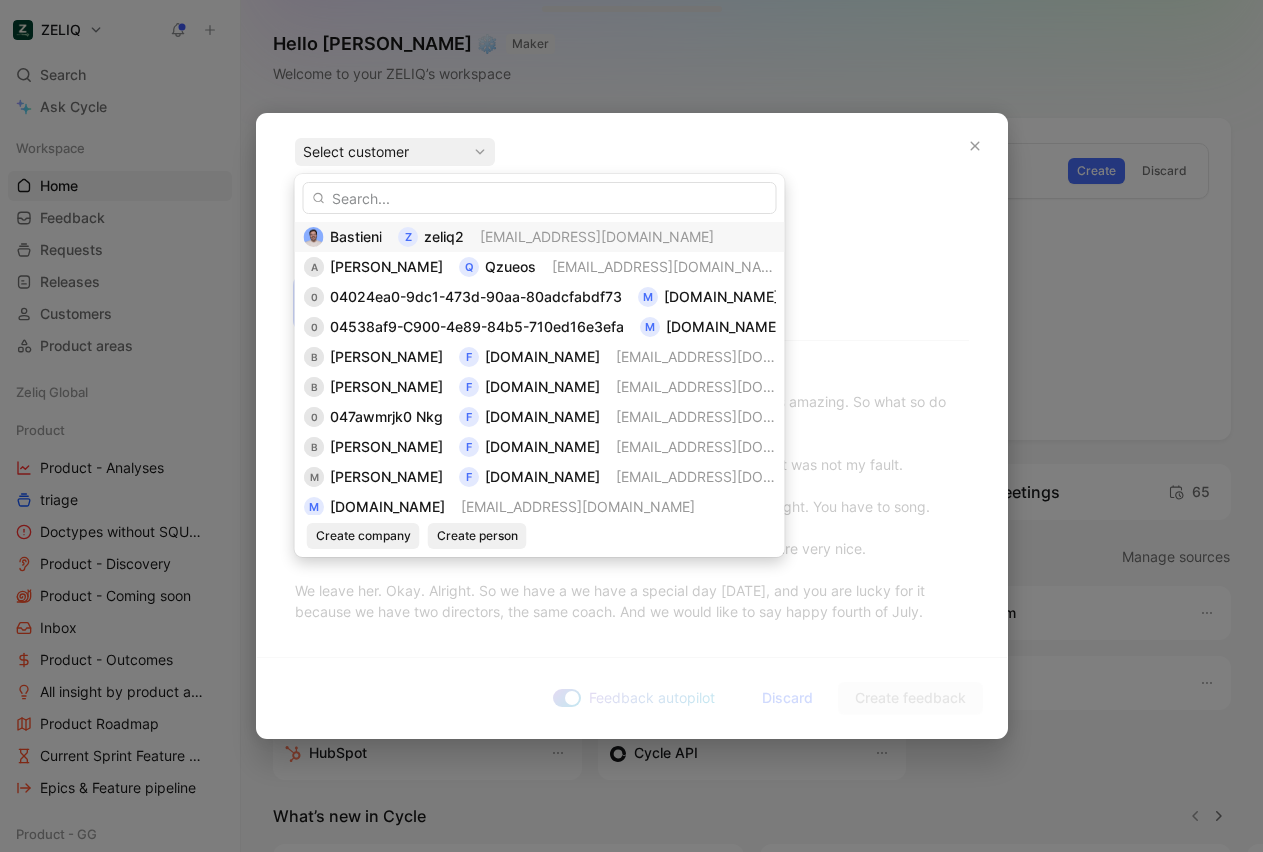 click on "[EMAIL_ADDRESS][DOMAIN_NAME]" at bounding box center [597, 236] 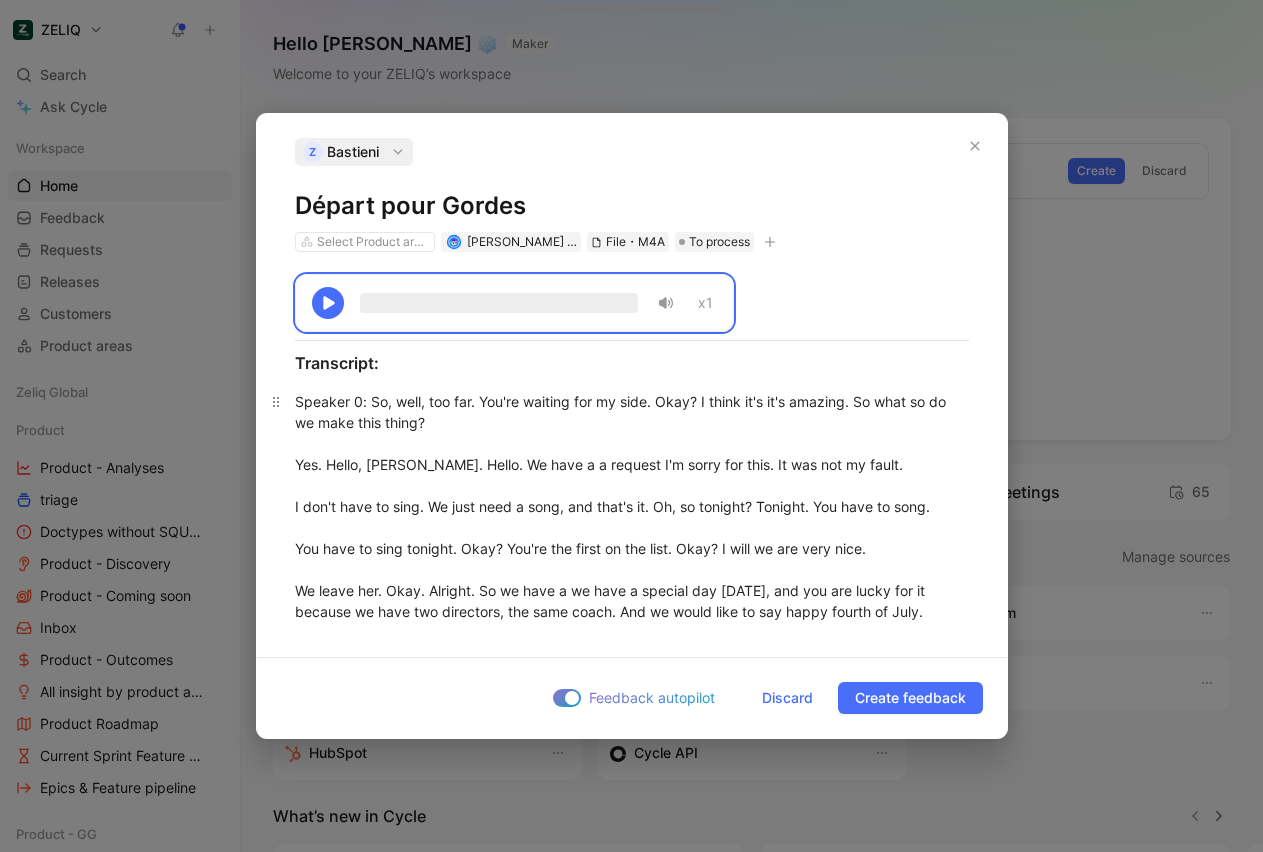 click on "Speaker 0 : So, well, too far. You're waiting for my side. Okay? I think it's it's amazing. So what so do we make this thing? Yes. Hello, [PERSON_NAME]. Hello. We have a a request I'm sorry for this. It was not my fault. I don't have to sing. We just need a song, and that's it. Oh, so tonight? Tonight. You have to song. You have to sing tonight. Okay? You're the first on the list. Okay? I will we are very nice. We leave her. Okay. Alright. So we have a we have a special day [DATE], and you are lucky for it because we have two directors, the same coach. And we would like to say happy fourth of July. Okay. More to come, of course, but just a little introduction of the day. Is that why we're doing the red box? Speaker 1 : Everyone. [PERSON_NAME]'s happy to see us this morning and to be with us. So [PERSON_NAME]. Yeah. Okay. Speaker 0 : He looks very upset. Oh my god. Yes. Exactly. Speaker 1 Speaker 0 : we sail northbound to [GEOGRAPHIC_DATA]. Okay? Speaker 1 : So, I will hand over the microphone to [PERSON_NAME]. Hey. Speaker 0" at bounding box center (632, 1766) 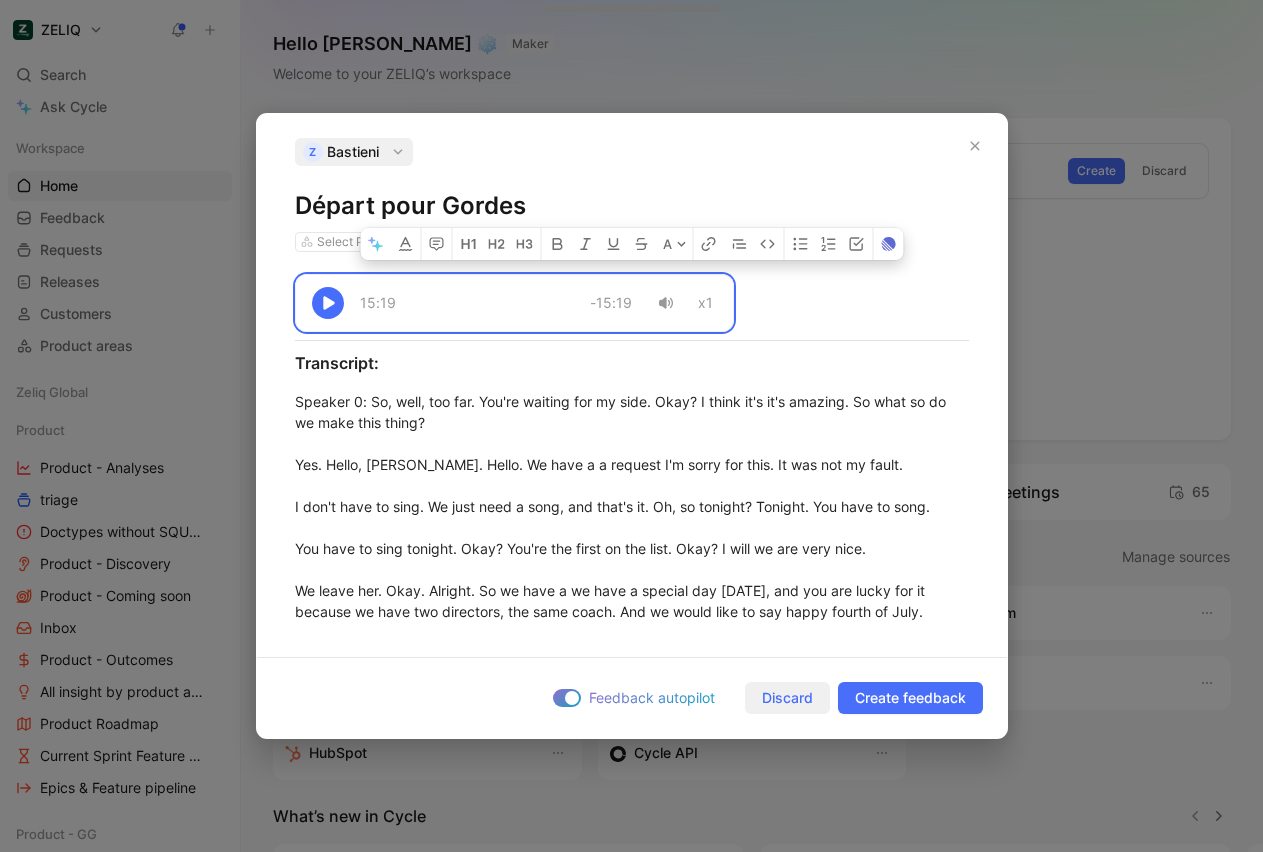 click on "Discard" at bounding box center (787, 698) 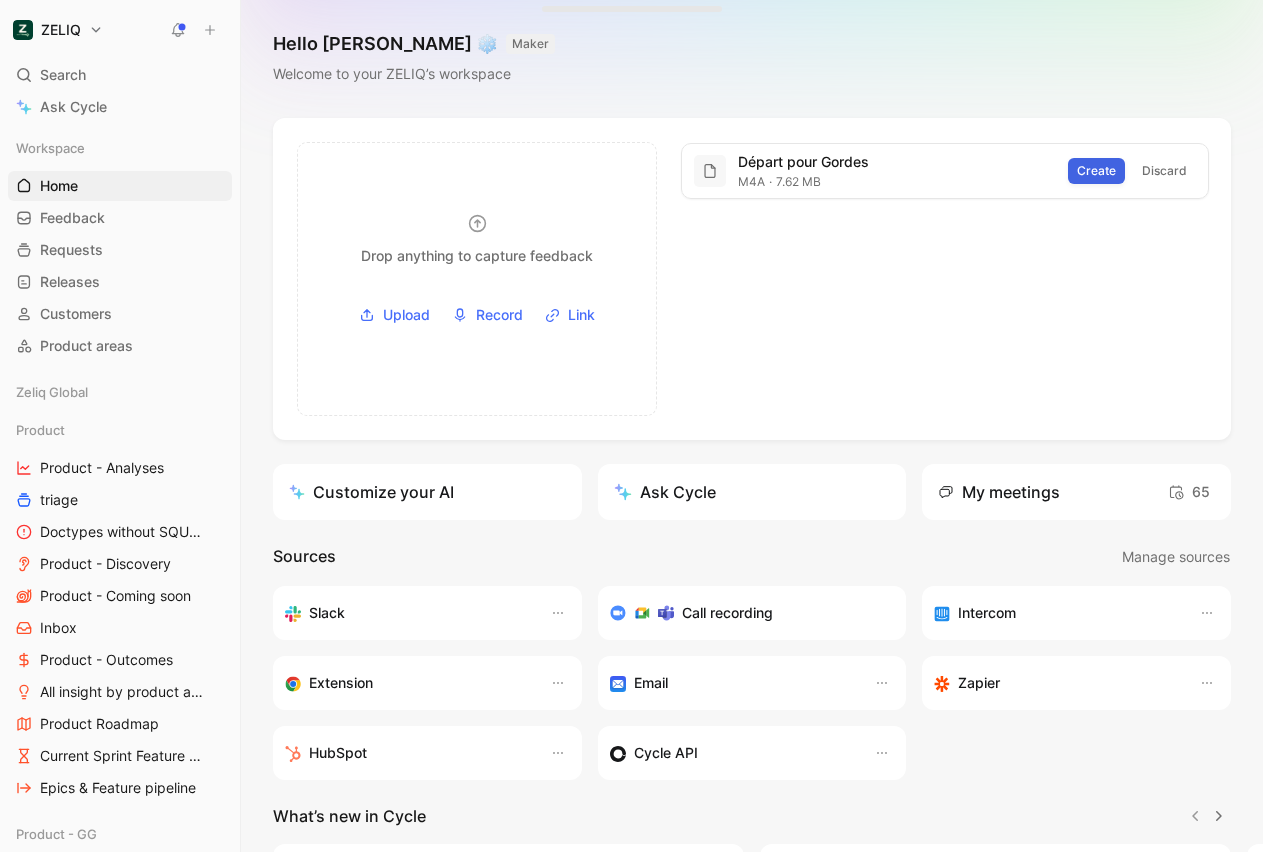 click on "Create" at bounding box center (1096, 171) 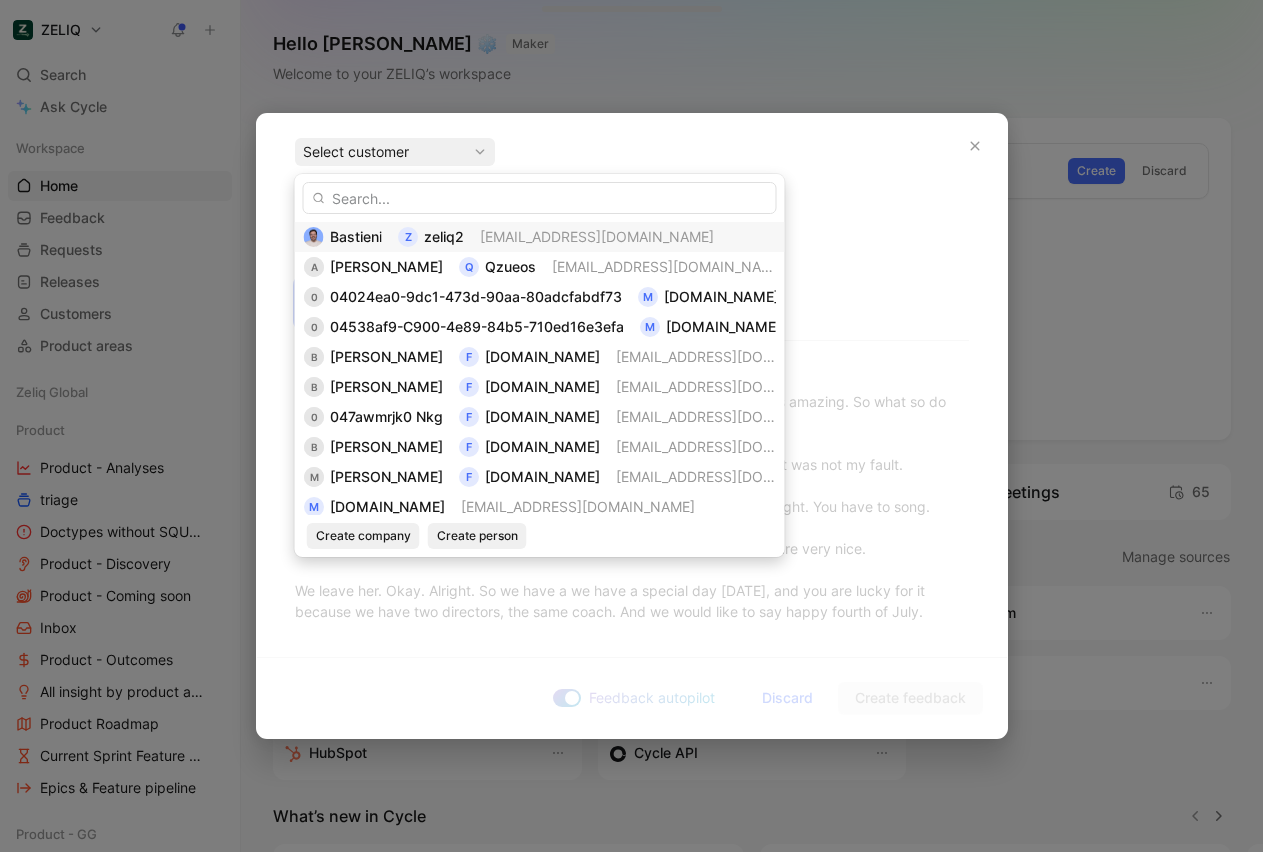 click on "z zeliq2" at bounding box center (431, 237) 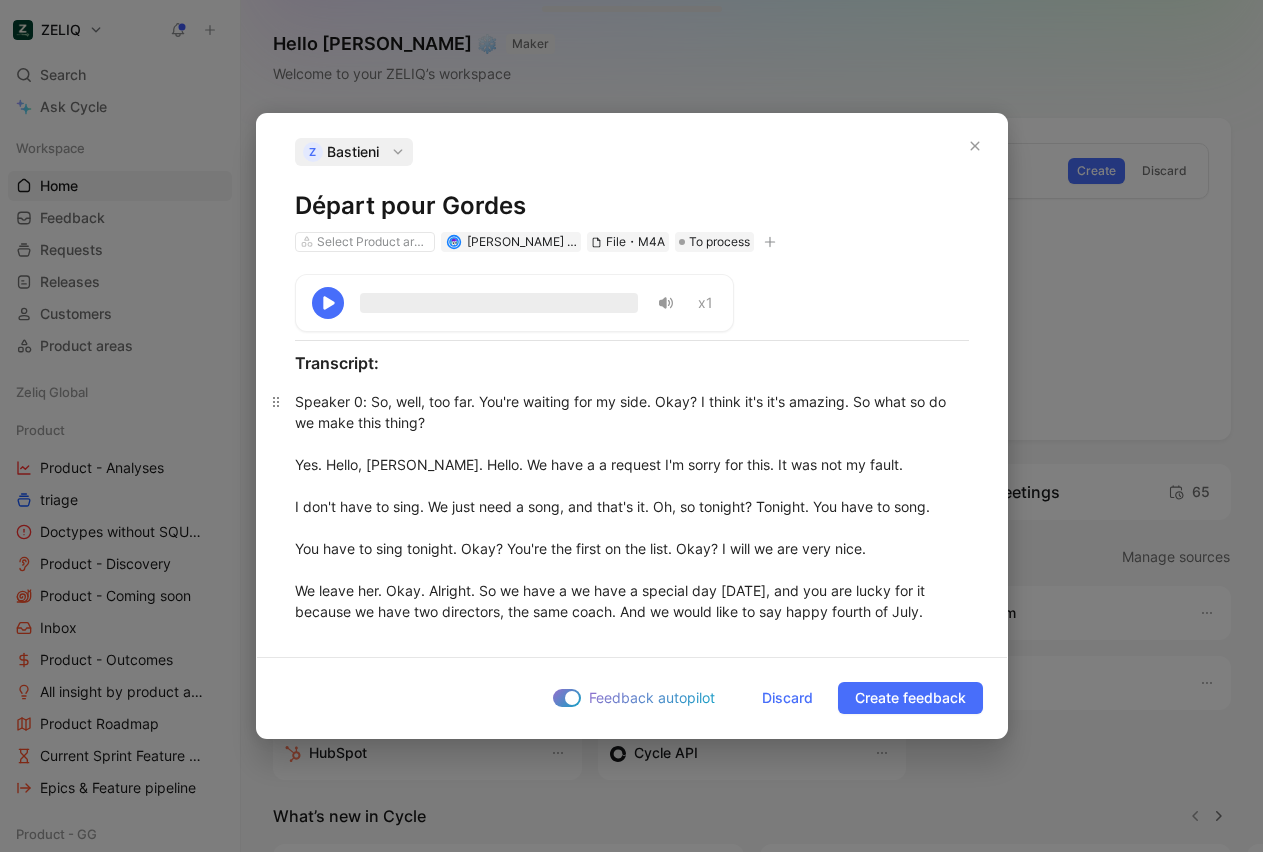 click on "Speaker 0 : So, well, too far. You're waiting for my side. Okay? I think it's it's amazing. So what so do we make this thing? Yes. Hello, [PERSON_NAME]. Hello. We have a a request I'm sorry for this. It was not my fault. I don't have to sing. We just need a song, and that's it. Oh, so tonight? Tonight. You have to song. You have to sing tonight. Okay? You're the first on the list. Okay? I will we are very nice. We leave her. Okay. Alright. So we have a we have a special day [DATE], and you are lucky for it because we have two directors, the same coach. And we would like to say happy fourth of July. Okay. More to come, of course, but just a little introduction of the day. Is that why we're doing the red box? [PERSON_NAME] : Everyone. [PERSON_NAME]'s happy to see us this morning and to be with us. So [PERSON_NAME]. Yeah. Okay. Speaker 0 : He looks very upset. Oh my god. Yes. Exactly. [PERSON_NAME] Speaker 0 : we sail northbound to [GEOGRAPHIC_DATA]. Okay? [PERSON_NAME] : So, I will hand over the microphone to [PERSON_NAME]. Hey. Speaker 0" at bounding box center [632, 1745] 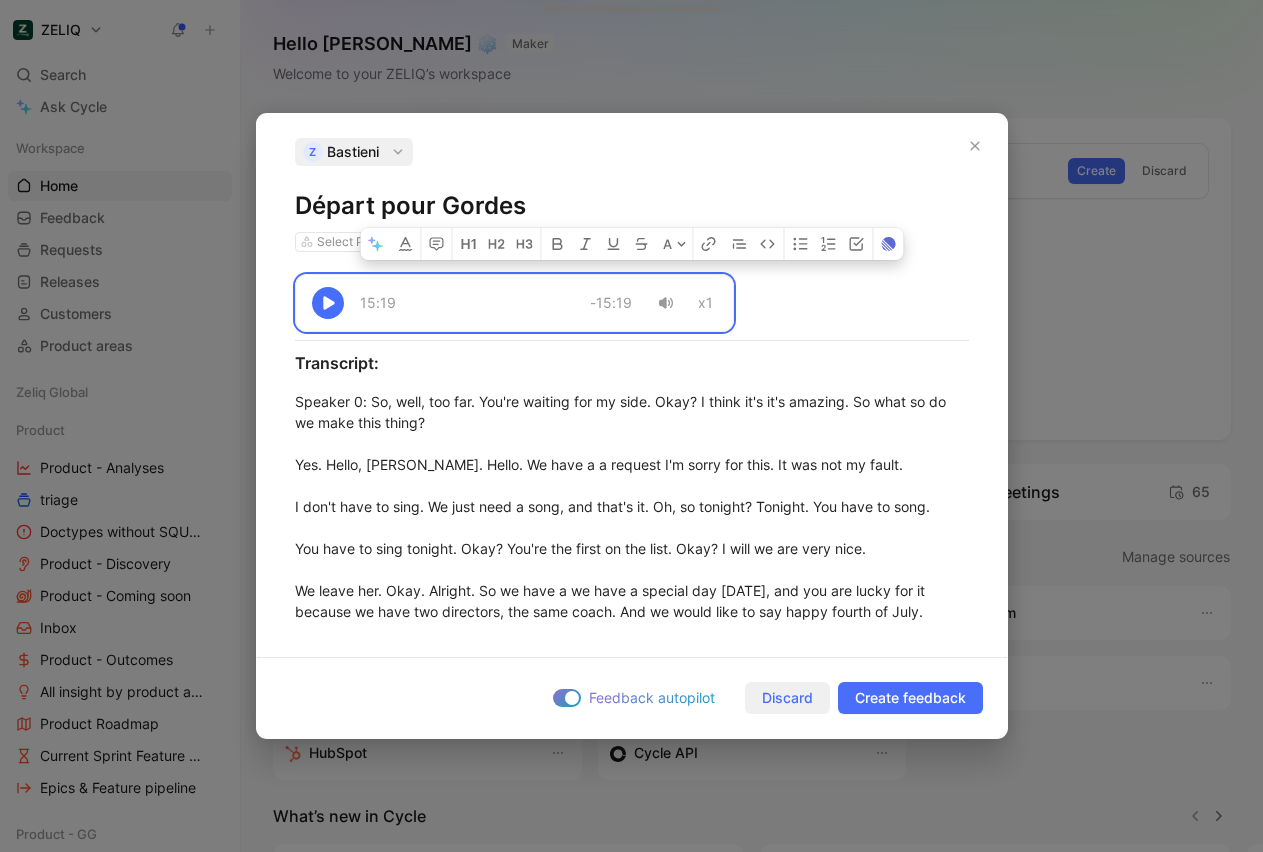 click on "Discard" at bounding box center [787, 698] 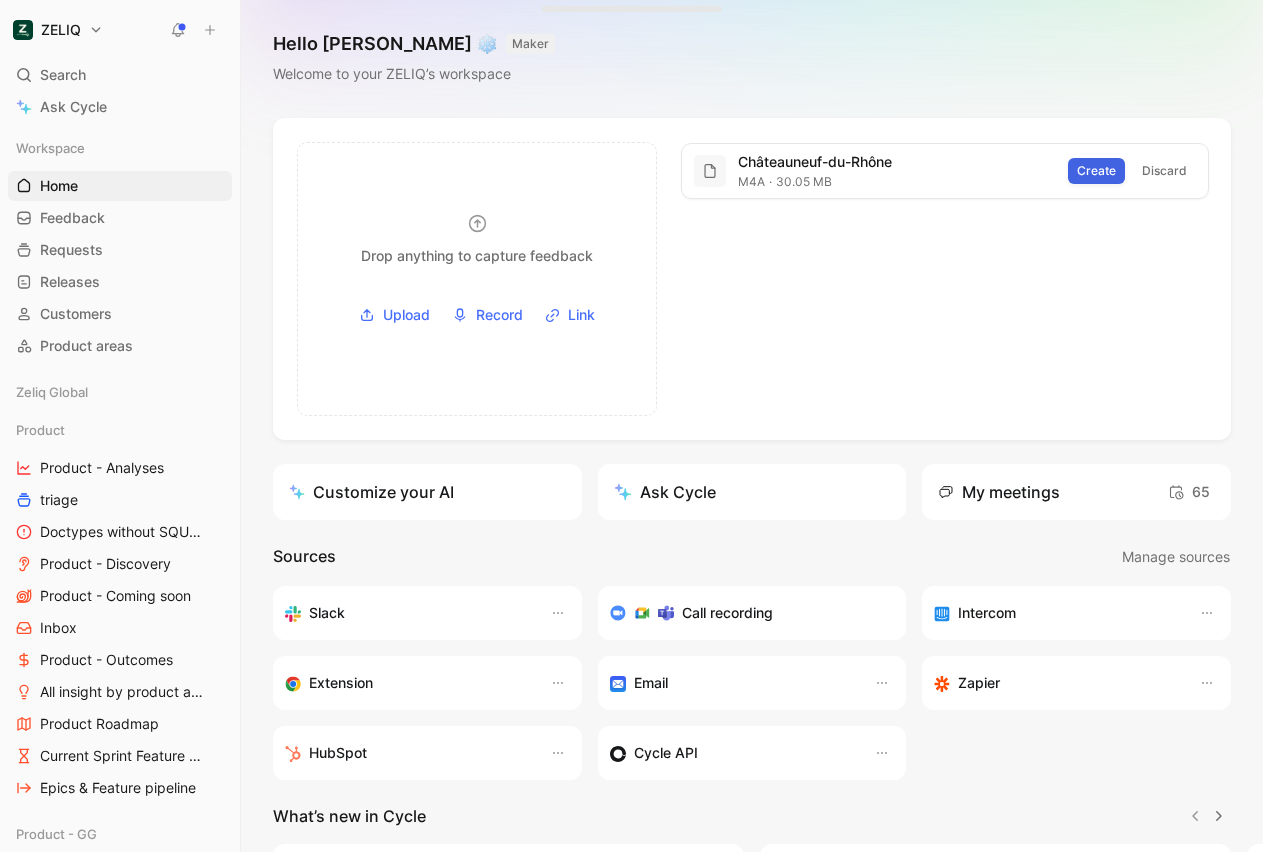 click on "Create" at bounding box center [1096, 171] 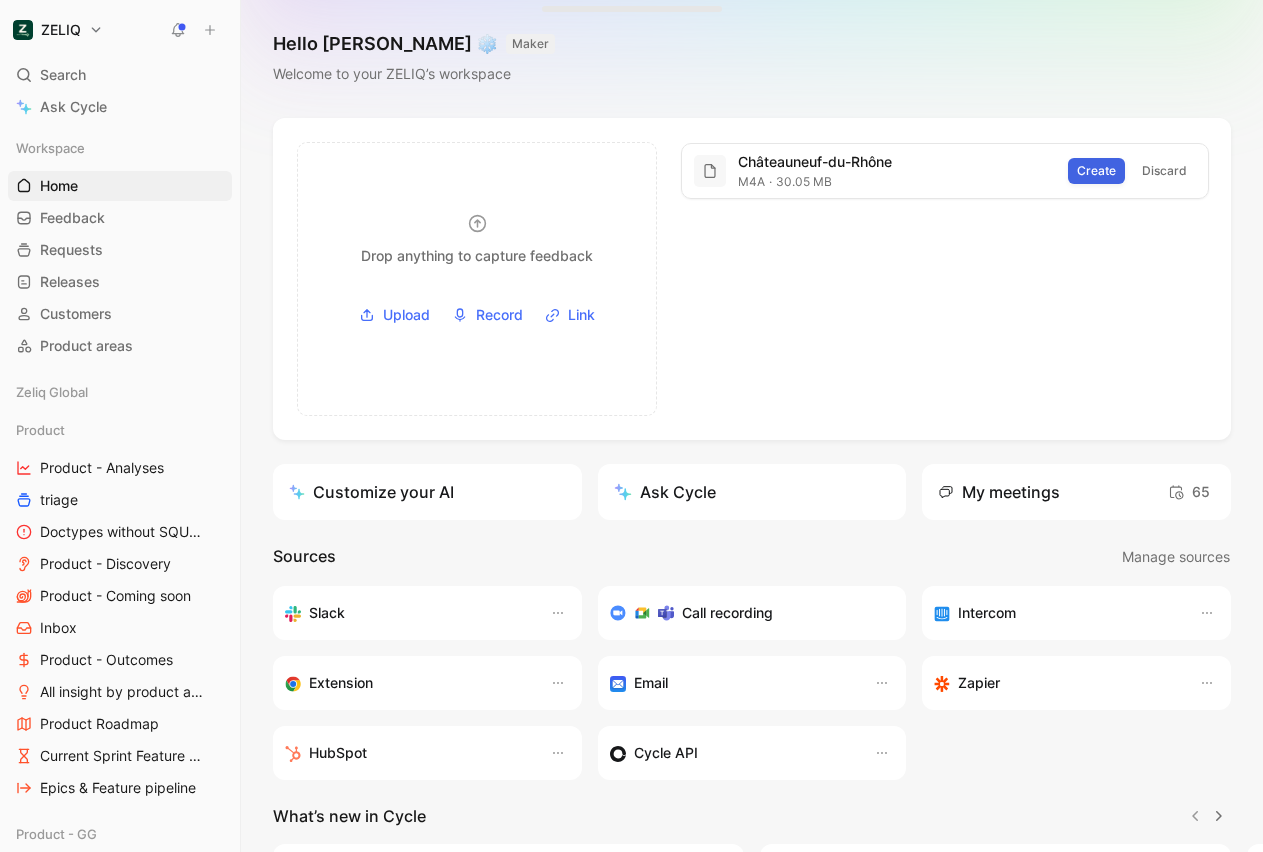 type 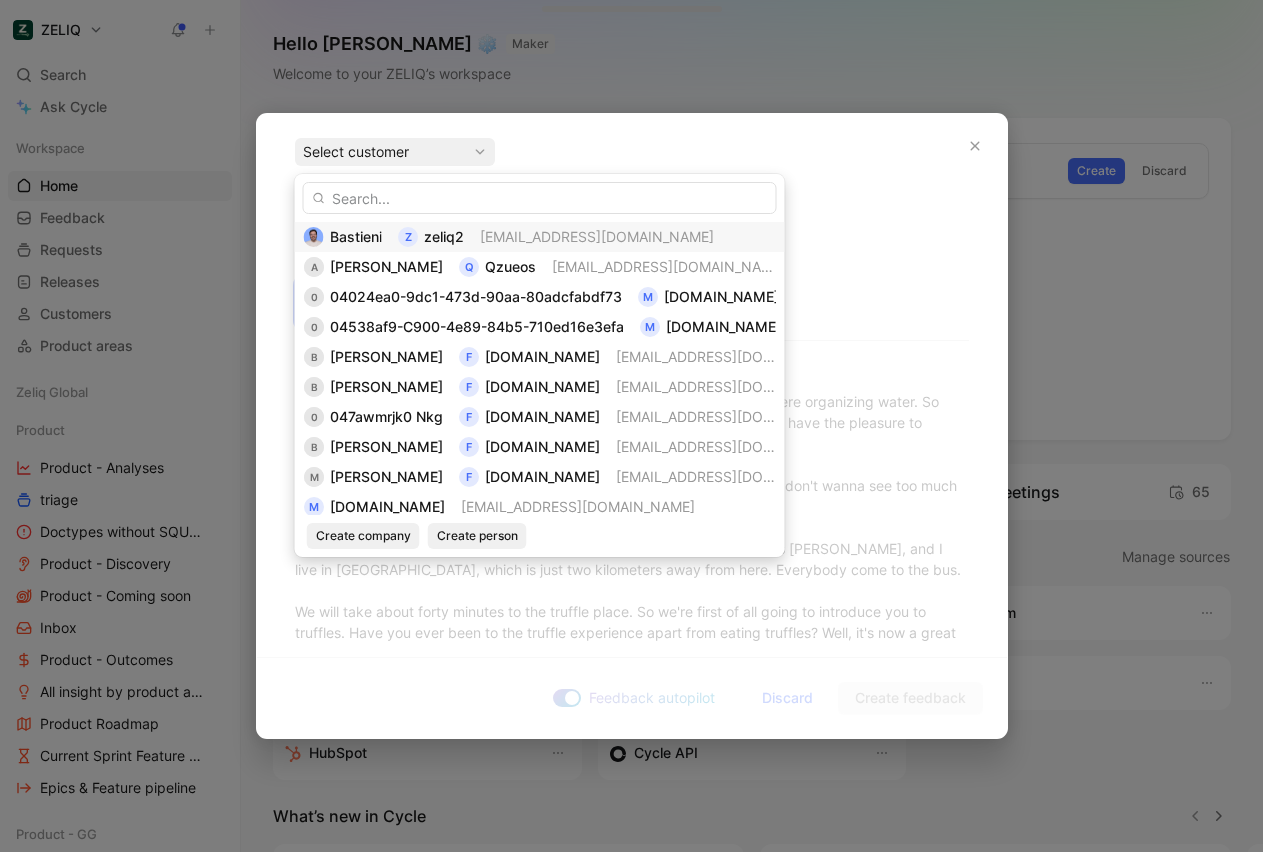 click on "Bastieni" at bounding box center [356, 236] 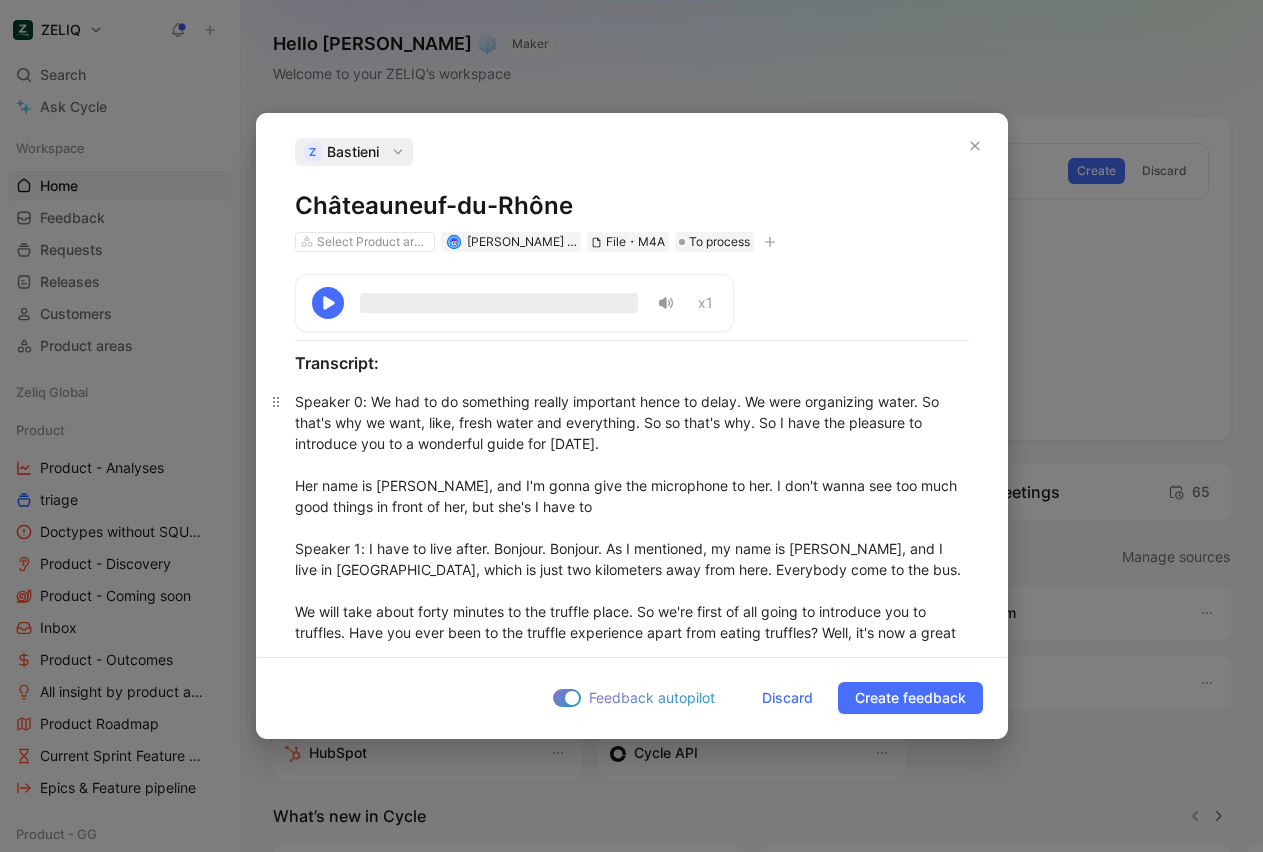 click on "Speaker 0 : We had to do something really important hence to delay. We were organizing water. So that's why we want, like, fresh water and everything. So so that's why. So I have the pleasure to introduce you to a wonderful guide for [DATE]. Her name is [PERSON_NAME], and I'm gonna give the microphone to her. I don't wanna see too much good things in front of her, but she's I have to Speaker 1 : I have to live after. Bonjour. Bonjour. As I mentioned, my name is [PERSON_NAME], and I live in [GEOGRAPHIC_DATA], which is just two kilometers away from here. Everybody come to the bus. We will take about forty minutes to the truffle place. So we're first of all going to introduce you to truffles. Have you ever been to the truffle experience apart from eating truffles? Well, it's now a great time because it's the summer truffle. You know, we had various truffles throughout the year. You're in the Chrome. Capital balance. And it is lavender time. You'll be seeing lavender. I hope you'll be seeing lavender because we're starting to cut it." at bounding box center (632, 1903) 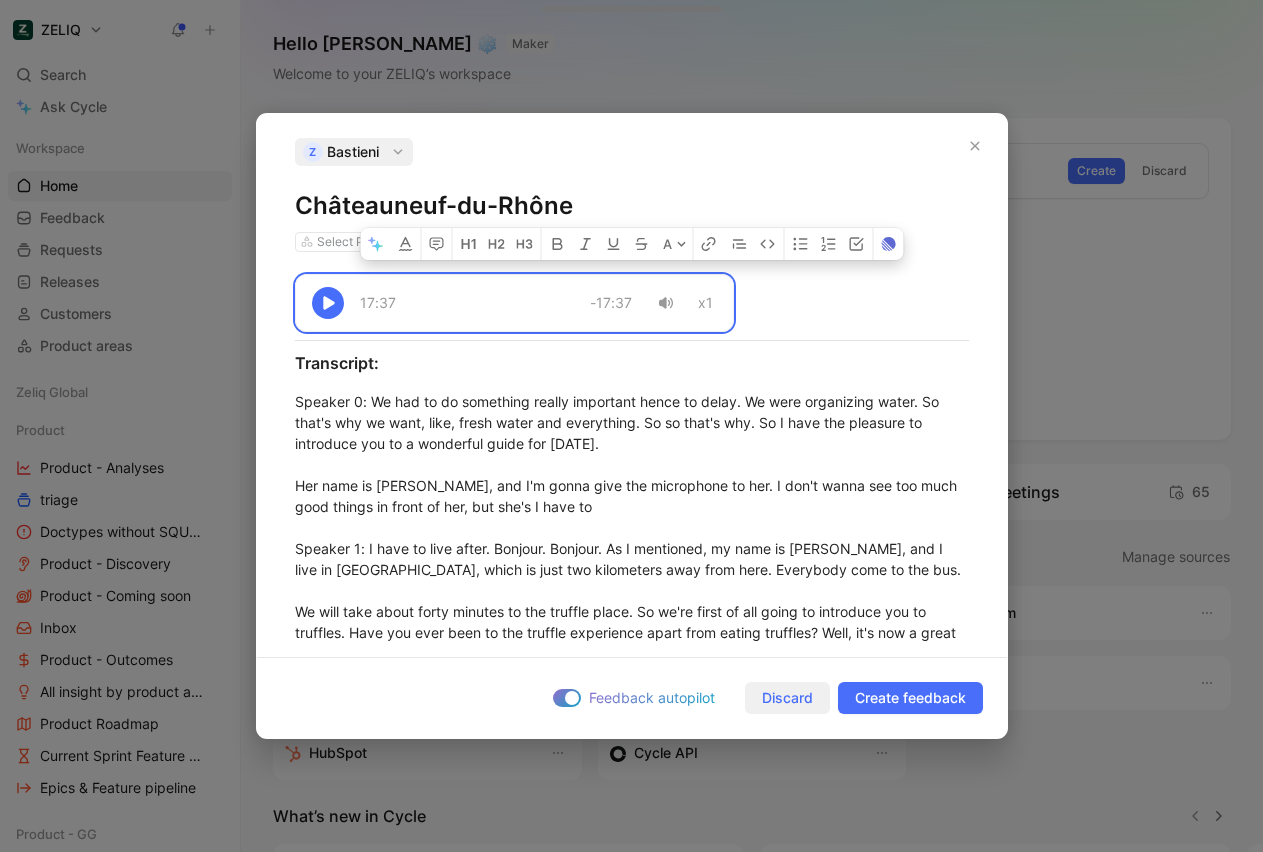 click on "Discard" at bounding box center (787, 698) 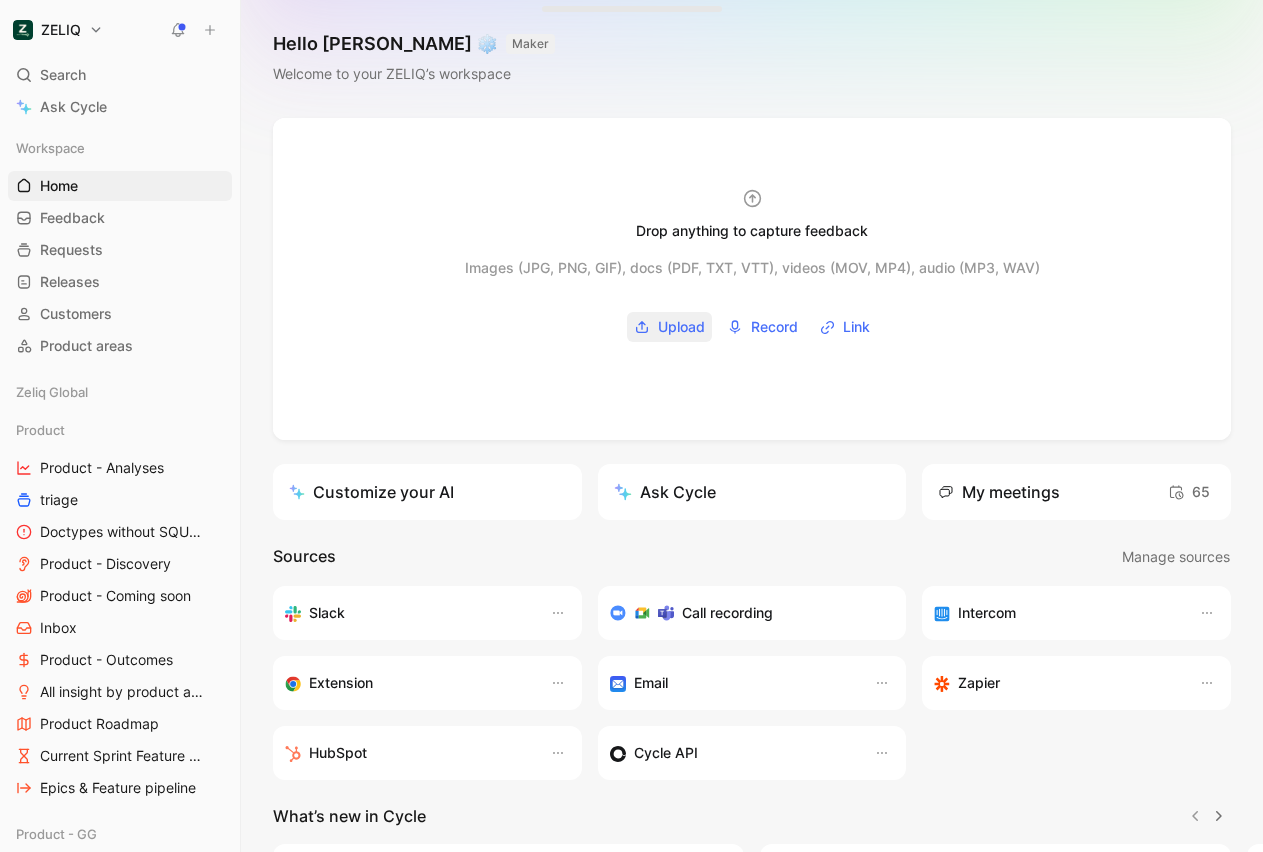 click on "Upload" at bounding box center [681, 327] 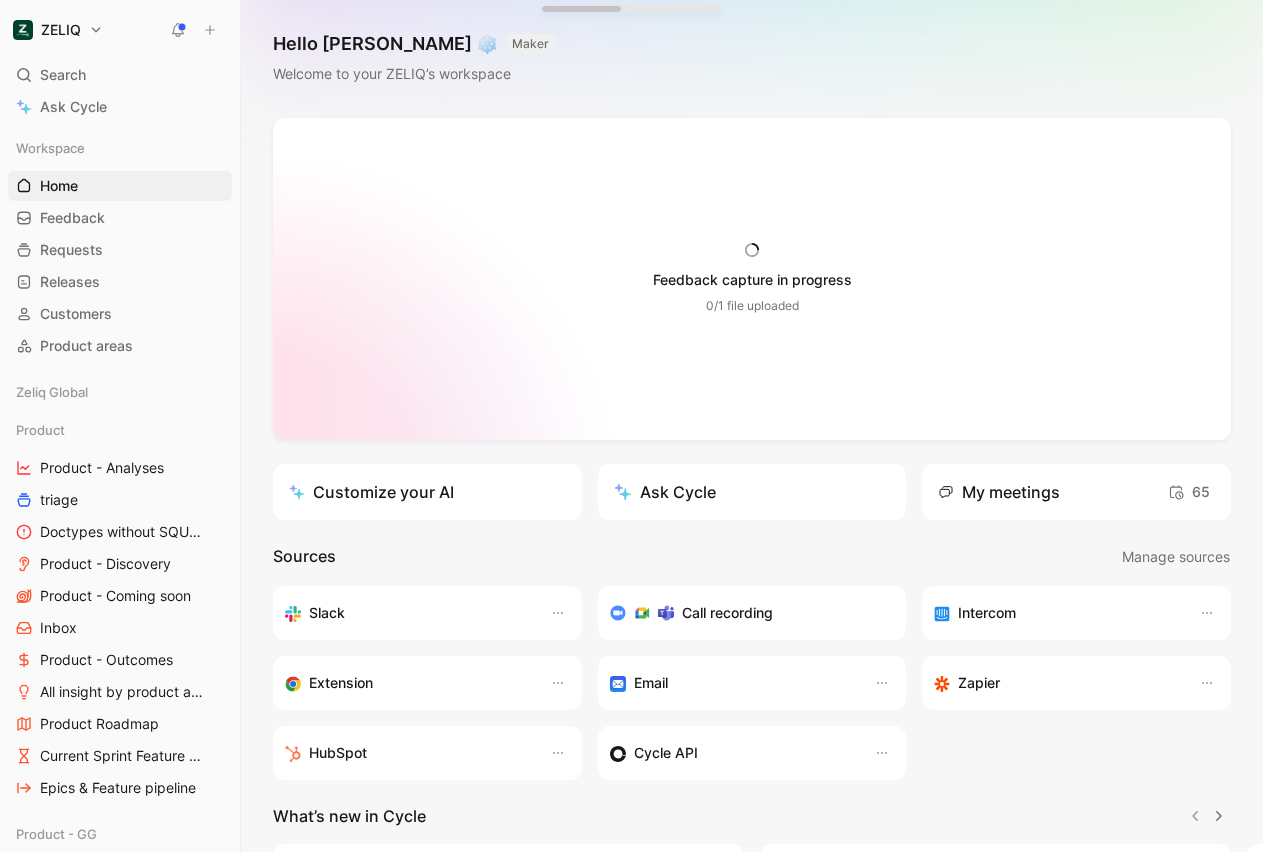 type 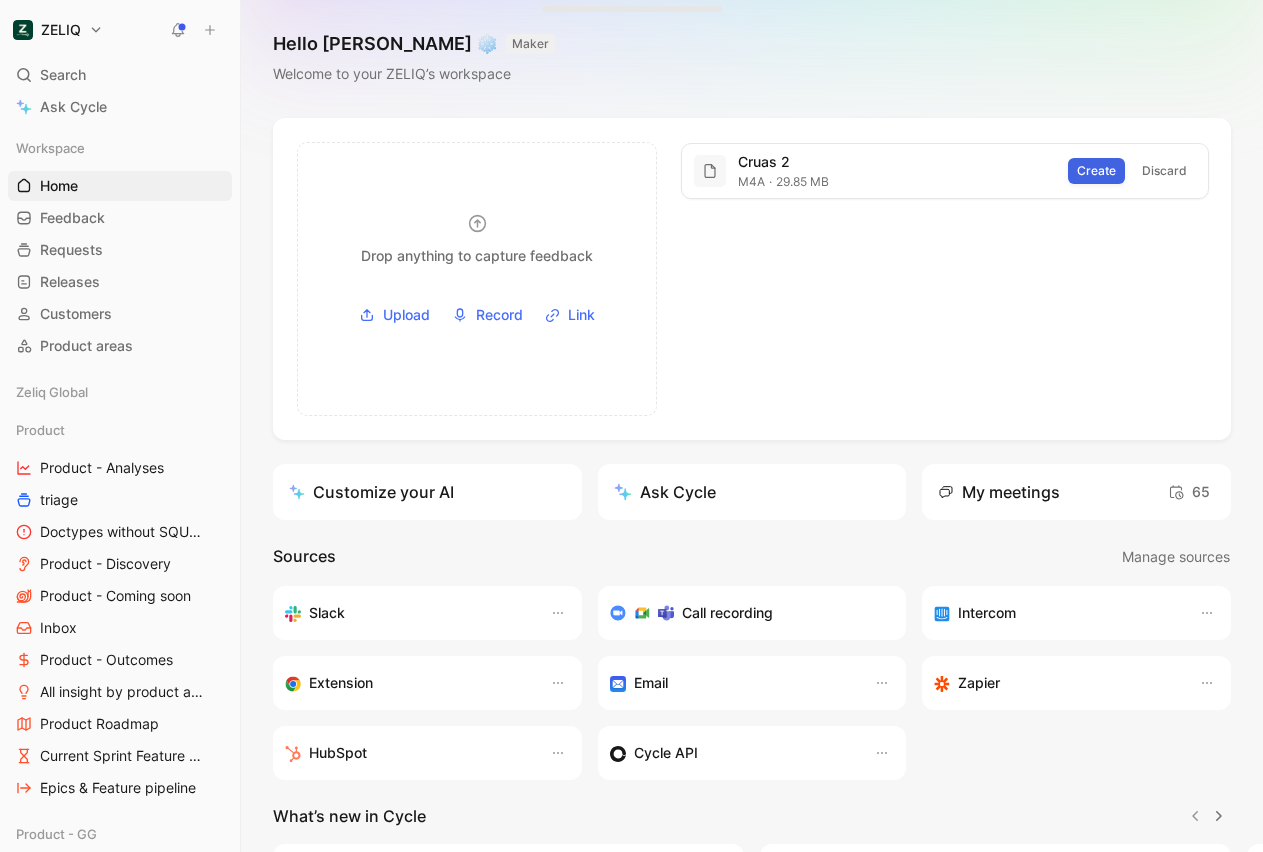 click on "Create" at bounding box center (1096, 171) 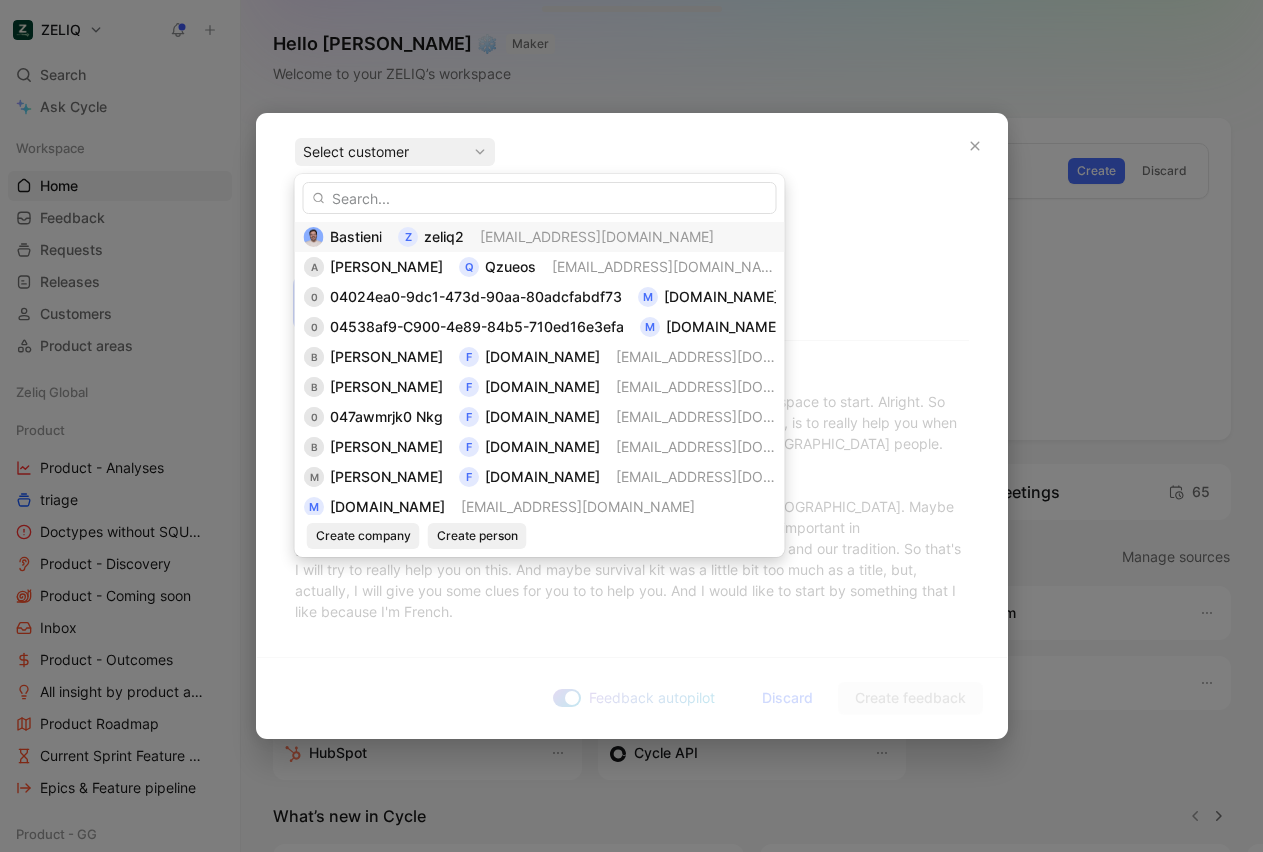 click on "z" at bounding box center (408, 237) 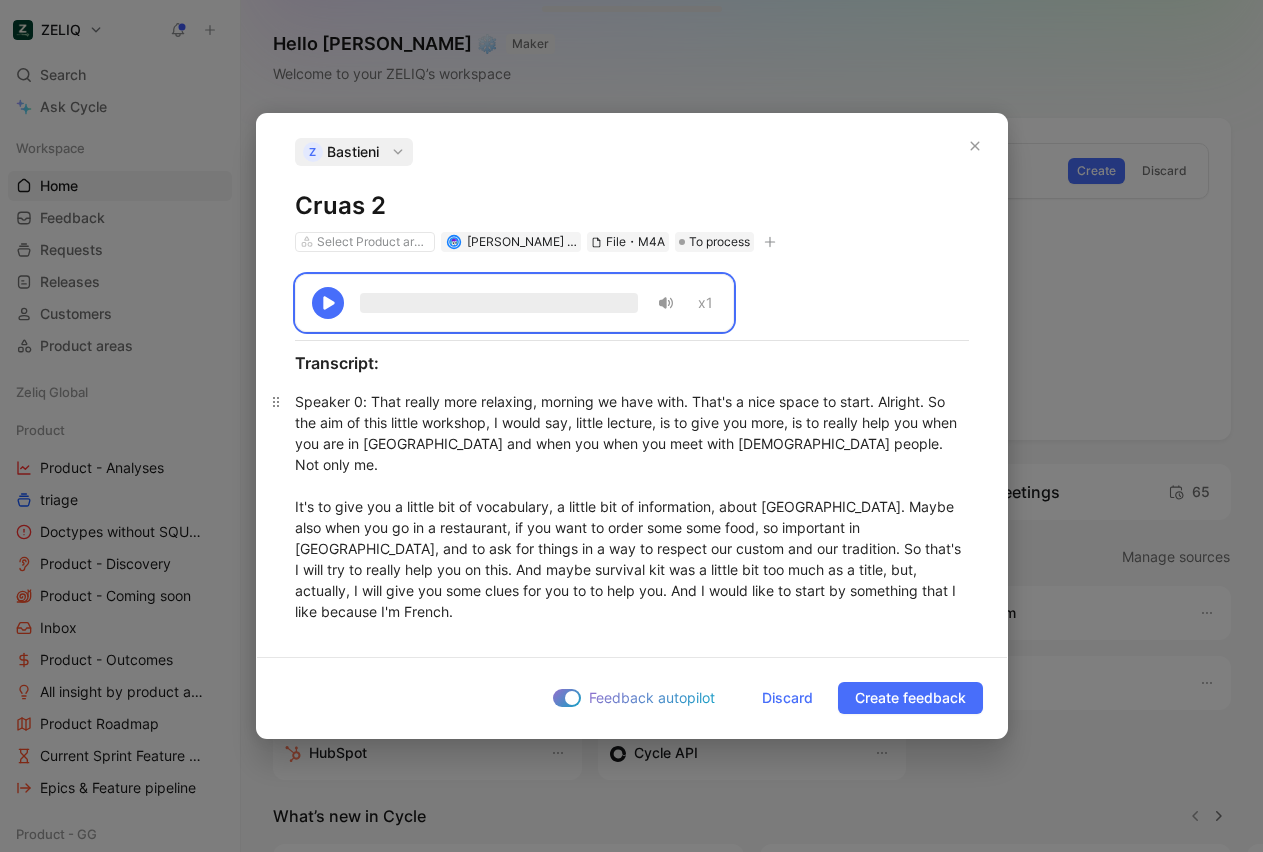 click on "Speaker 0 : That really more relaxing, morning we have with. That's a nice space to start. Alright. So the aim of this little workshop, I would say, little lecture, is to give you more, is to really help you when you are in [GEOGRAPHIC_DATA] and when you when you meet with [DEMOGRAPHIC_DATA] people. Not only me. It's to give you a little bit of vocabulary, a little bit of information, about [GEOGRAPHIC_DATA]. Maybe also when you go in a restaurant, if you want to order some some food, so important in [GEOGRAPHIC_DATA], and to ask for things in a way to respect our custom and our tradition. So that's I will try to really help you on this. And maybe survival kit was a little bit too much as a title, but, actually, I will give you some clues for you to to help you. And I would like to start by something that I like because I'm French. There's no test. Okay? Alright. Let's start by the stereotype. You may have heard about the [DEMOGRAPHIC_DATA]. So first, don't expect me to talk about the [DEMOGRAPHIC_DATA] lovers. Anyway, everything Speaker 1 : is Speaker 0 Speaker 1 Speaker 0" at bounding box center (632, 7709) 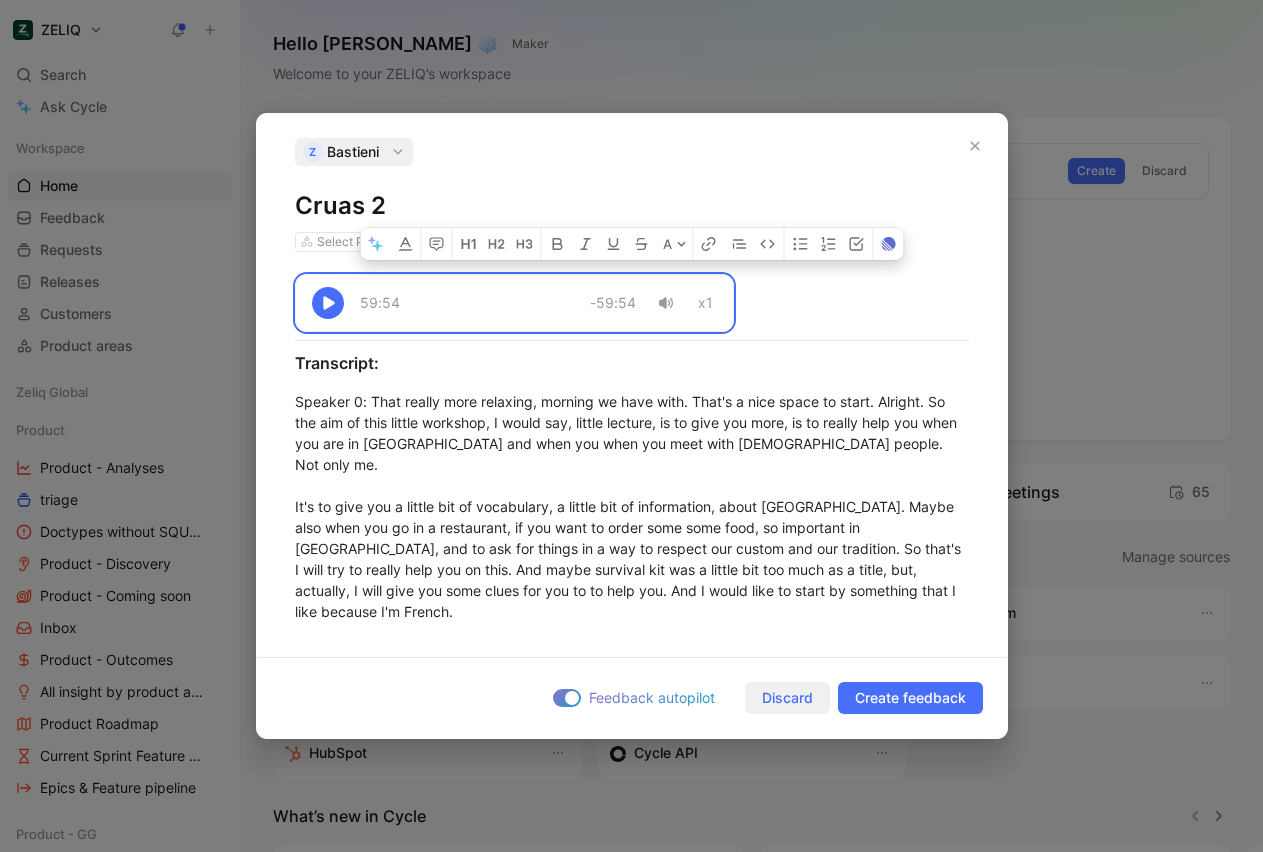 click on "Discard" at bounding box center (787, 698) 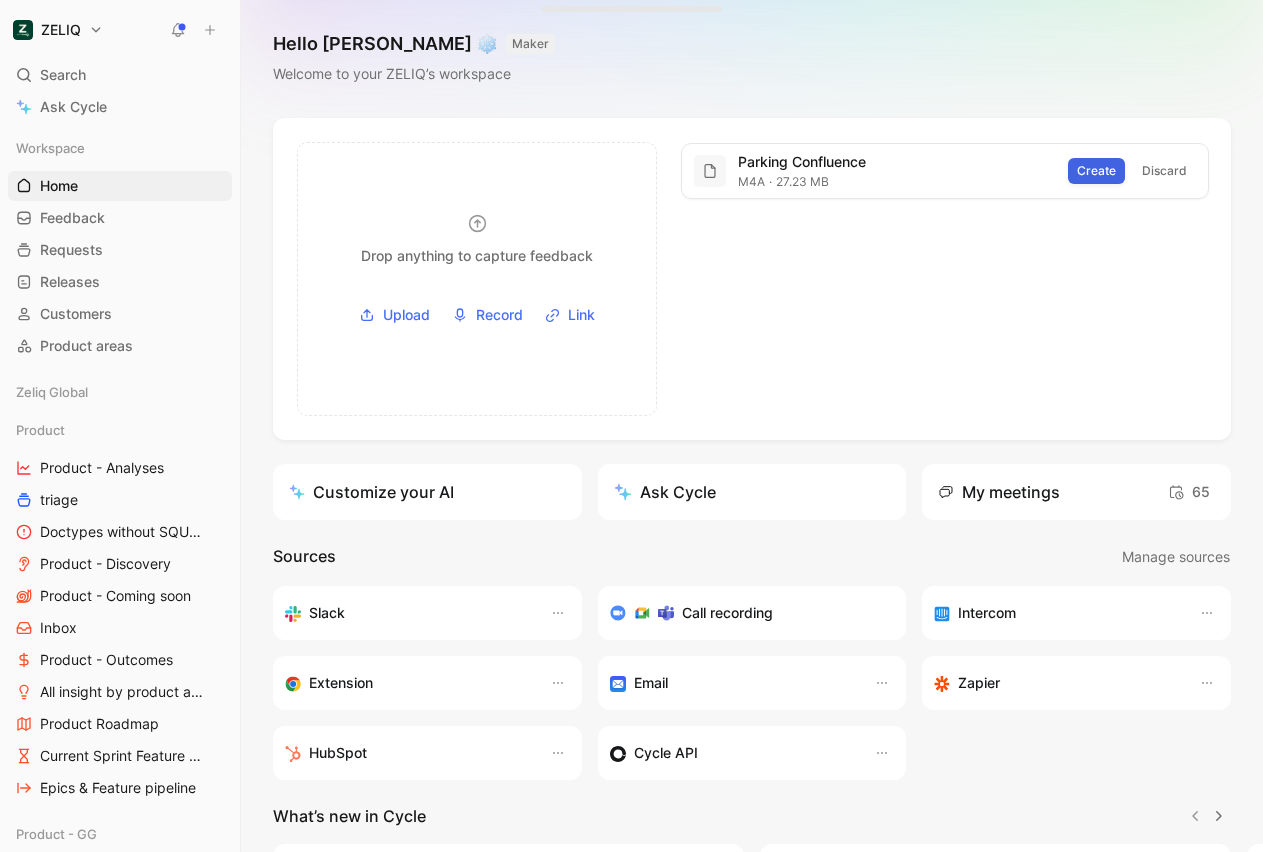 click on "Create" at bounding box center (1096, 171) 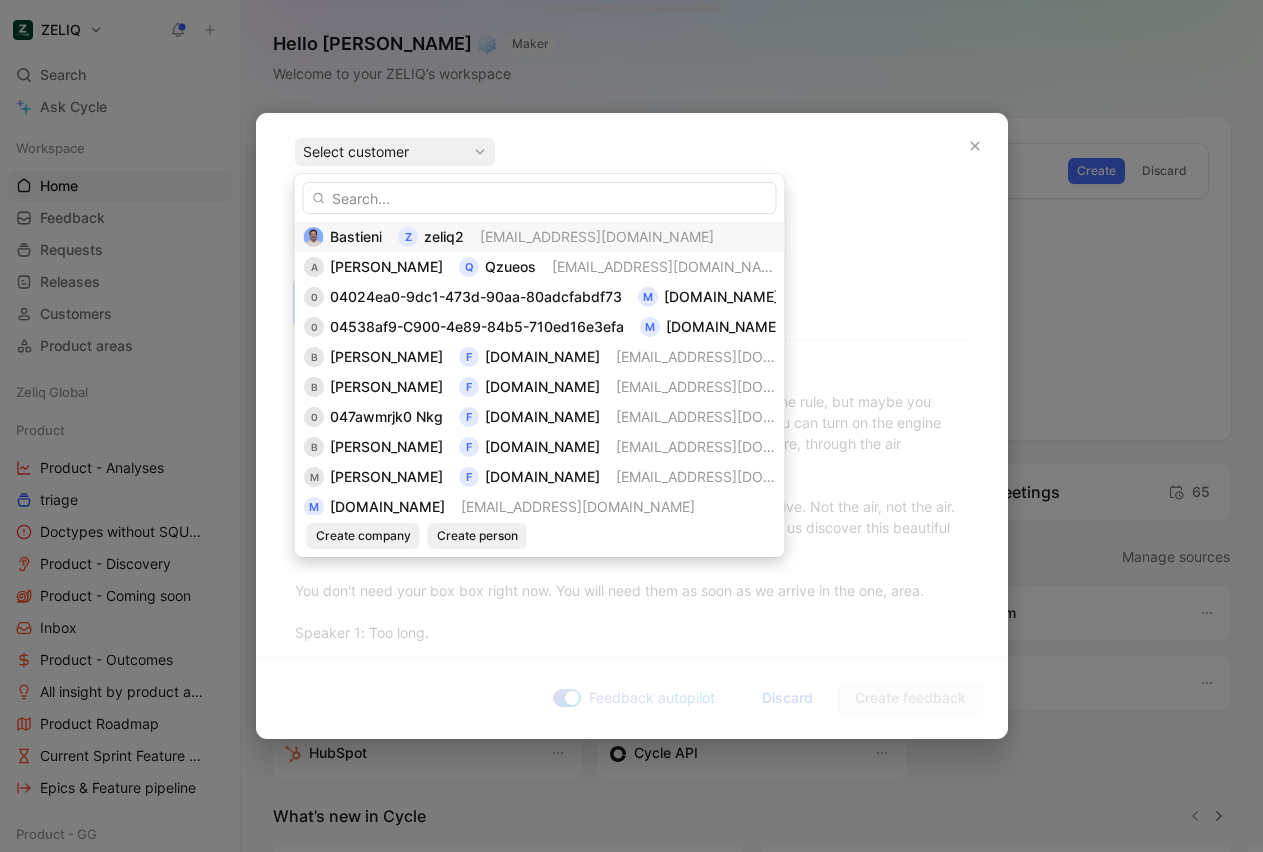 click on "[EMAIL_ADDRESS][DOMAIN_NAME]" at bounding box center (597, 237) 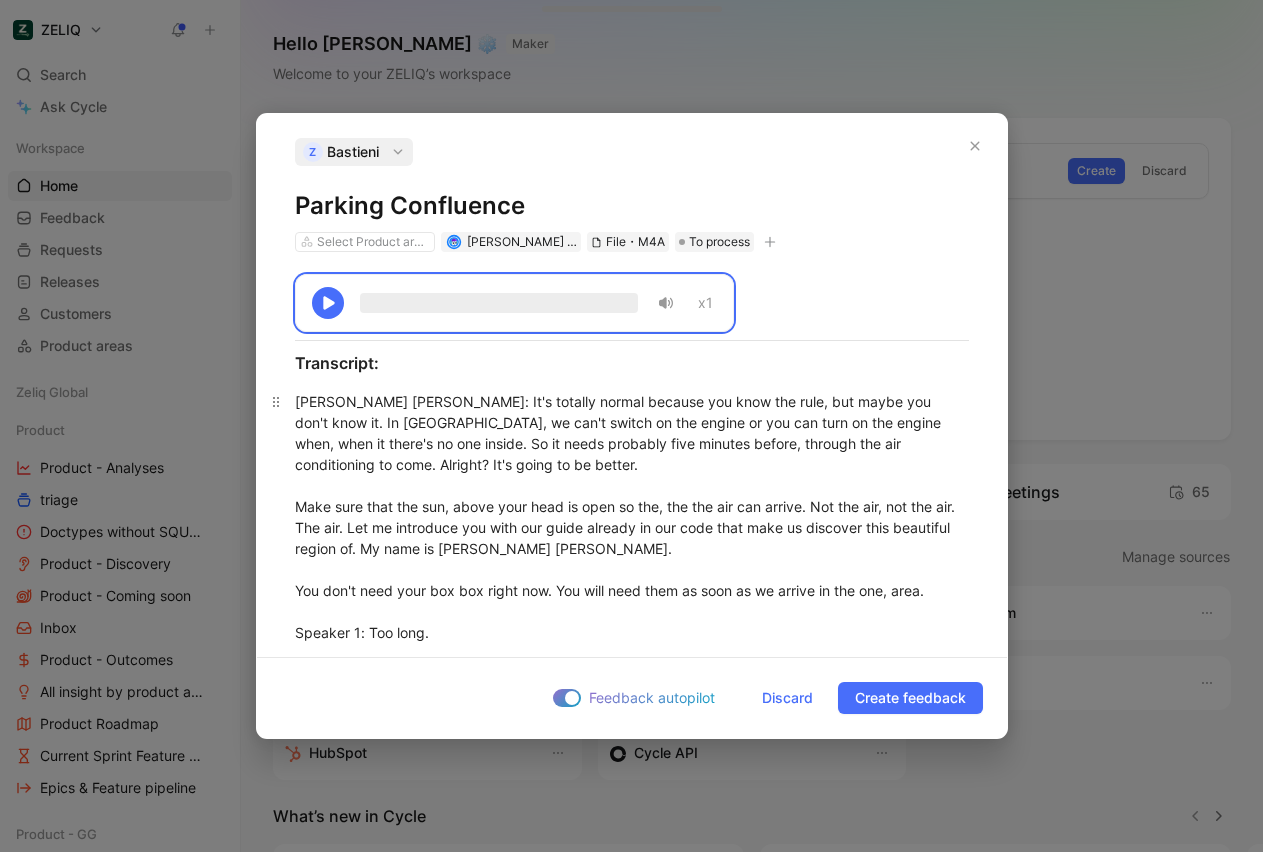 click on "[PERSON_NAME] [PERSON_NAME] : It's totally normal because you know the rule, but maybe you don't know it. In [GEOGRAPHIC_DATA], we can't switch on the engine or you can turn on the engine when, when it there's no one inside. So it needs probably five minutes before, through the air conditioning to come. Alright? It's going to be better. Make sure that the sun, above your head is open so the, the the air can arrive. Not the air, not the air. The air. Let me introduce you with our guide already in our code that make us discover this beautiful region of. My name is [PERSON_NAME] [PERSON_NAME]. You don't need your box box right now. You will need them as soon as we arrive in the one, area. Speaker 1 : Too long. [PERSON_NAME] [PERSON_NAME] : And we have also [PERSON_NAME], our driver. Okay? So now I give the mic to, [PERSON_NAME] [PERSON_NAME]. So temperature will be better soon. Okay? No. Don't be shy. You can raise your hand more than this. Yeah. Okay. It's mandatory. It was mandatory [DATE]. Will be also [DATE] and [DATE]. Speaker 1 : How are you? You had a nice morning, a good lunch." at bounding box center (632, 2197) 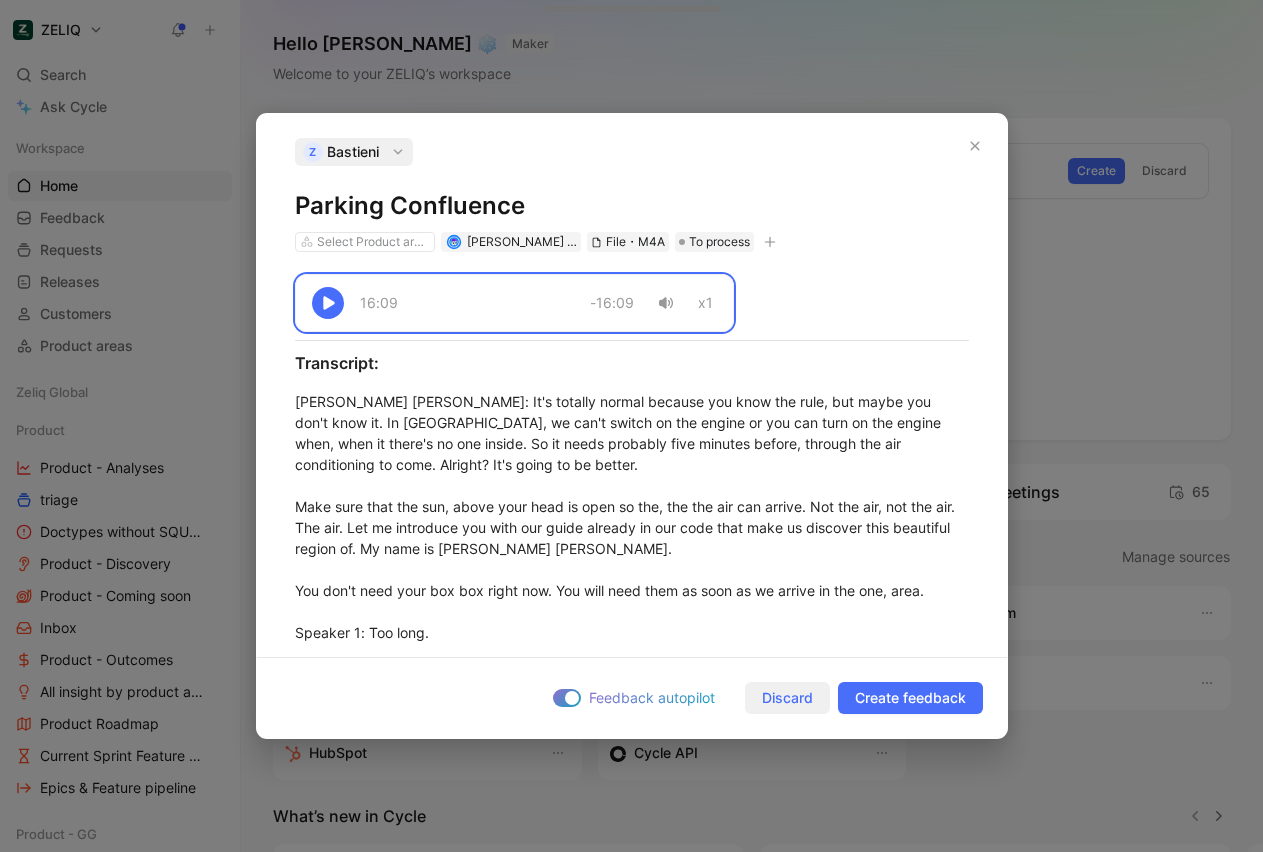 click on "Discard" at bounding box center (787, 698) 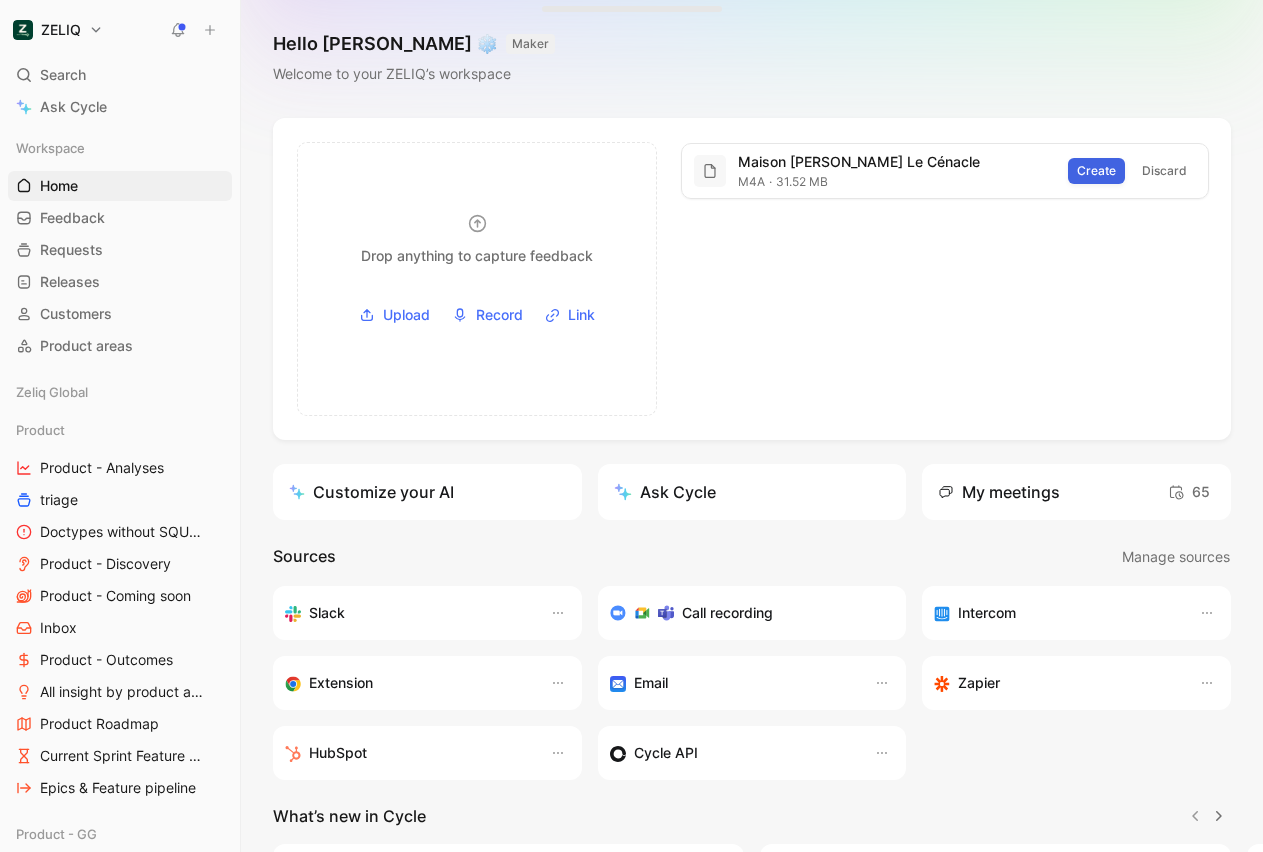 click on "Create" at bounding box center [1096, 171] 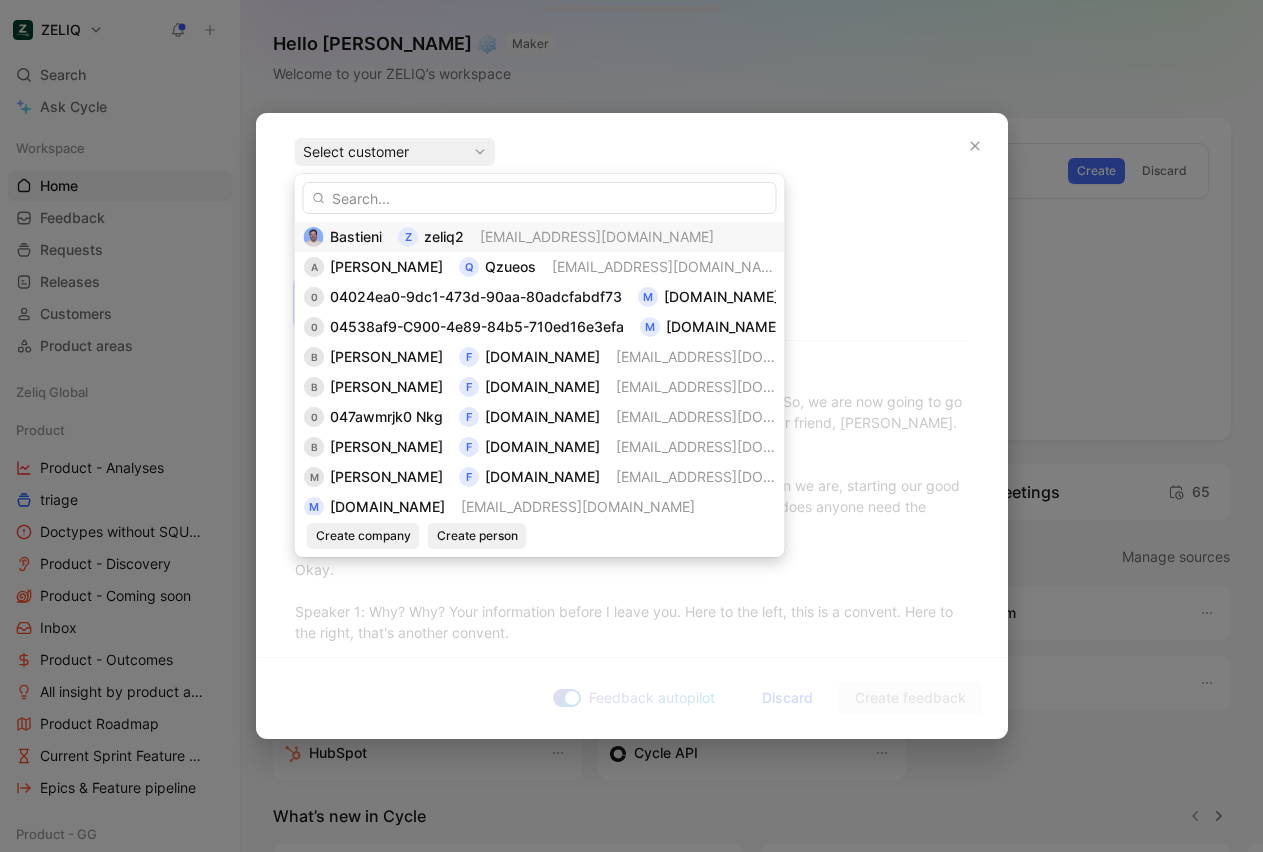 click on "z" at bounding box center [408, 237] 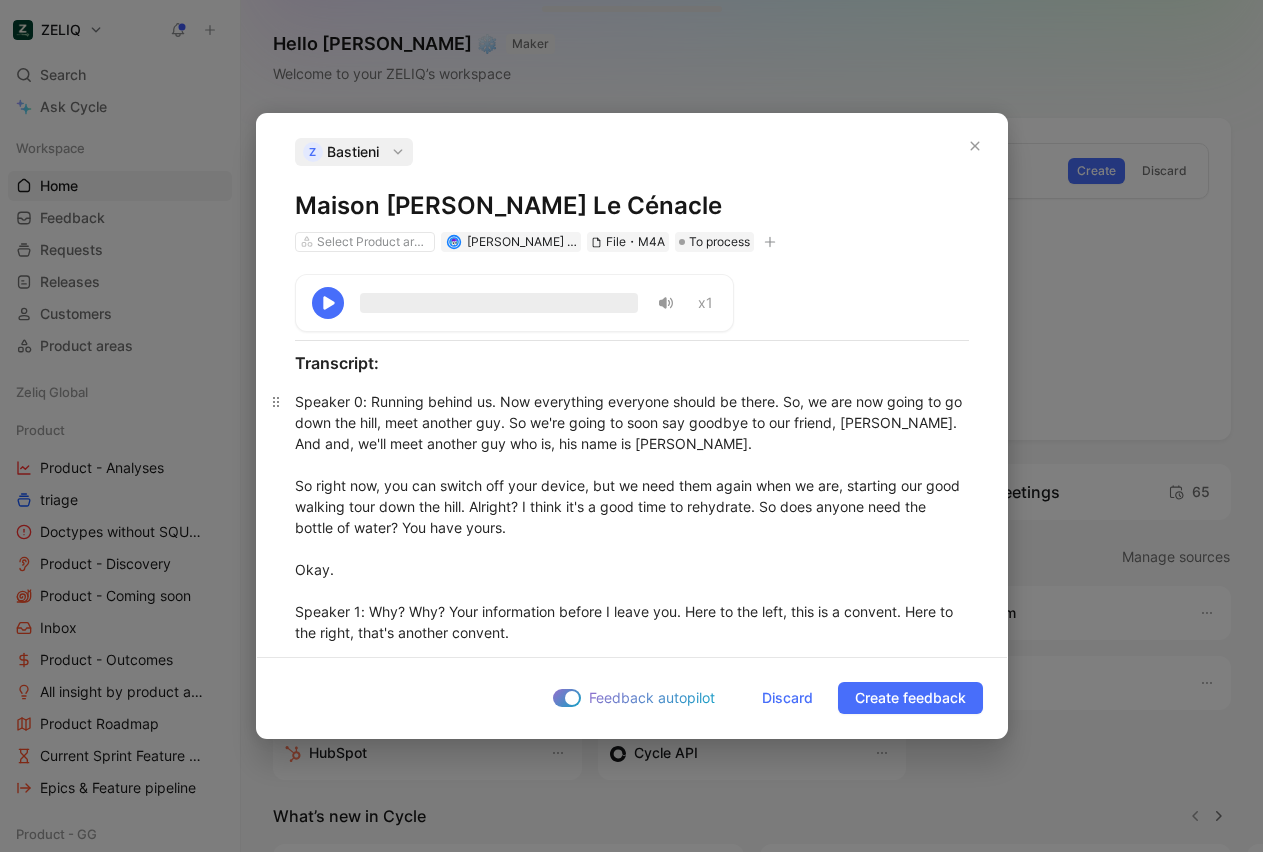 click on "Speaker 0 : Running behind us. Now everything everyone should be there. So, we are now going to go down the hill, meet another guy. So we're going to soon say goodbye to our friend, [PERSON_NAME]. And and, we'll meet another guy who is, his name is [PERSON_NAME]. So right now, you can switch off your device, but we need them again when we are, starting our good walking tour down the hill. Alright? I think it's a good time to rehydrate. So does anyone need the bottle of water? You have yours. Okay. Speaker 1 : Why? Why? Your information before I leave you. Here to the left, this is a convent. Here to the right, that's another convent. Here to the left, another convent. Oh, la la. Why? In fact, this is why we call the the Praying Hills. So this is the nickname. Cemetery. So the neighbors are not very loud. They are dead, actually. So this is a cemetery of [GEOGRAPHIC_DATA], created in the 1800. So it is more than 200 years old. Alright. Thank you. Thank you. Speaker 0 : Alright. So" at bounding box center [632, 2354] 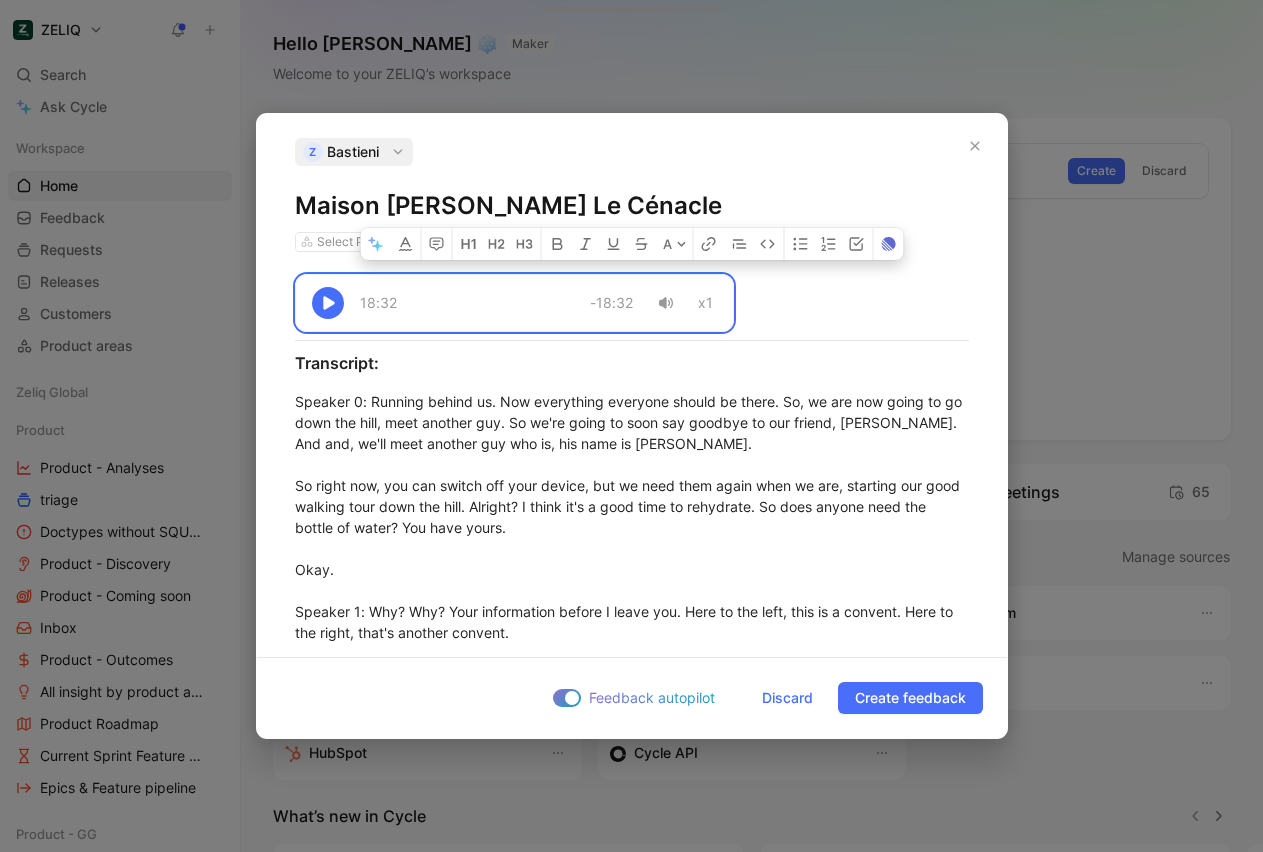click on "Maison [PERSON_NAME] Le Cénacle" at bounding box center (632, 206) 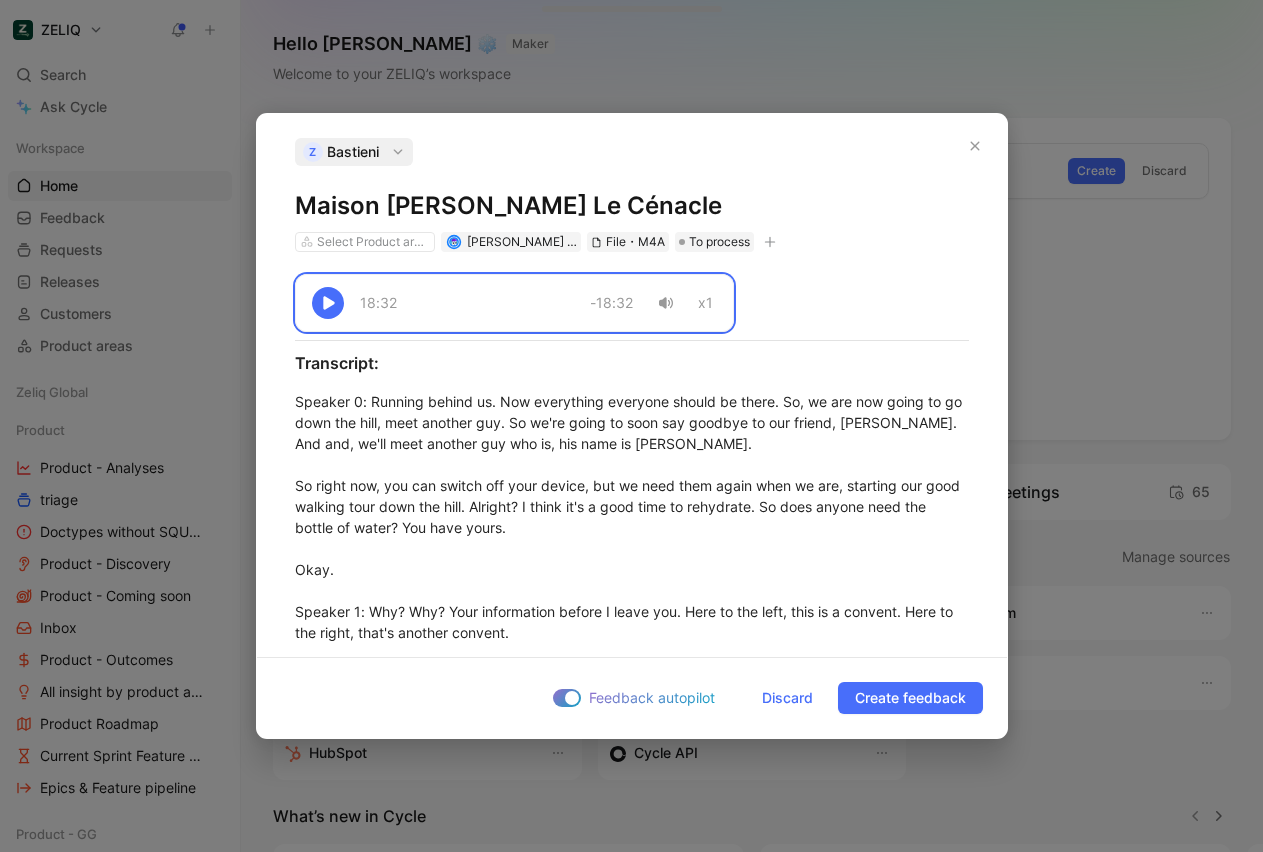 click on "Maison [PERSON_NAME] Le Cénacle" at bounding box center [632, 206] 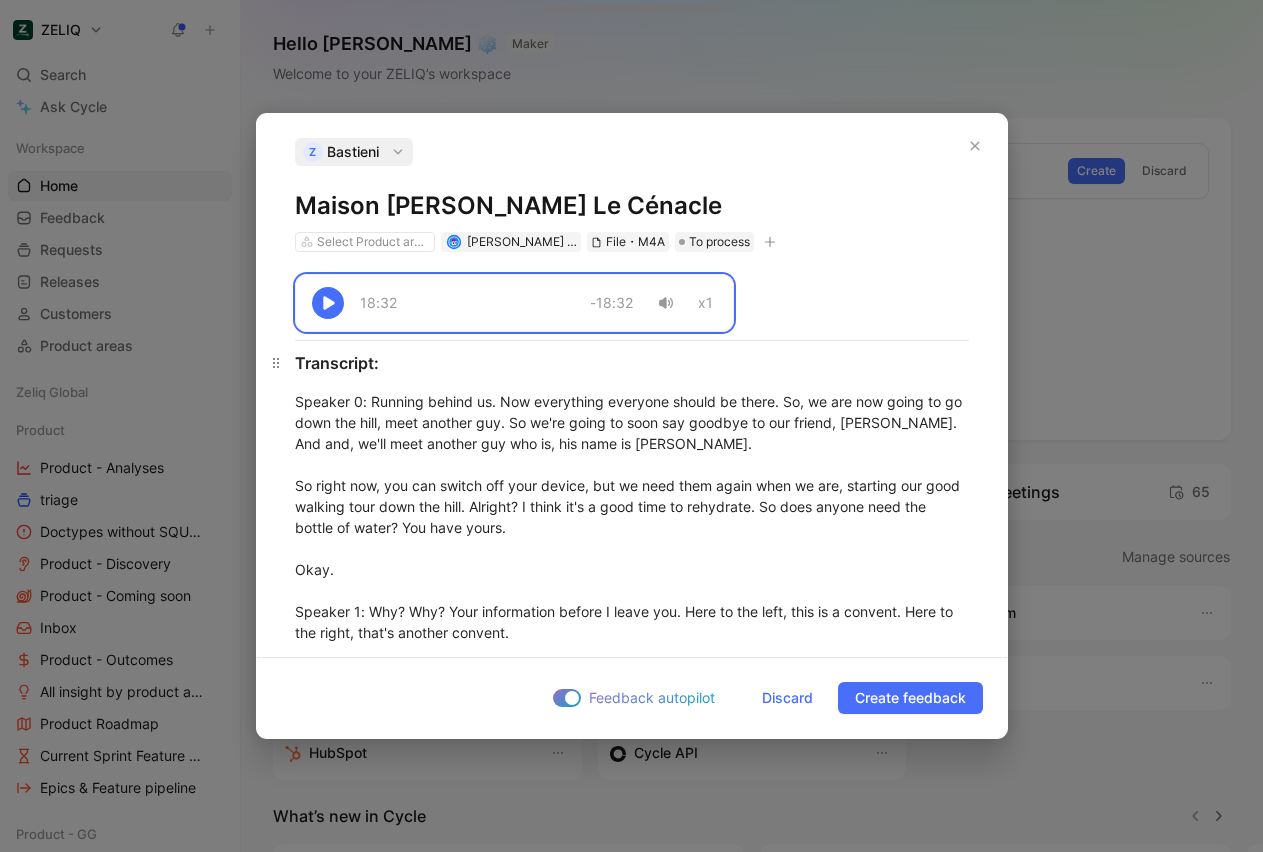 click on "Transcript:" at bounding box center (632, 363) 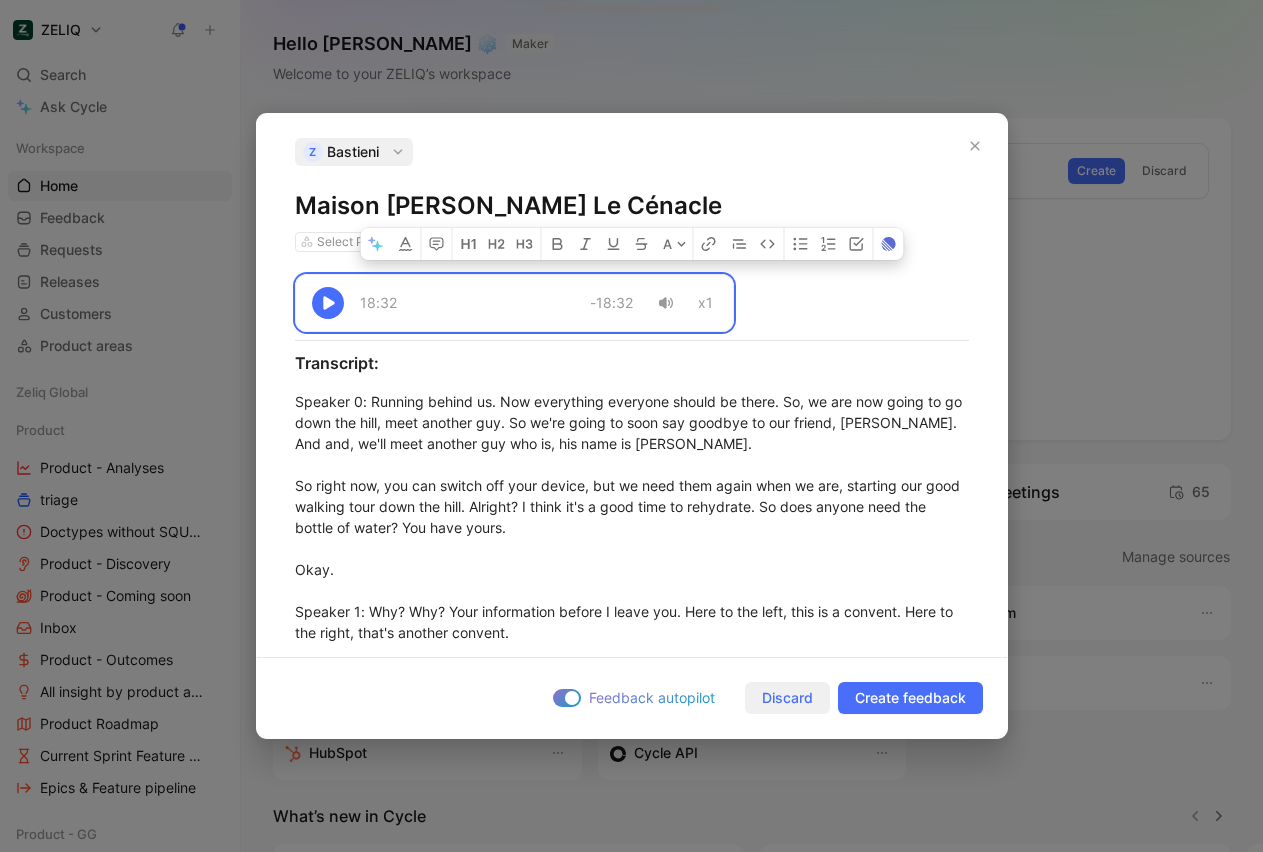 click on "Discard" at bounding box center (787, 698) 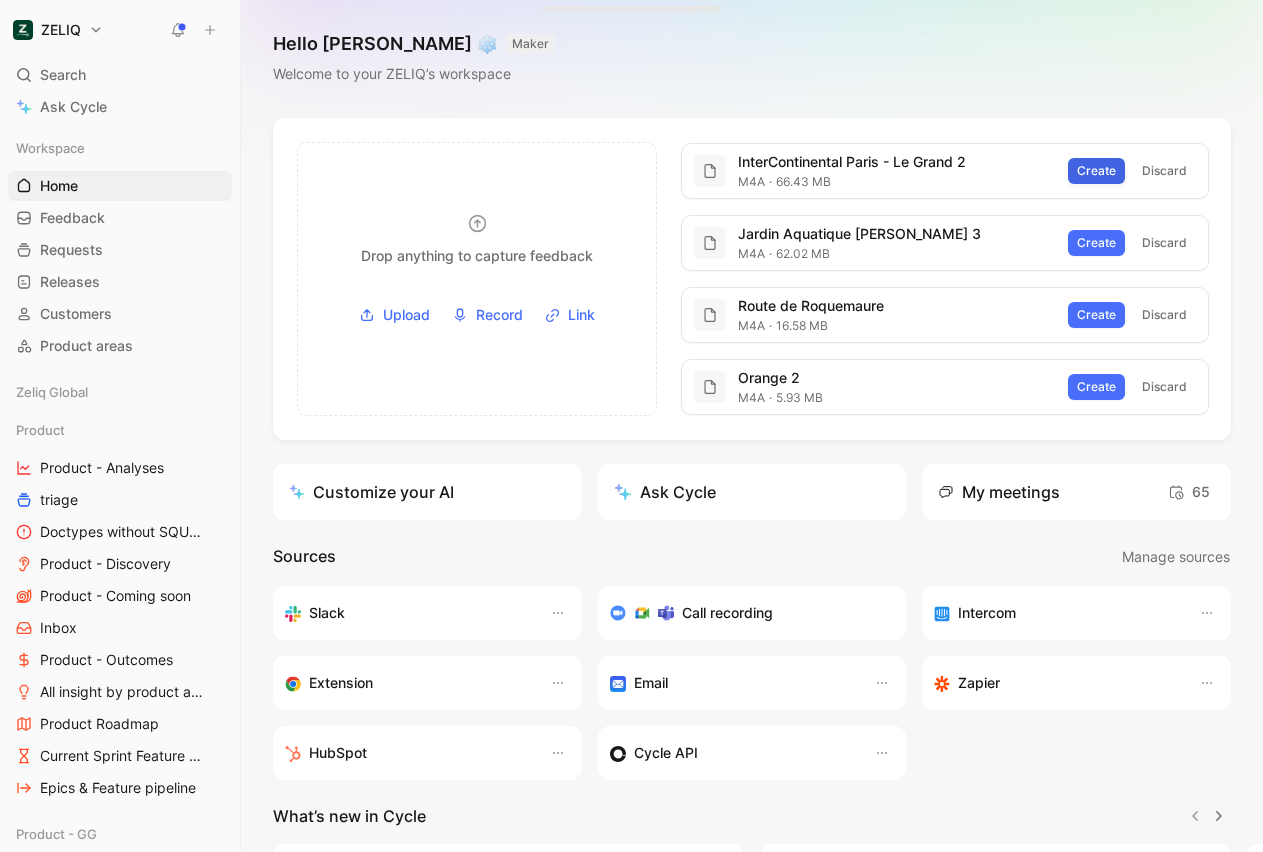 click on "Create" at bounding box center (1096, 171) 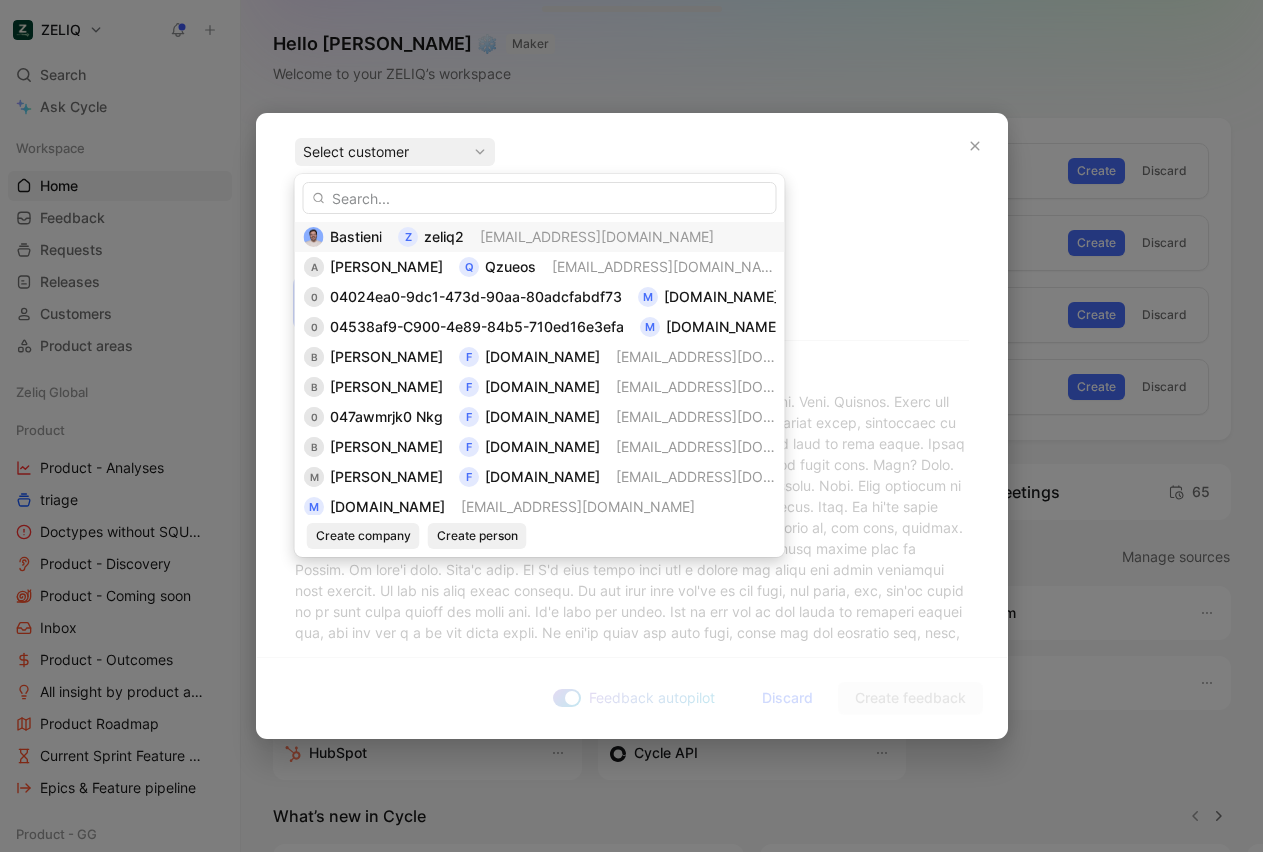 click on "z" at bounding box center (408, 237) 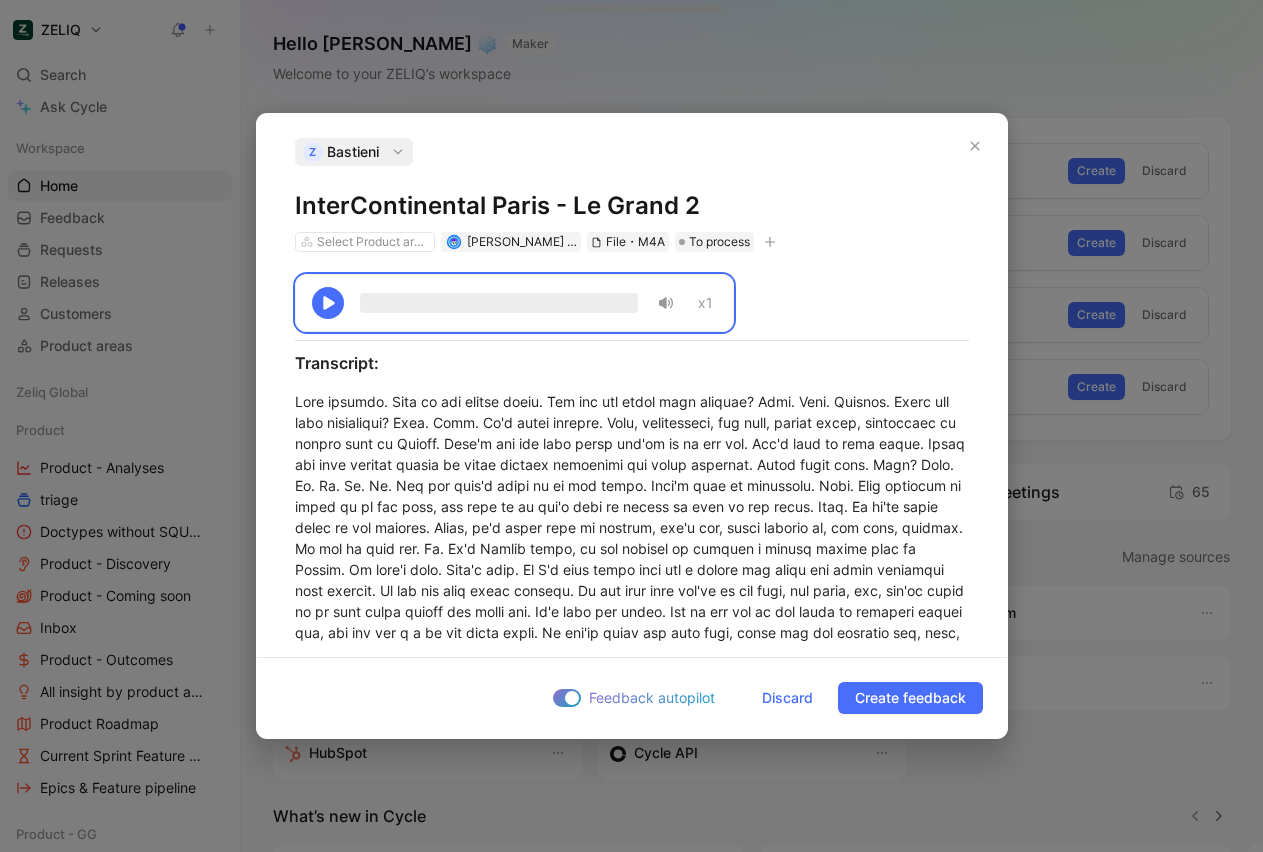 click on "InterContinental Paris - Le Grand 2" at bounding box center (632, 206) 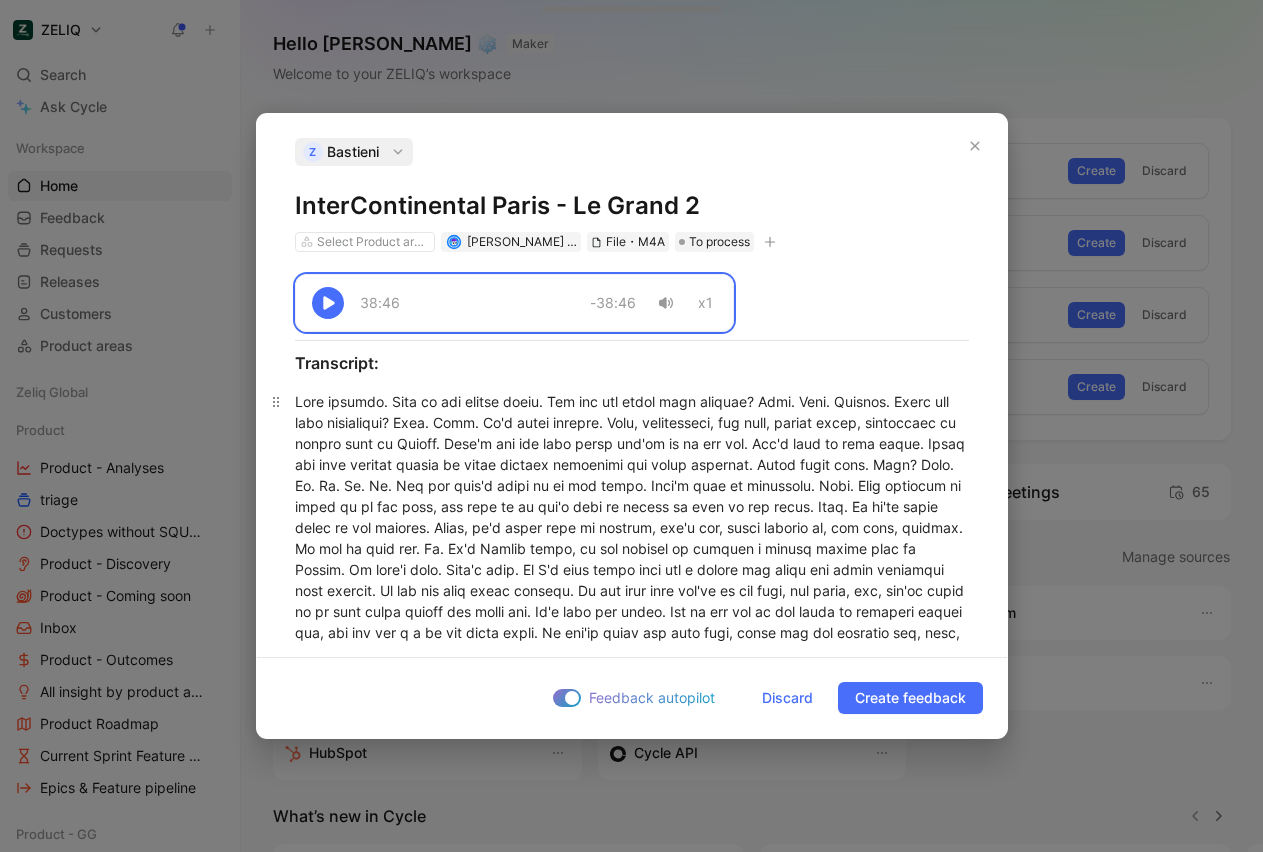 click at bounding box center (632, 3362) 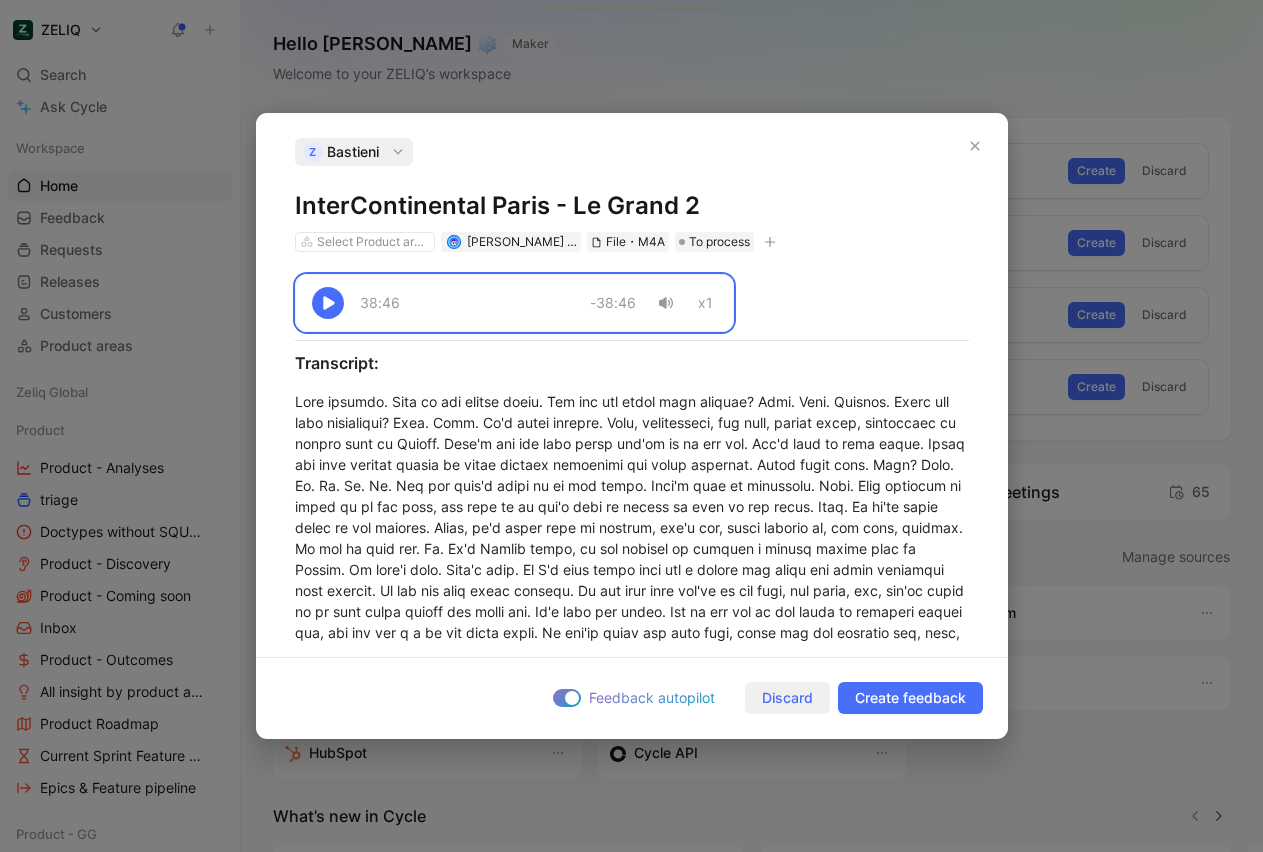 click on "Discard" at bounding box center (787, 698) 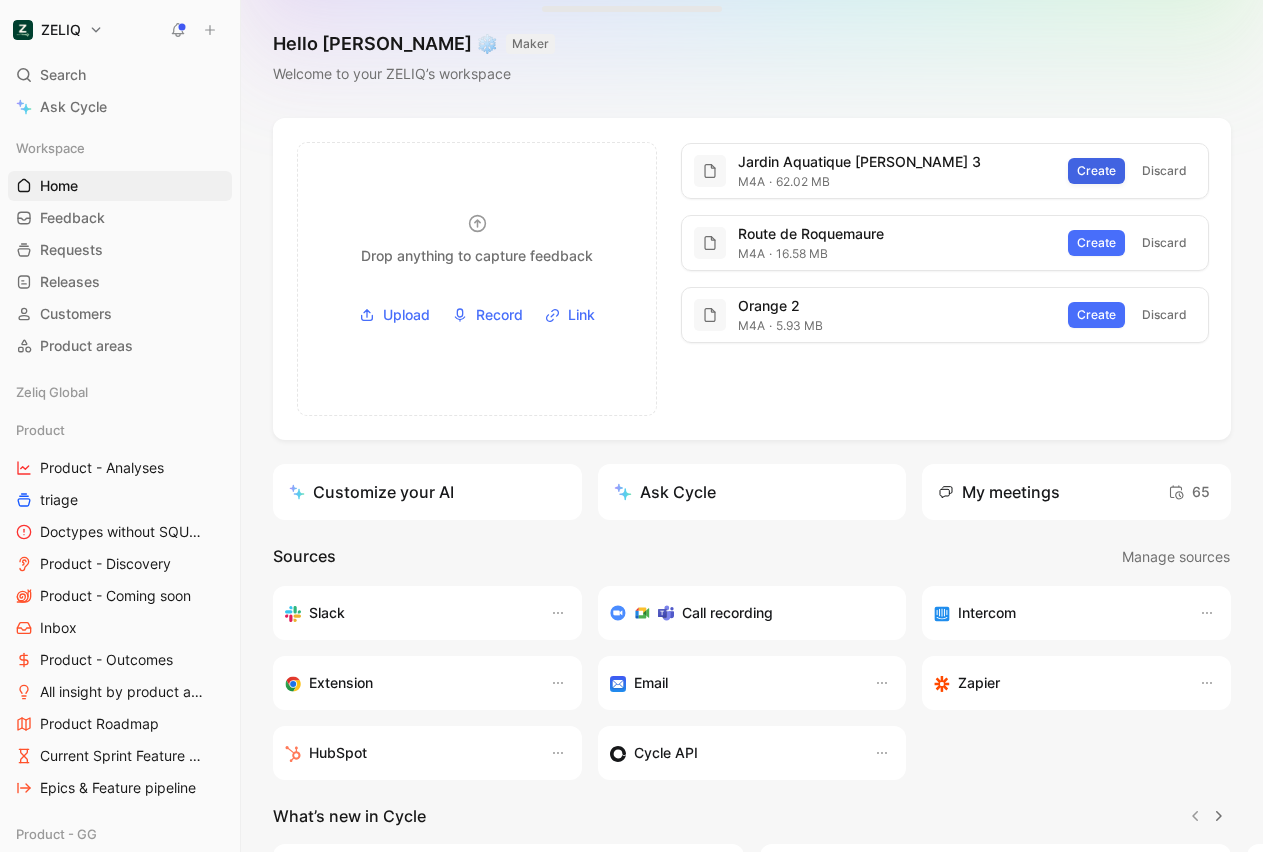 click on "Create" at bounding box center (1096, 171) 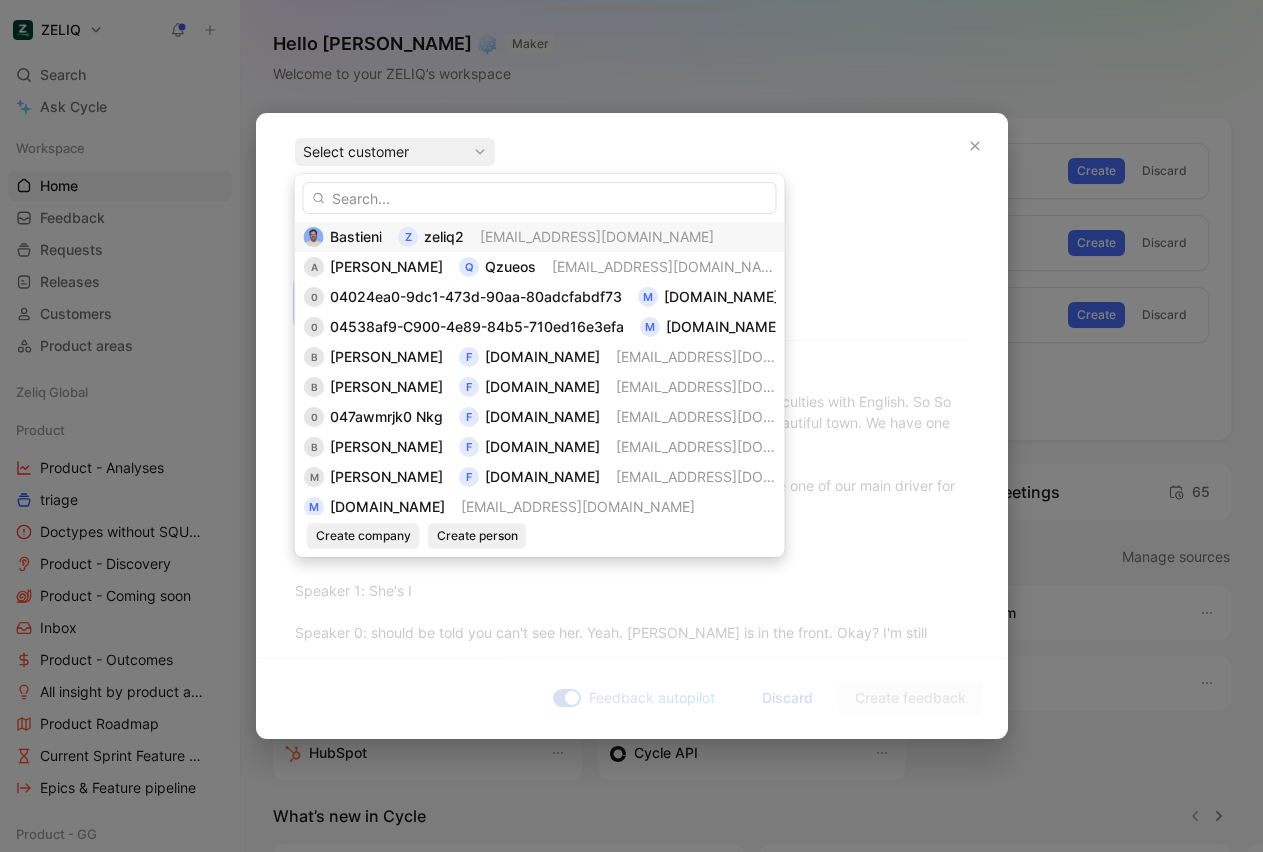 click on "Bastieni z zeliq2 [EMAIL_ADDRESS][DOMAIN_NAME]" at bounding box center [540, 237] 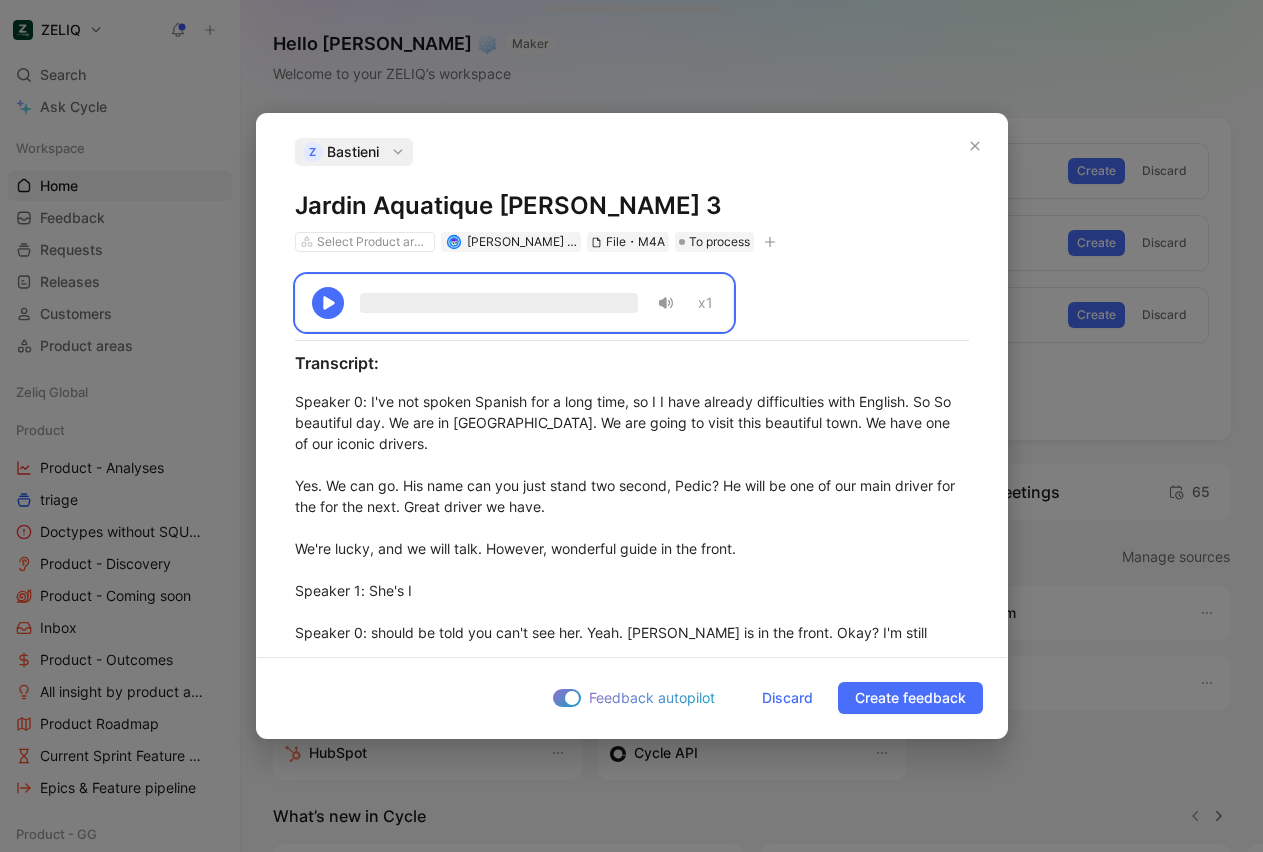 click on "Jardin Aquatique [PERSON_NAME] 3" at bounding box center (632, 206) 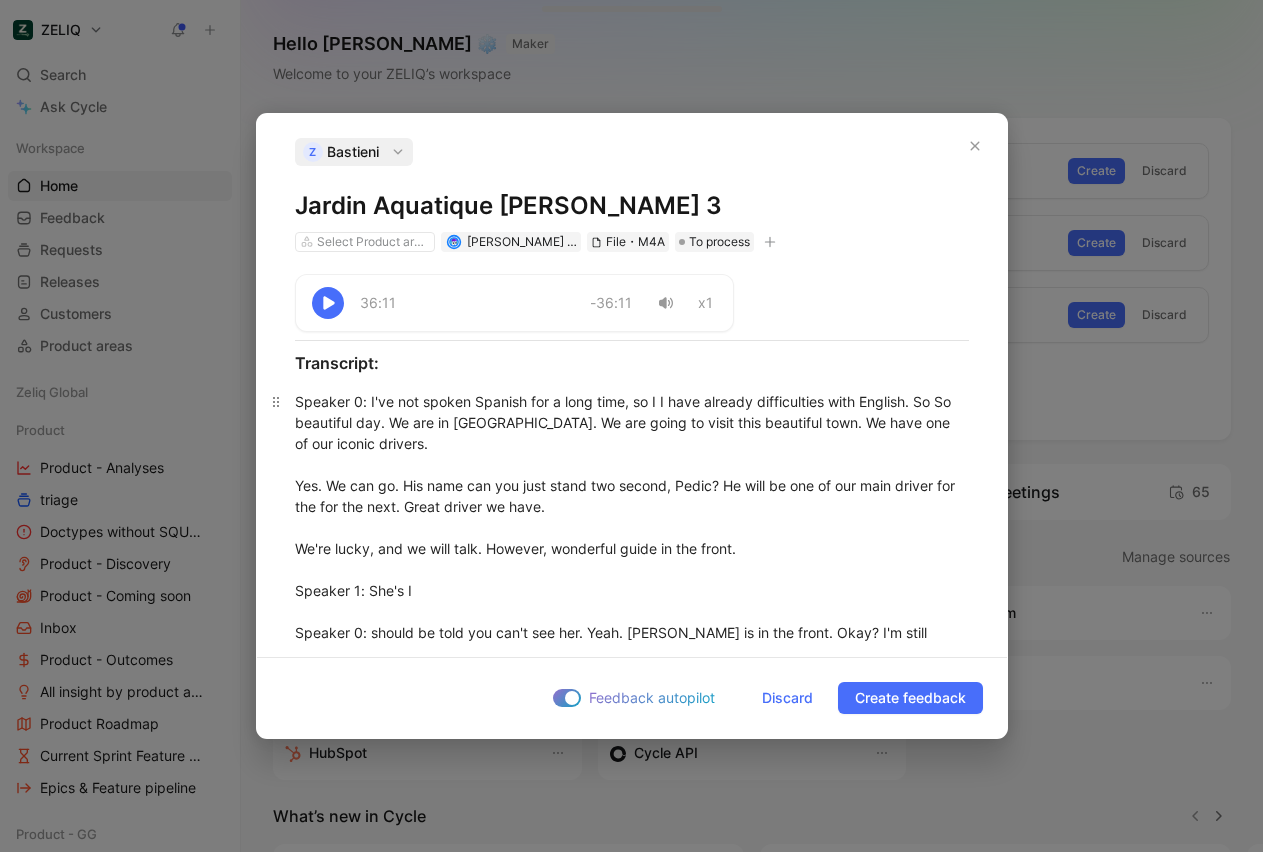 click on "Speaker 0 : I've not spoken Spanish for a long time, so I I have already difficulties with English. So So beautiful day. We are in [GEOGRAPHIC_DATA]. We are going to visit this beautiful town. We have one of our iconic drivers. Yes. We can go. His name can you just stand two second, Pedic? He will be one of our main driver for the for the next. Great driver we have. We're lucky, and we will talk. However, wonderful guide in the front. Speaker 1 : She's I Speaker 0 : should be told you can't see her. Yeah. [PERSON_NAME] is in the front. Okay? I'm still [PERSON_NAME]. I'm going to give her the mic. We are going to go to the top of the hill to the top of the hill. Sorry. Have a nice view of this town. Visit few things. So right now, just enjoy. Temperature is good in the coach? Yeah. Good? Yes. Okay. To prepare for the channel, we will be on channel 10. But you don't have to switch it on right now because we preserve the battery if we do it later on. Speaker 1 Speaker 0 : Right. The smell come from outside, just for you to know. Speaker 1" at bounding box center [632, 4601] 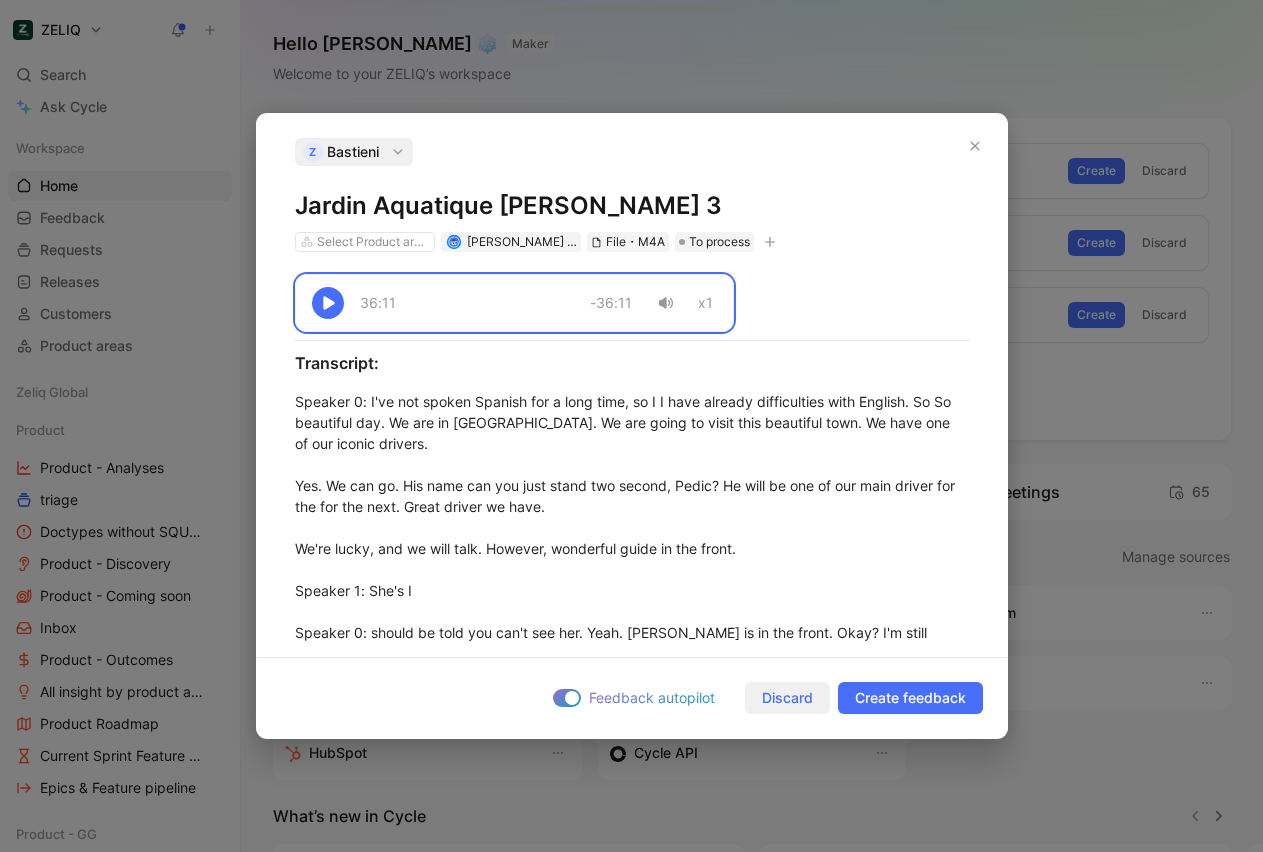 click on "Discard" at bounding box center (787, 698) 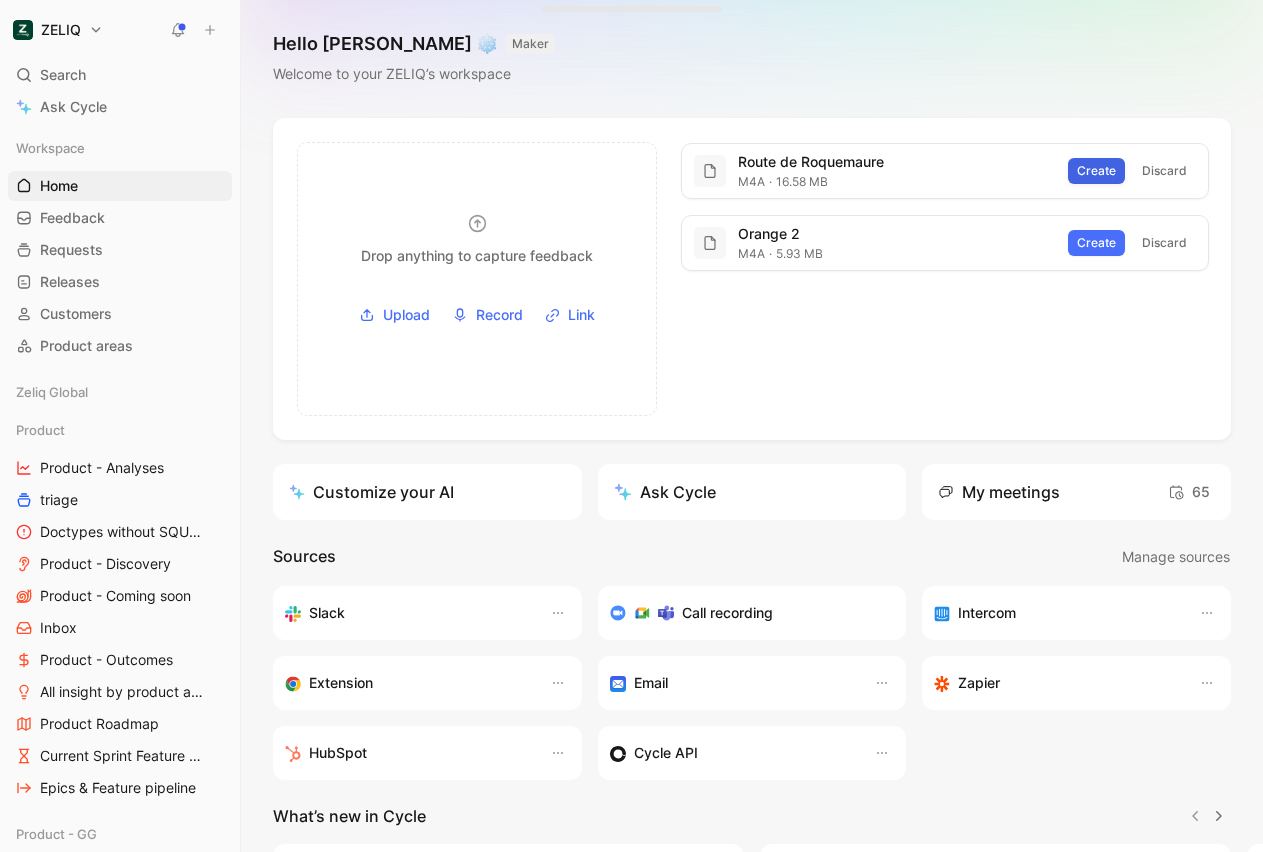 click on "Create" at bounding box center (1096, 171) 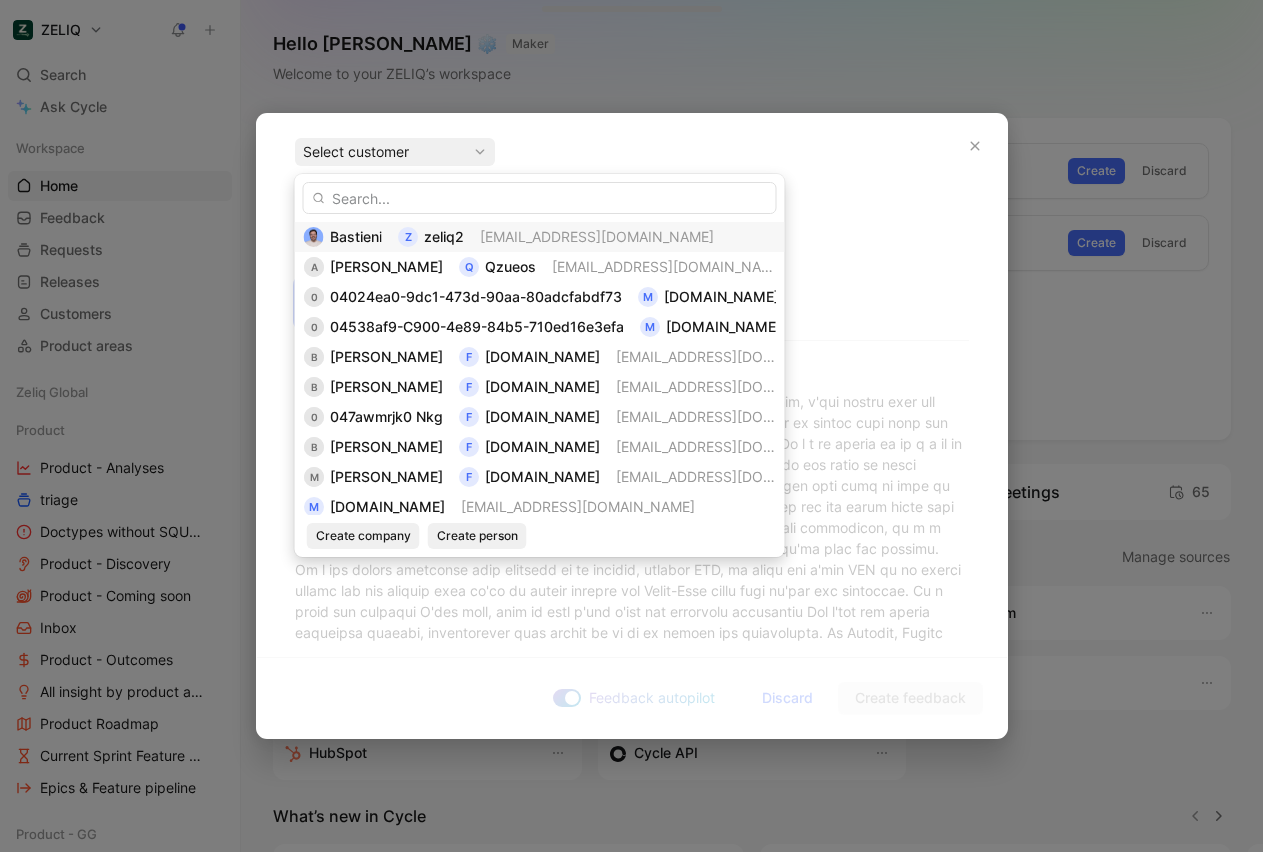 click on "zeliq2" at bounding box center (444, 236) 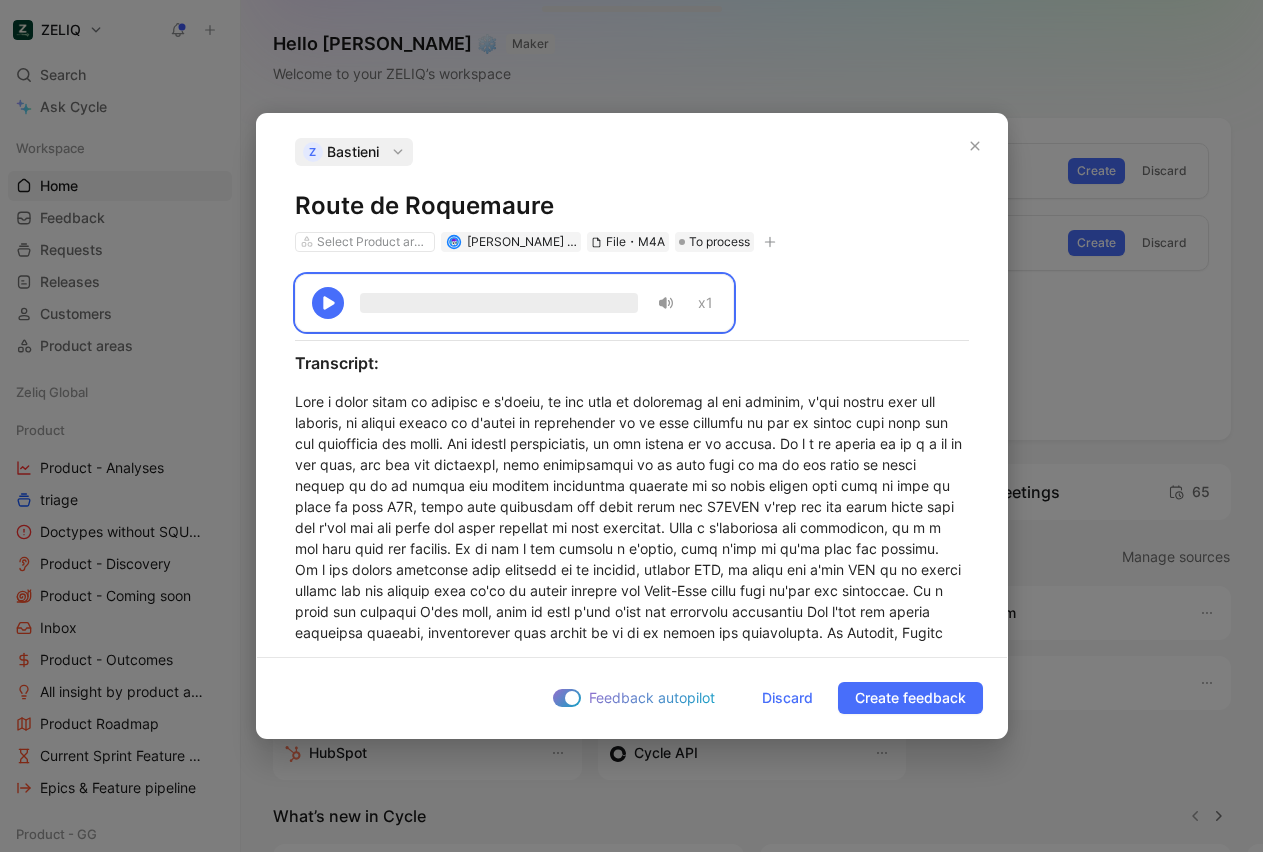 click on "Route de Roquemaure" at bounding box center [632, 206] 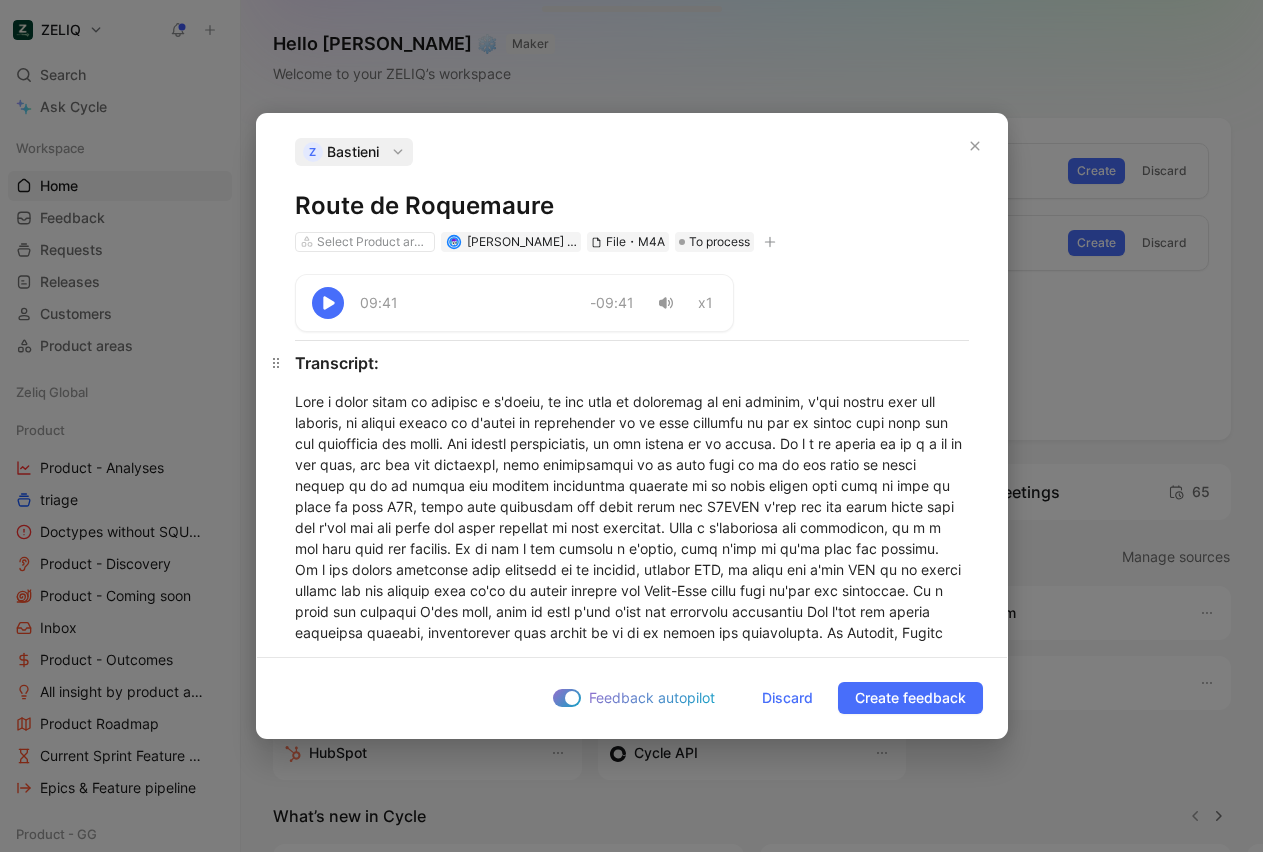 click on "Transcript:" at bounding box center (632, 363) 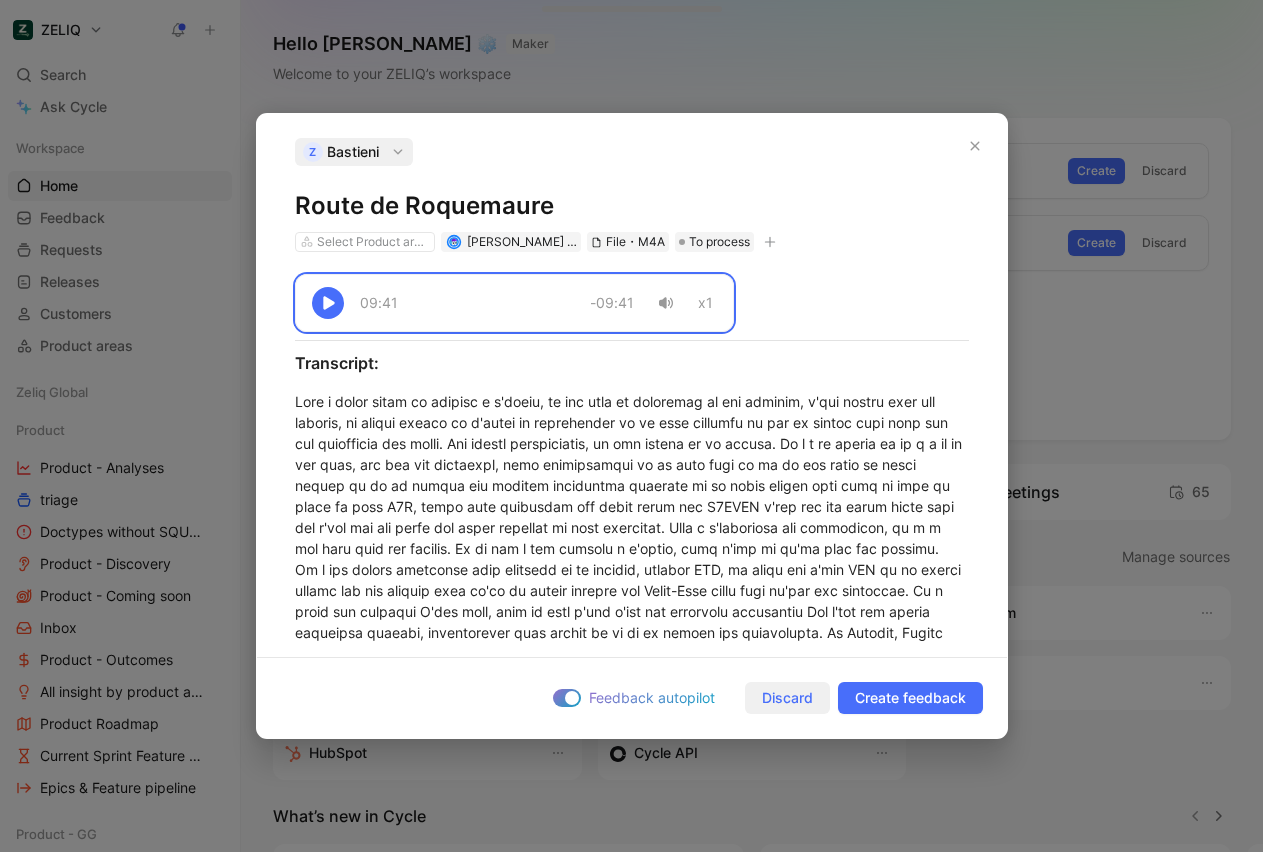 click on "Discard" at bounding box center (787, 698) 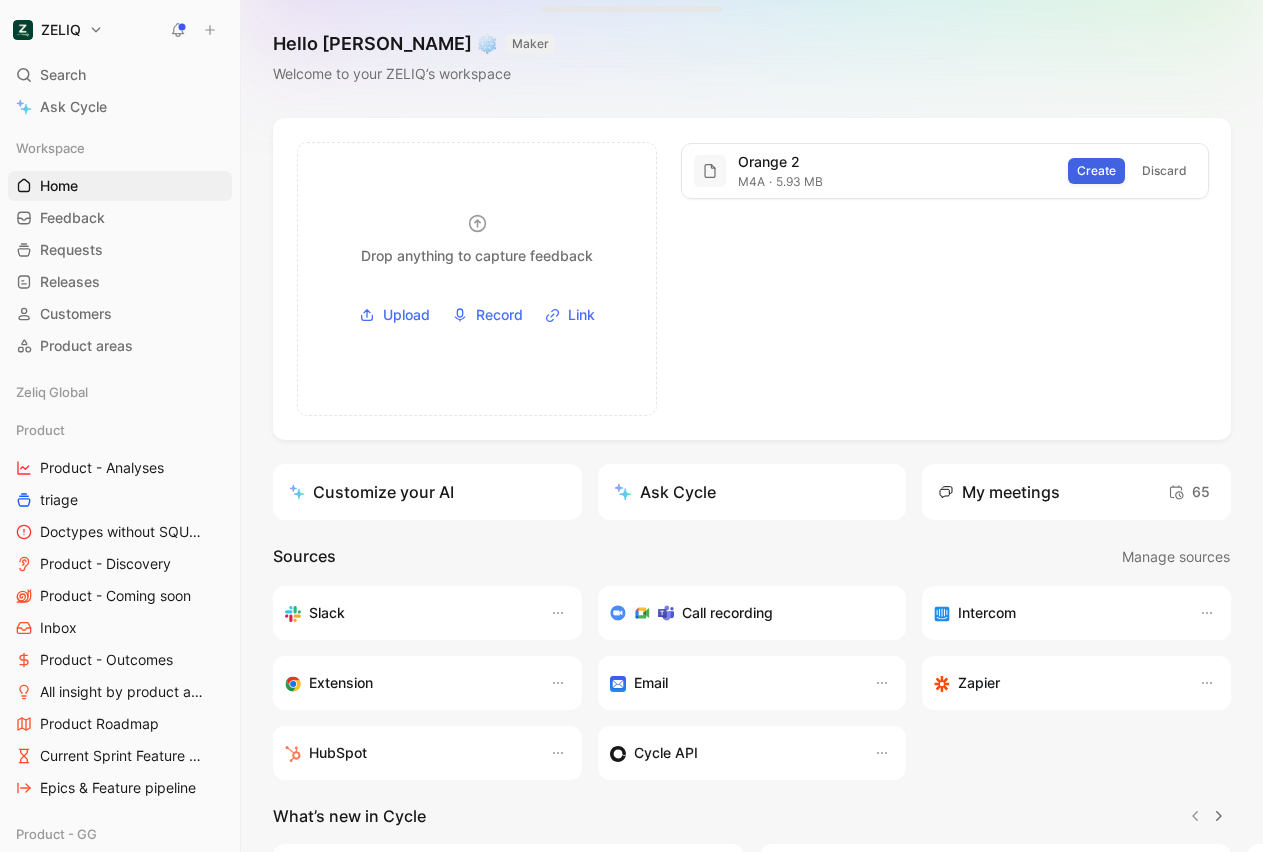 click on "Create" at bounding box center (1096, 171) 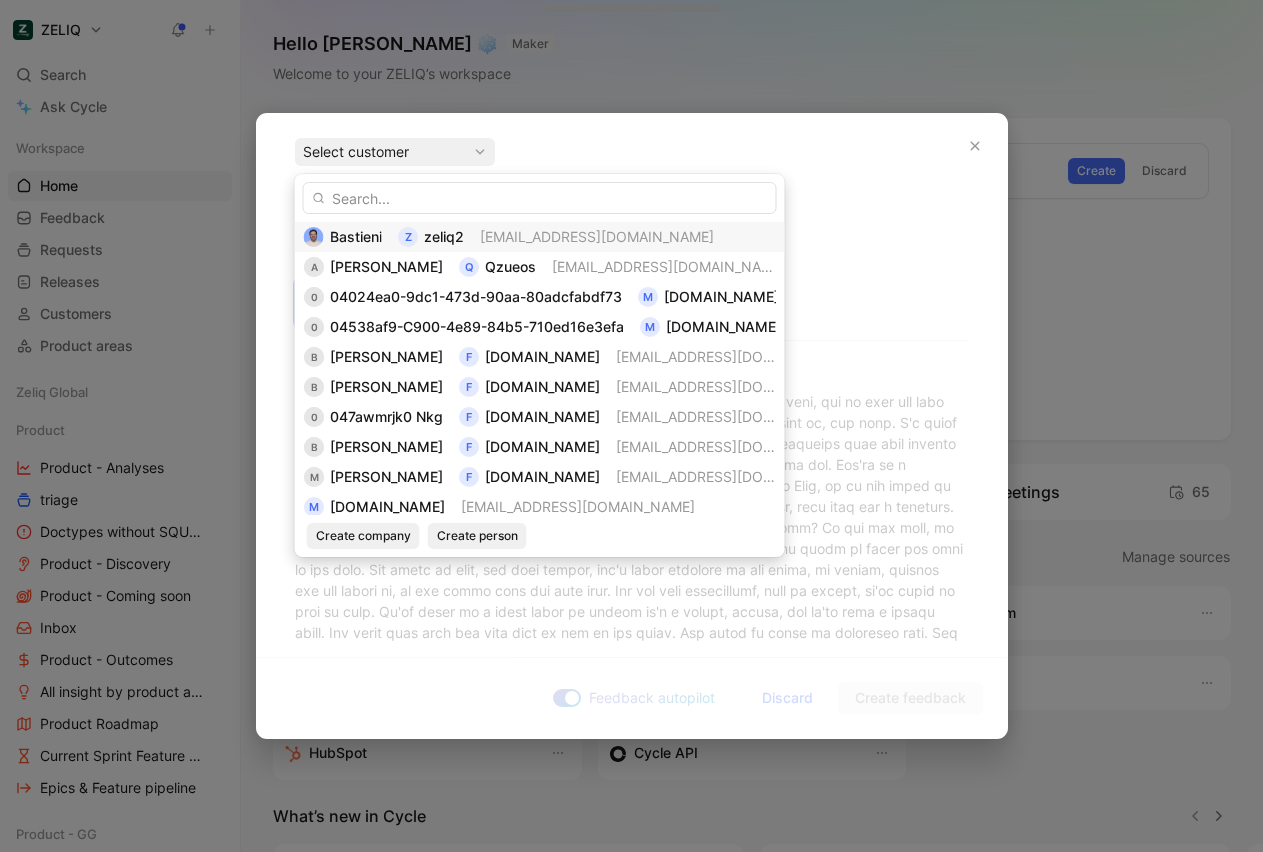 click on "Bastieni z zeliq2 [EMAIL_ADDRESS][DOMAIN_NAME]" at bounding box center [540, 237] 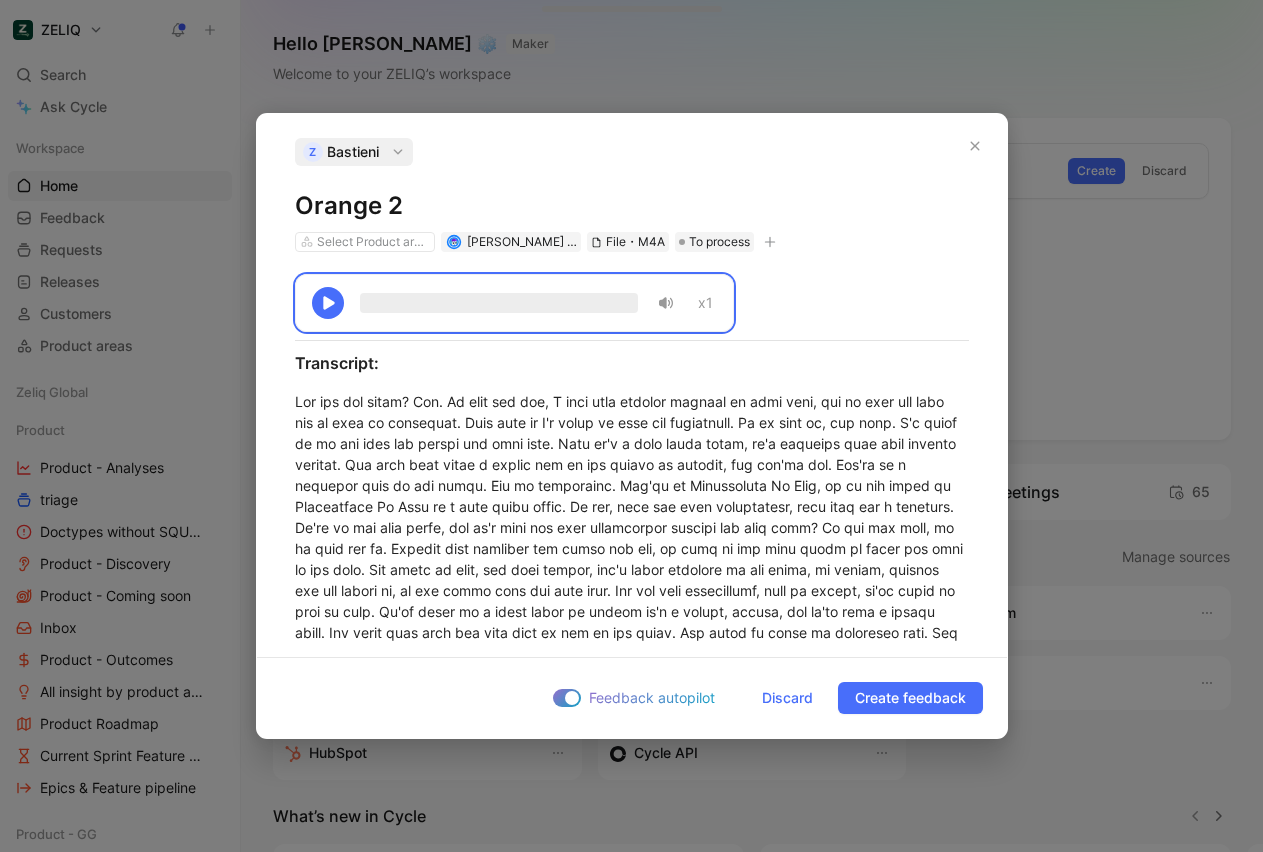 click on "Orange 2" at bounding box center [632, 206] 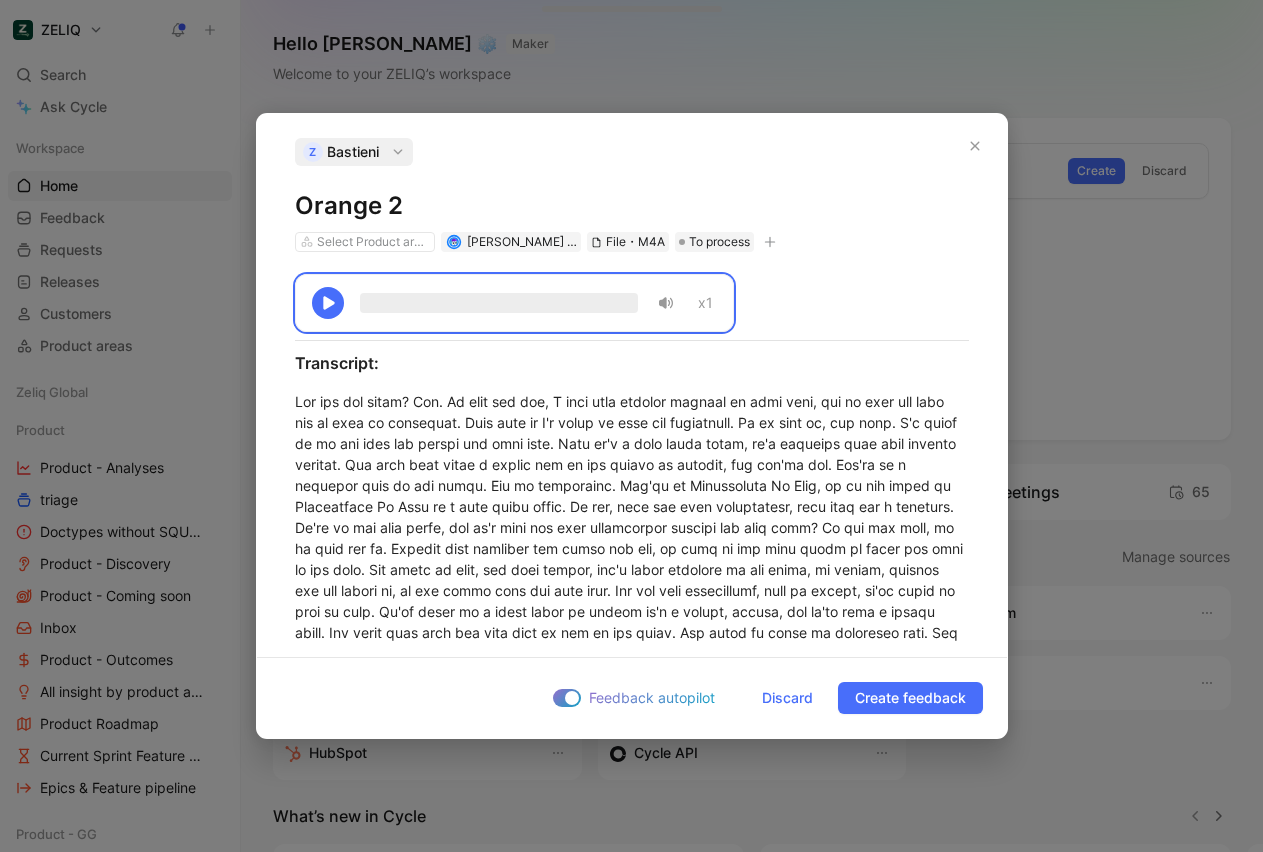click on "Orange 2" at bounding box center [632, 206] 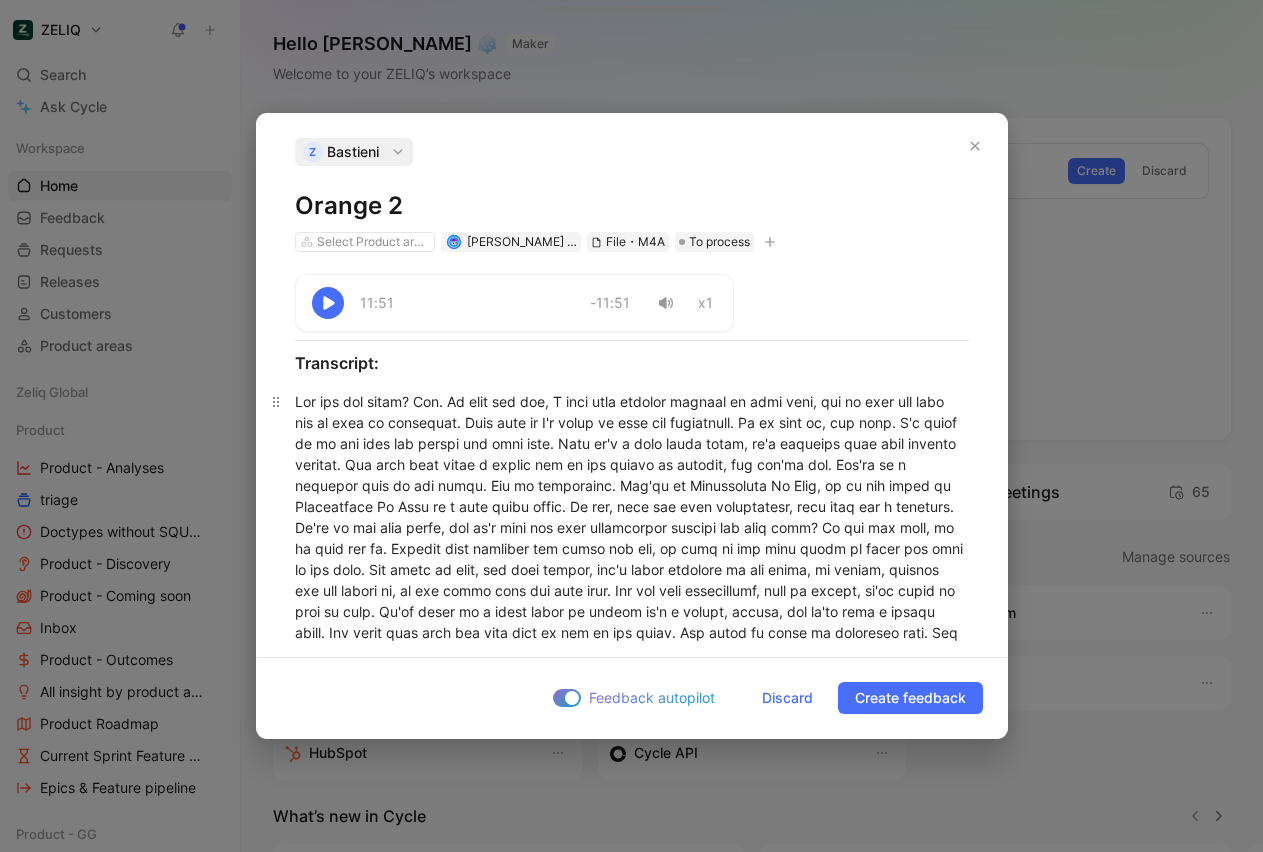 click at bounding box center [632, 1294] 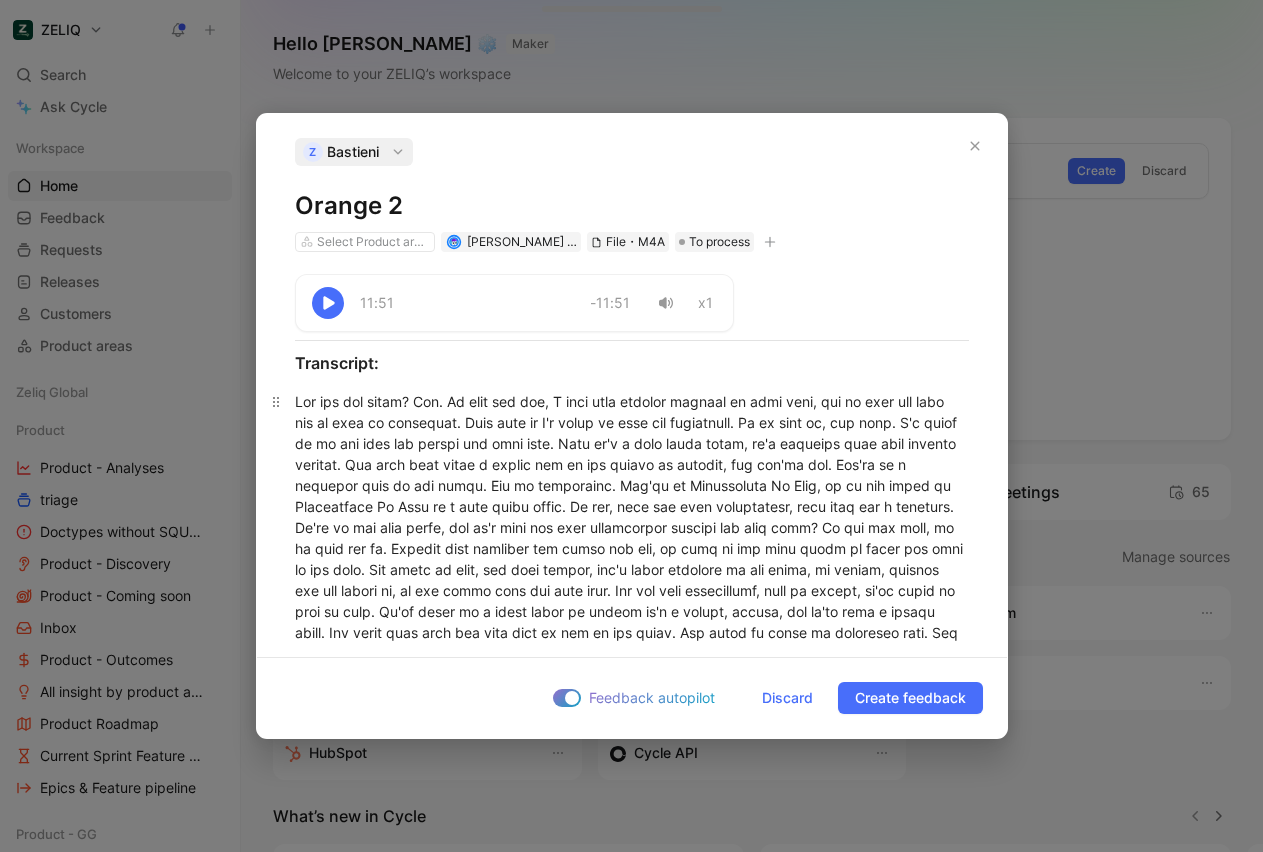 click at bounding box center (632, 1294) 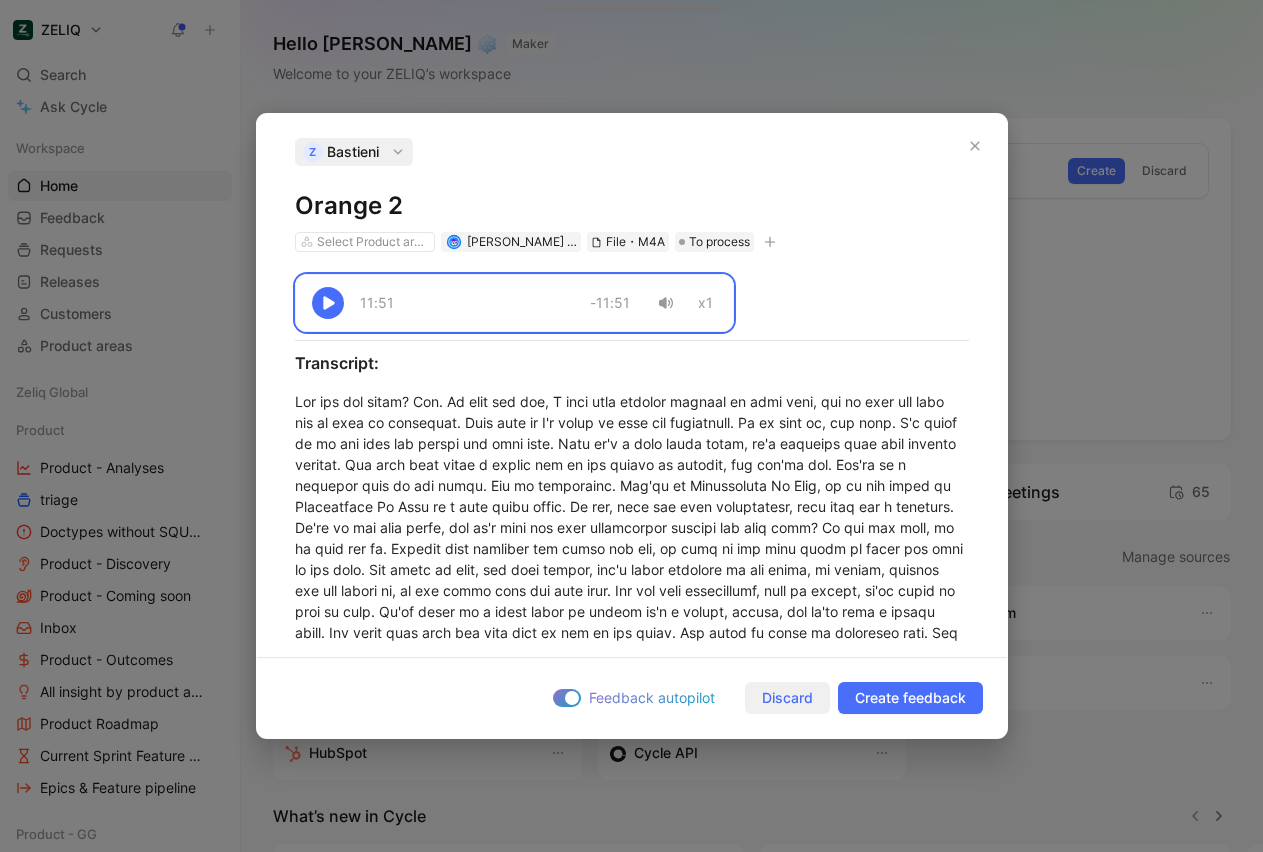 click on "Discard" at bounding box center (787, 698) 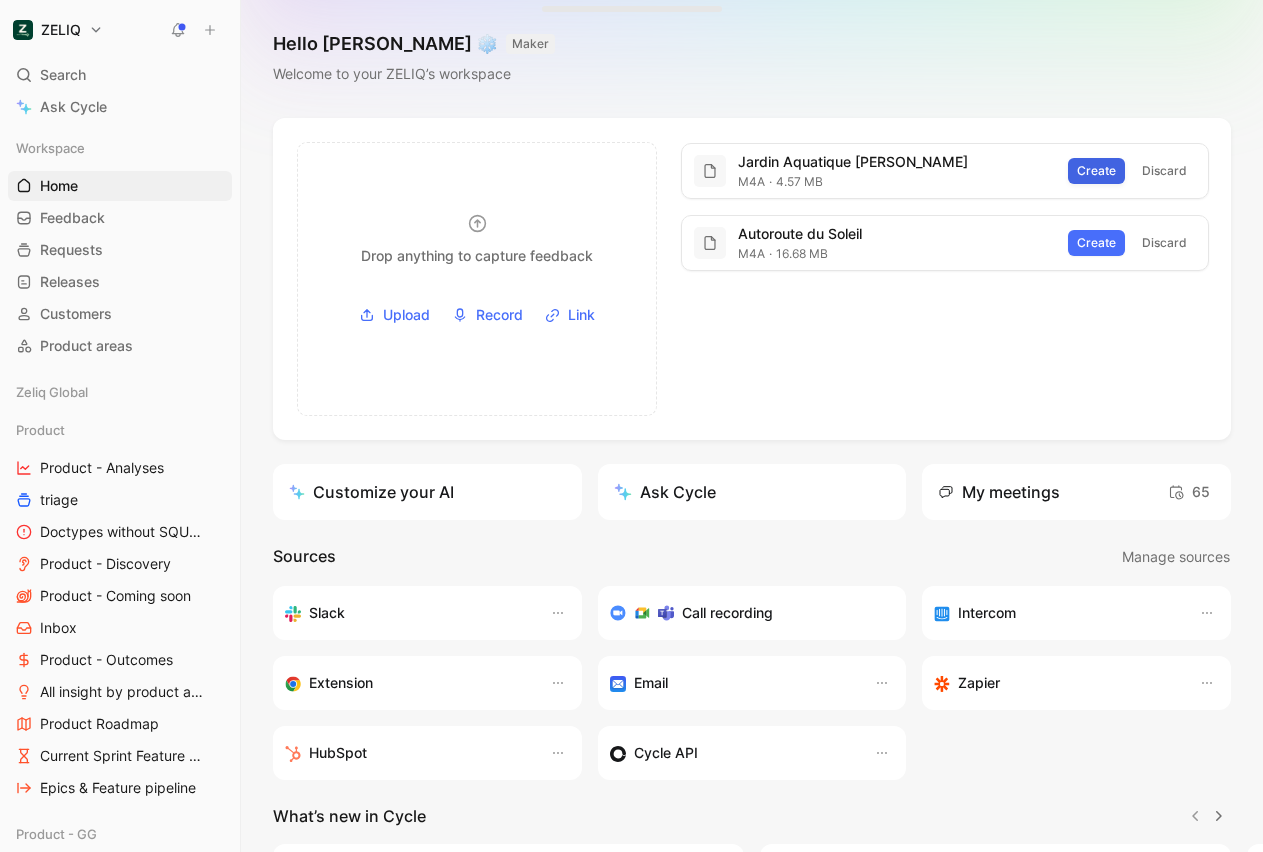 click on "Create" at bounding box center (1096, 171) 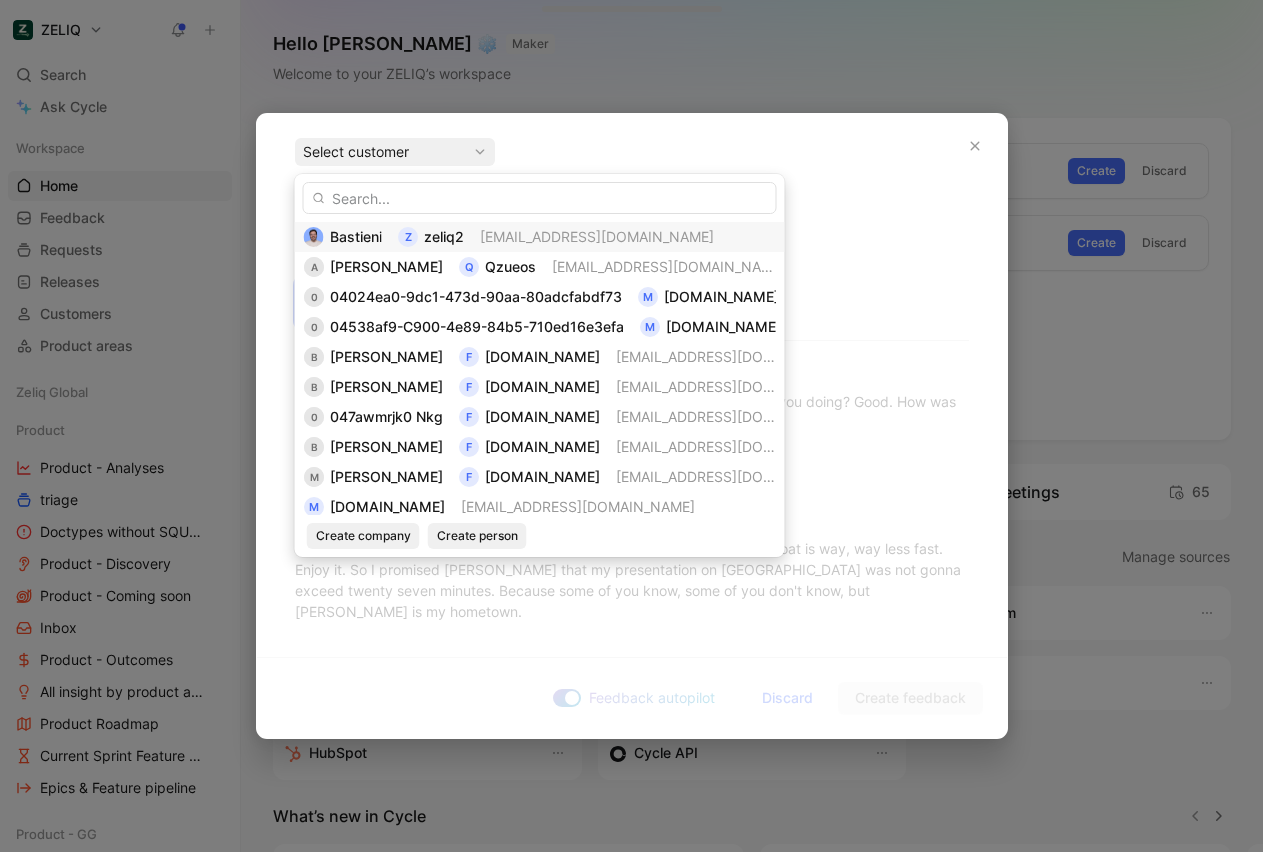 click on "zeliq2" at bounding box center (444, 236) 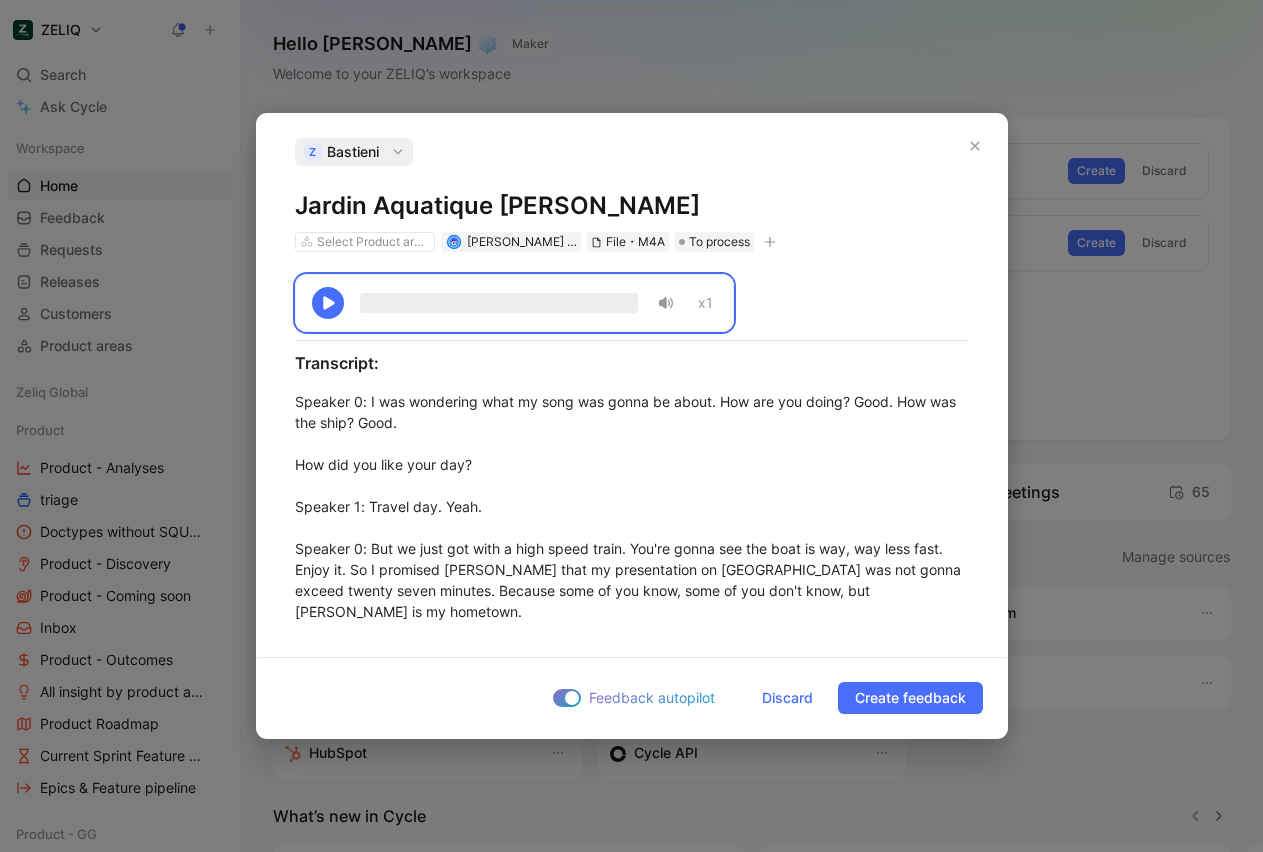click on "Jardin Aquatique [PERSON_NAME]" at bounding box center (632, 206) 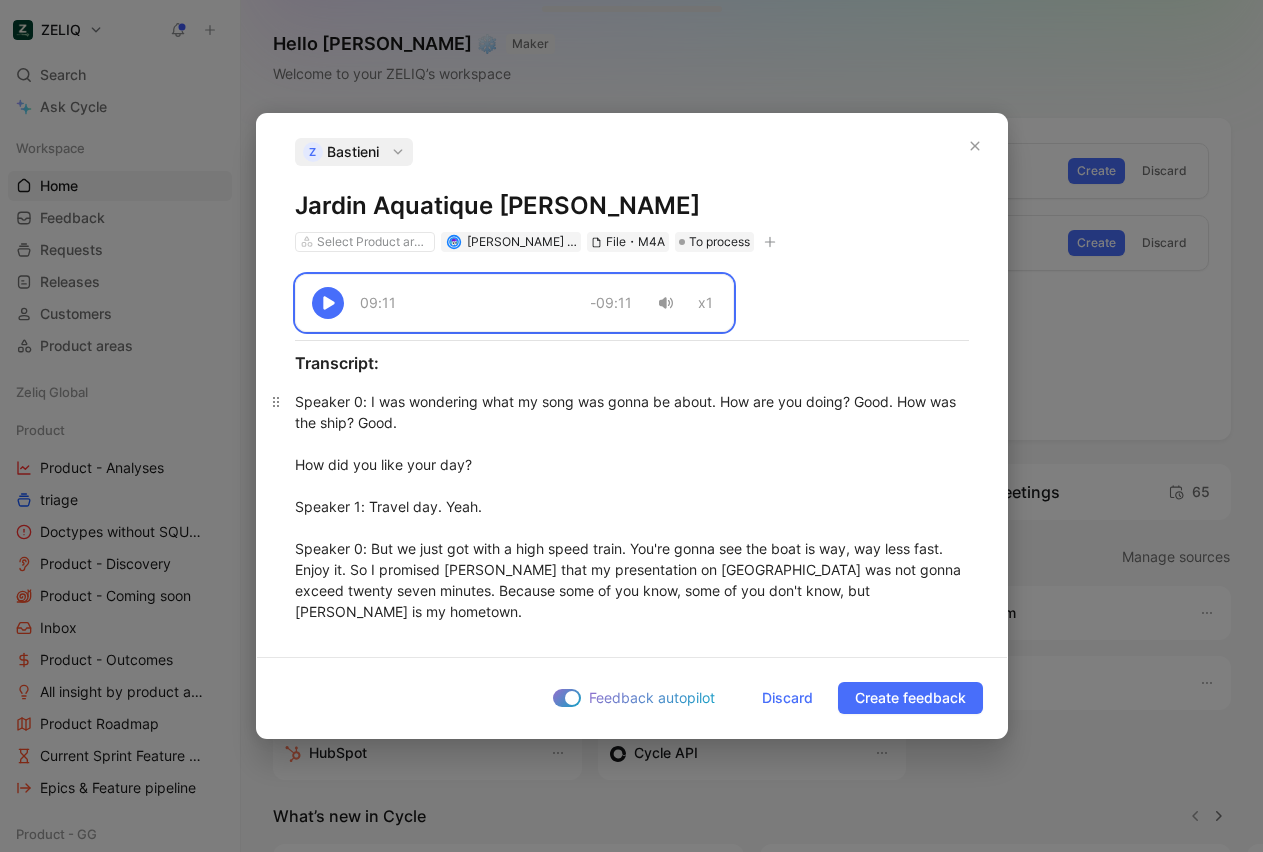 click on "Speaker 0 : I was wondering what my song was gonna be about. How are you doing? Good. How was the ship? Good. How did you like your day? Speaker 1 : Travel day. Yeah. Speaker 0 : But we just got with a high speed train. You're gonna see the boat is way, way less fast. Enjoy it. So I promised [PERSON_NAME] that my presentation on [GEOGRAPHIC_DATA] was not gonna exceed twenty seven minutes. Because some of you know, some of you don't know, but [PERSON_NAME] is my hometown. So, yeah. So I'm gonna be very unbiased into explaining to you how and why [PERSON_NAME] is the best city in the world. Of course, that's what's gonna happen now. So here, what you might not know about Lyon silk industry. This is where the silk was made, and this is how the city really developed. And what is Speaker 2 : also the capital of the [PERSON_NAME] Empire? Speaker 0 Yes. Yeah. So the rat is not who [GEOGRAPHIC_DATA], but the chef that's yeah. I think it was it was a joke. Who inspired the chef in [GEOGRAPHIC_DATA] is called because he died a few years ago, Speaker 2 So we're Speaker 0" at bounding box center (632, 1577) 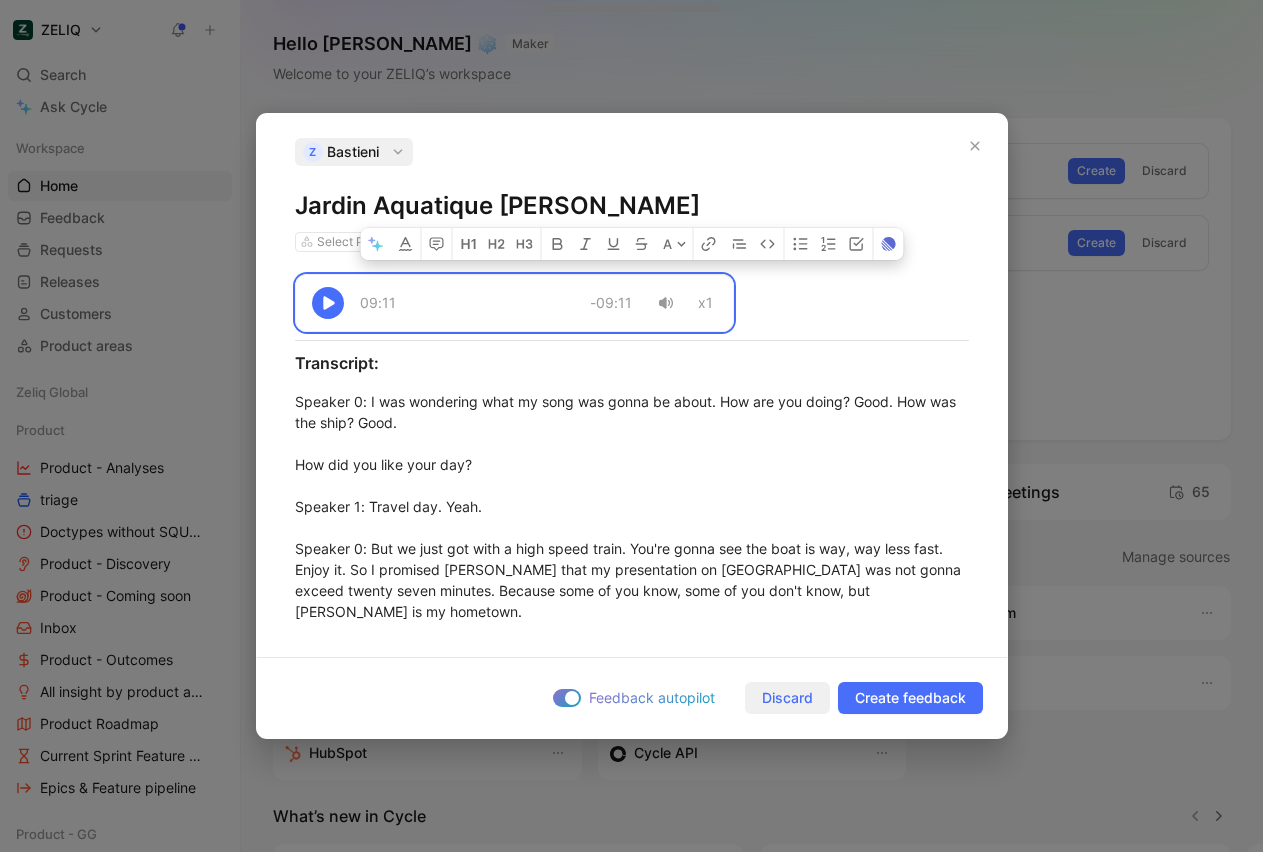 click on "Discard" at bounding box center [787, 698] 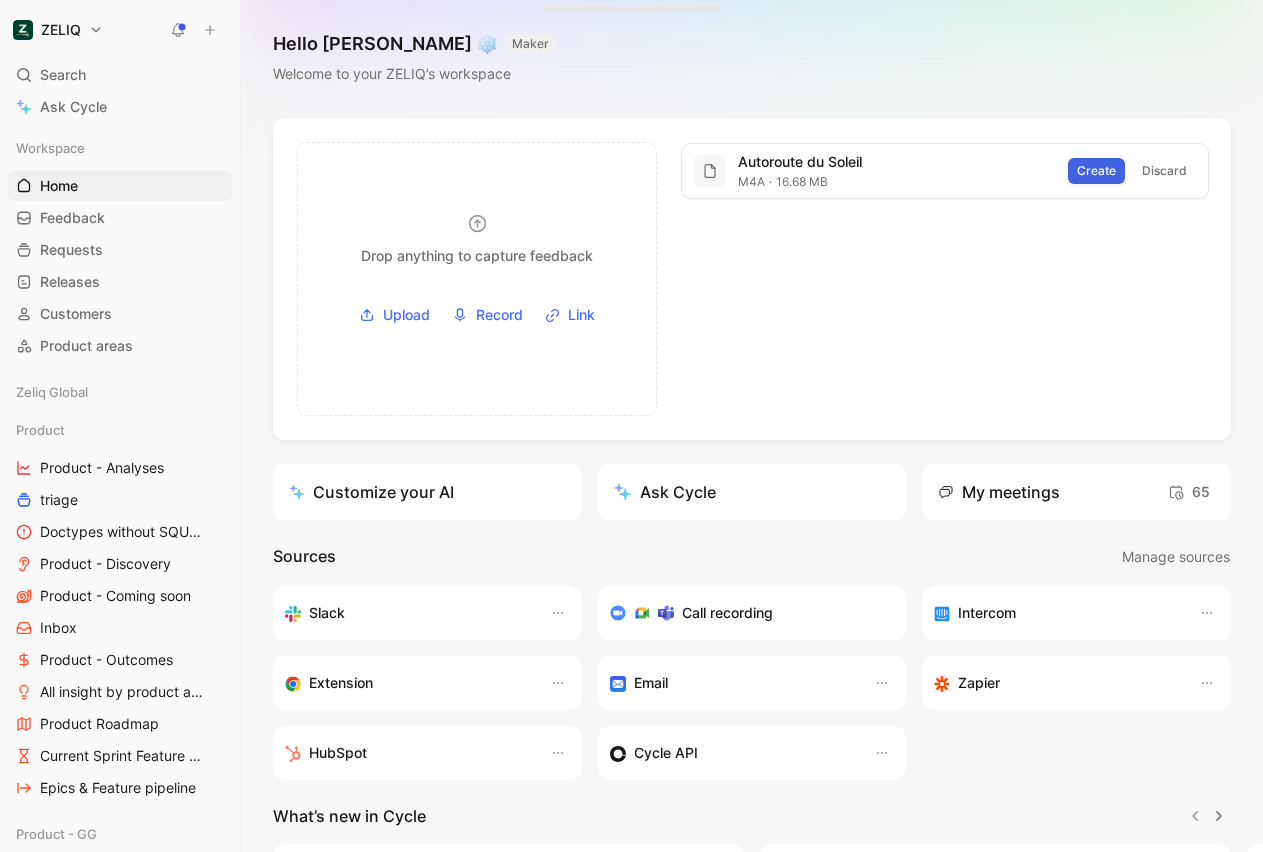 click on "Create" at bounding box center (1096, 171) 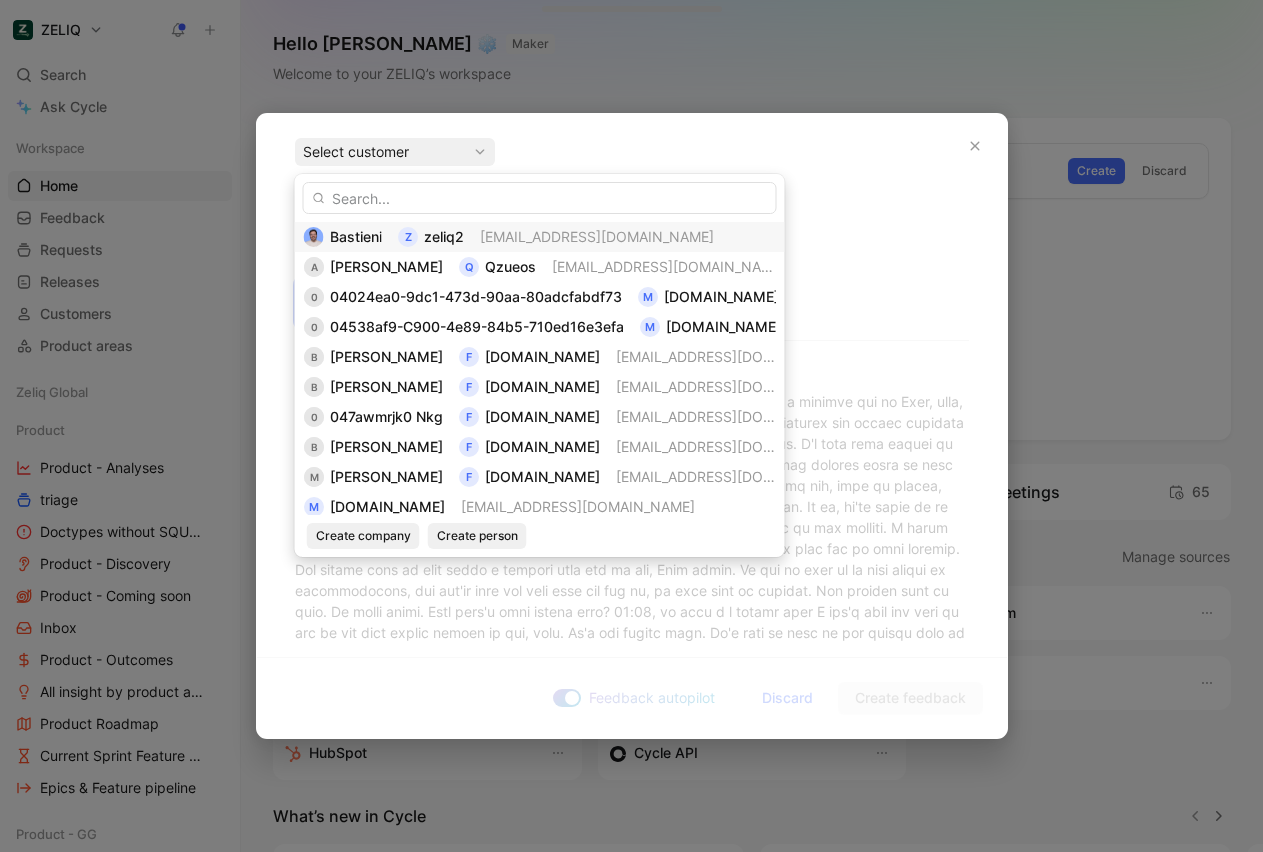 click on "zeliq2" at bounding box center [444, 236] 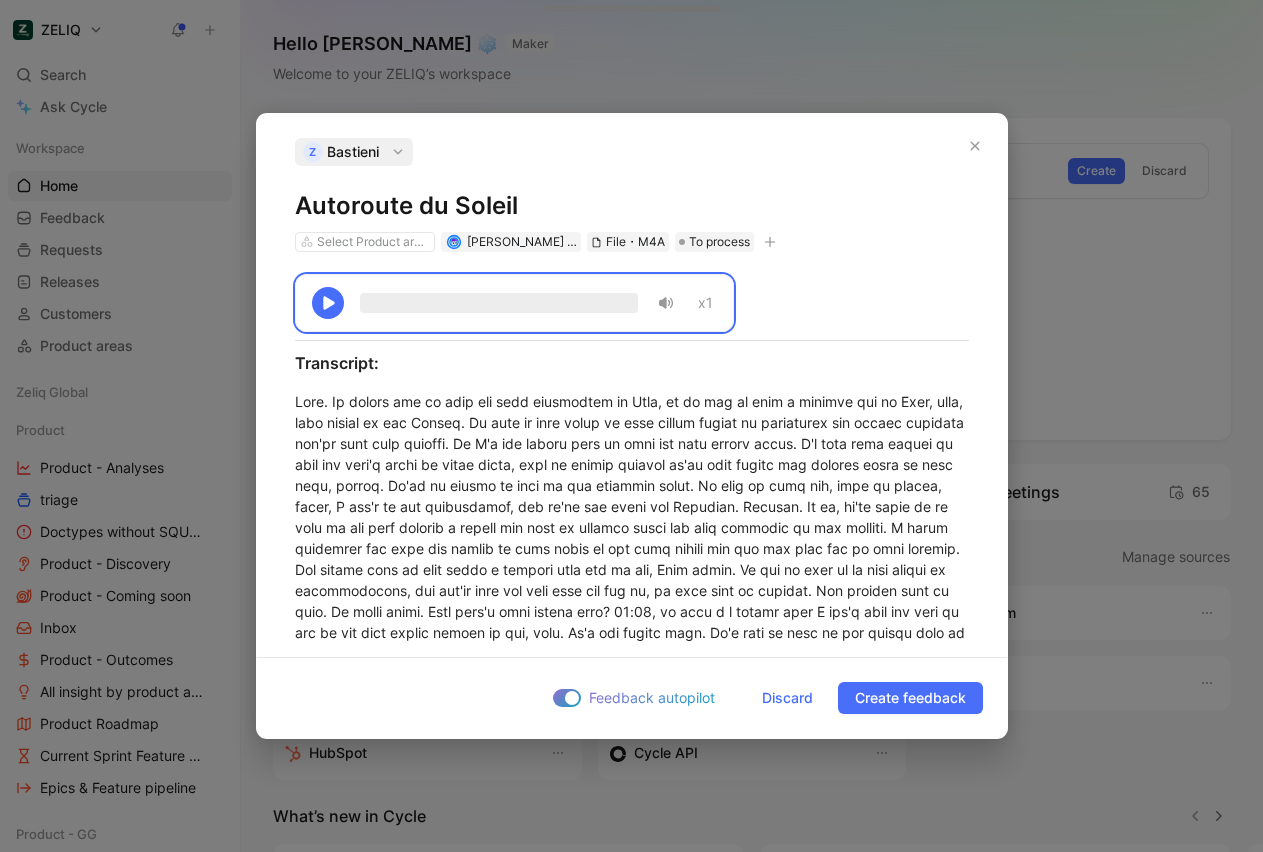 click on "Autoroute du Soleil" at bounding box center (632, 206) 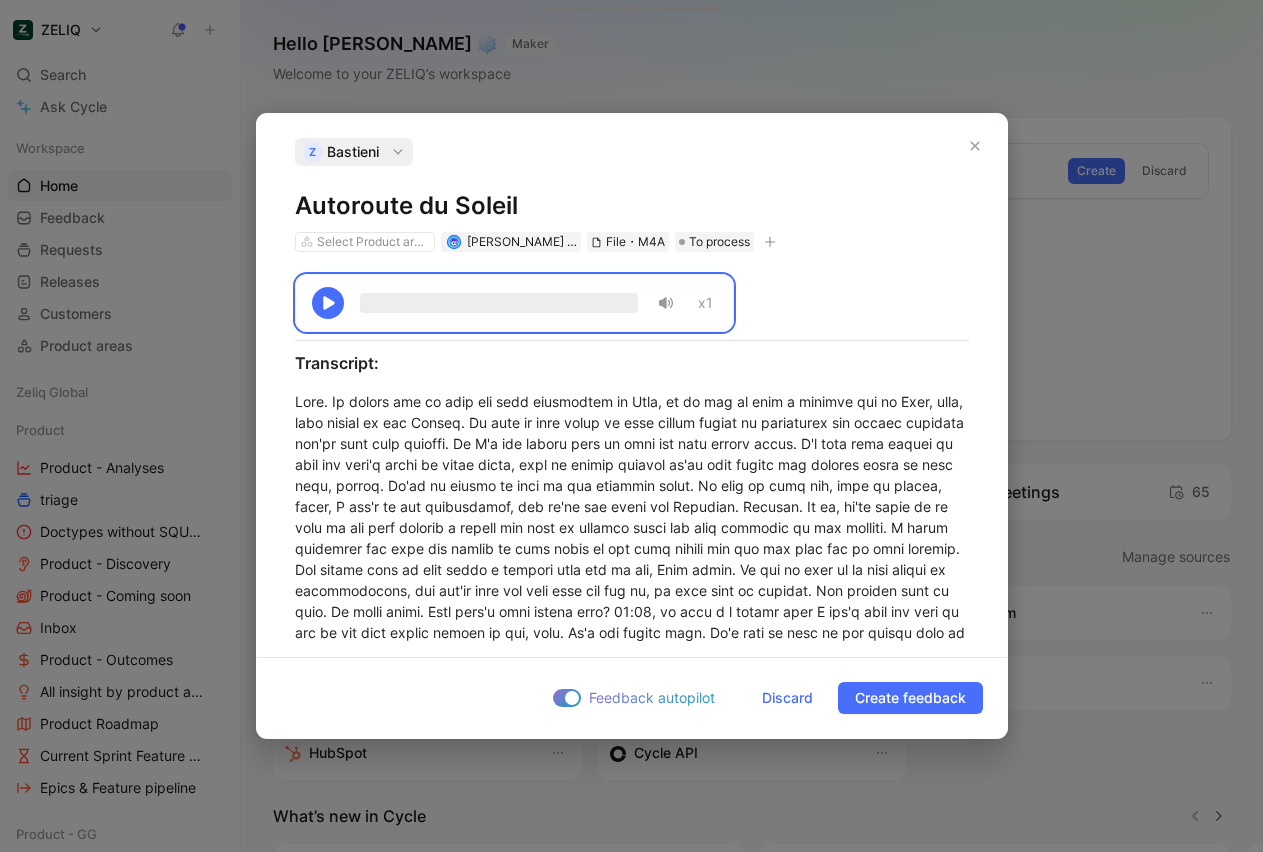 click on "Autoroute du Soleil" at bounding box center [632, 206] 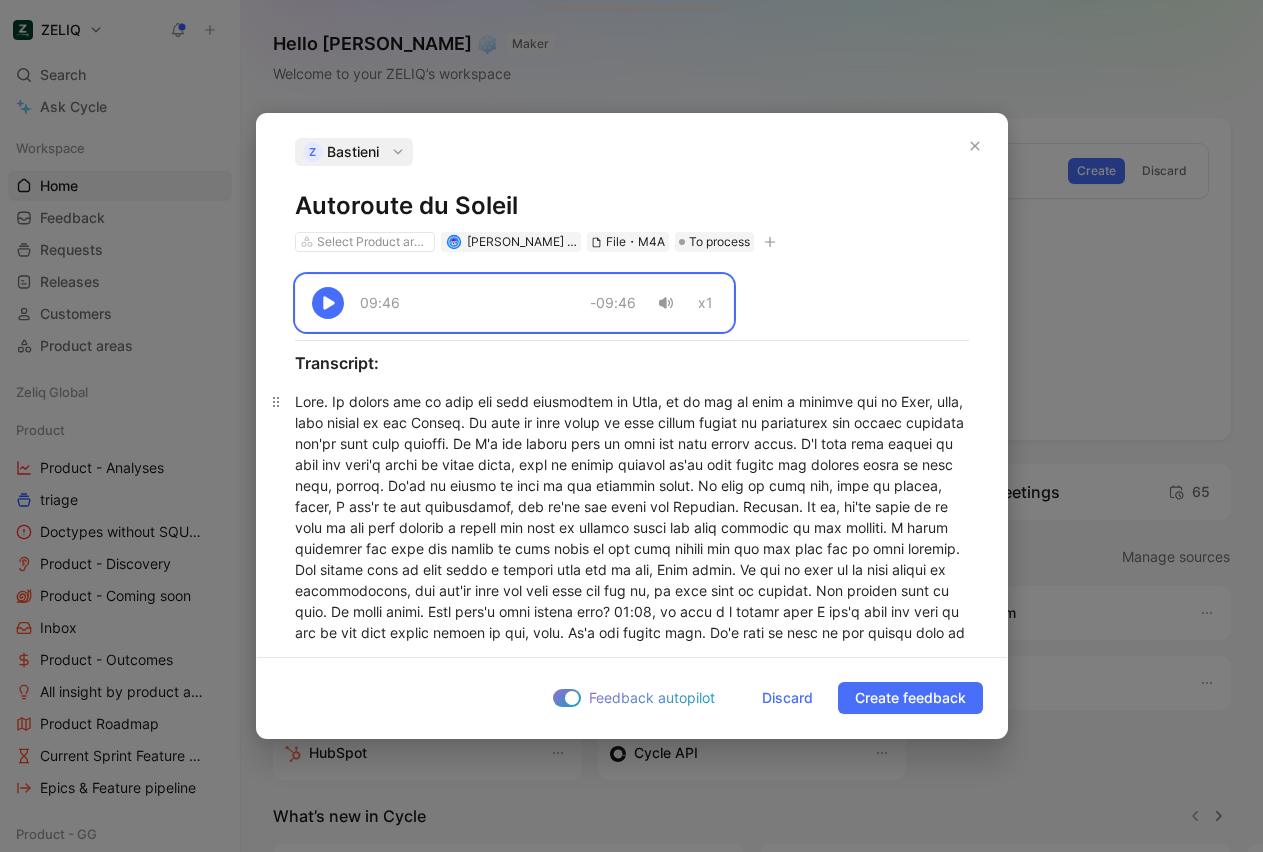 click at bounding box center [632, 1052] 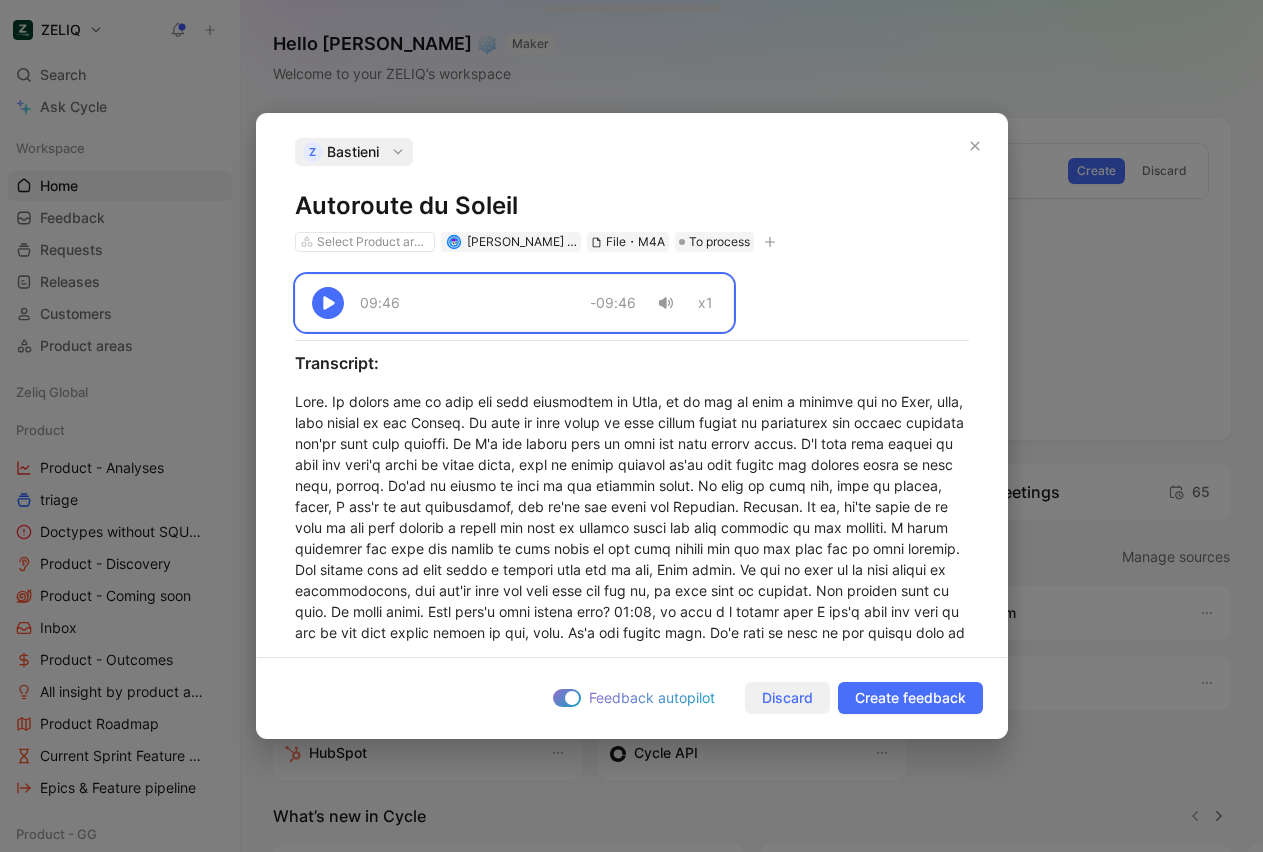 click on "Discard" at bounding box center [787, 698] 